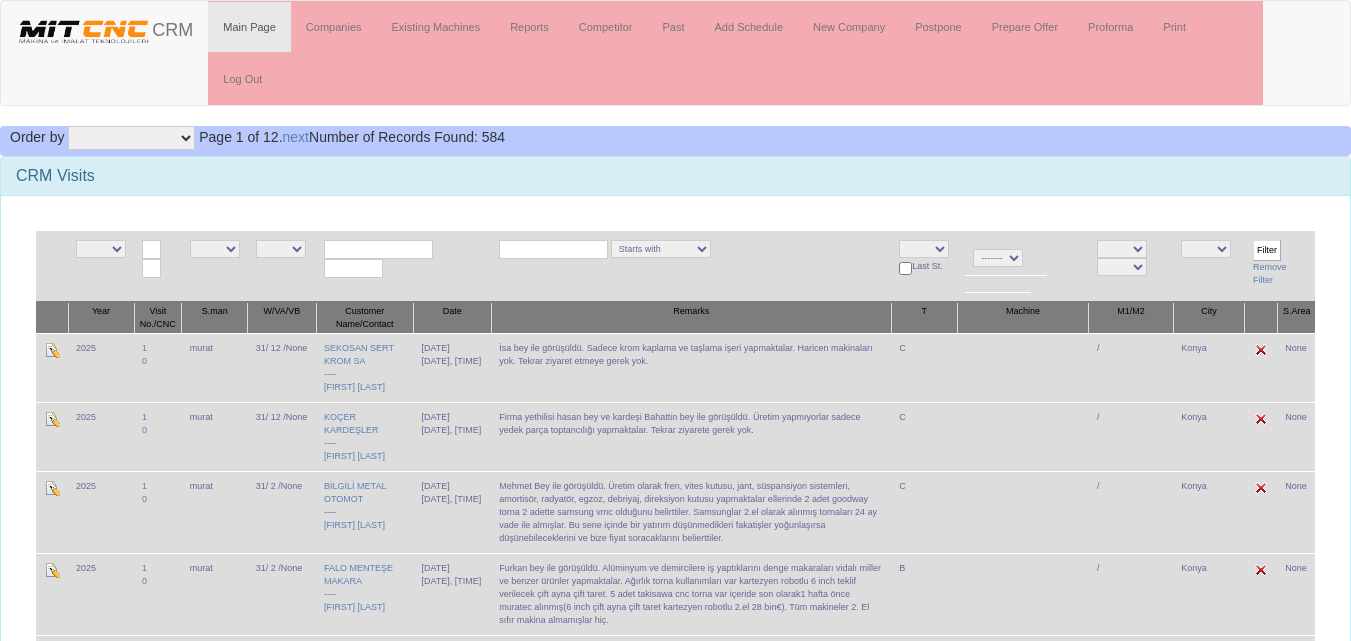 scroll, scrollTop: 0, scrollLeft: 0, axis: both 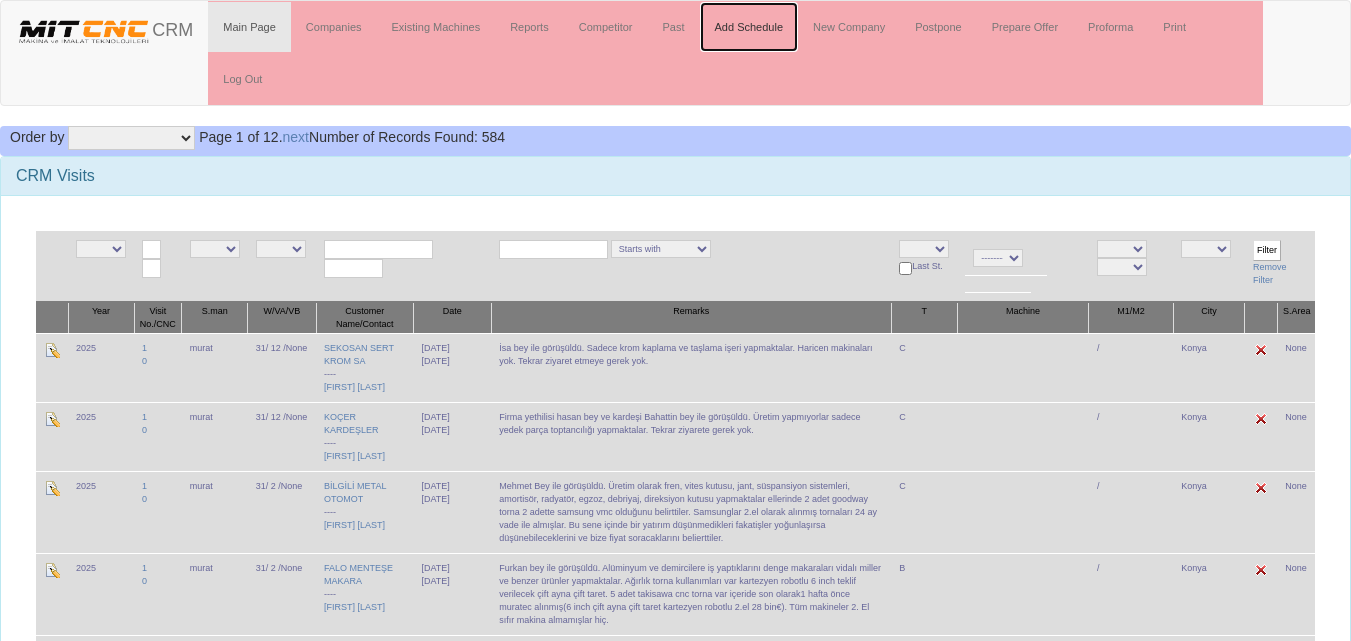 click on "Add Schedule" 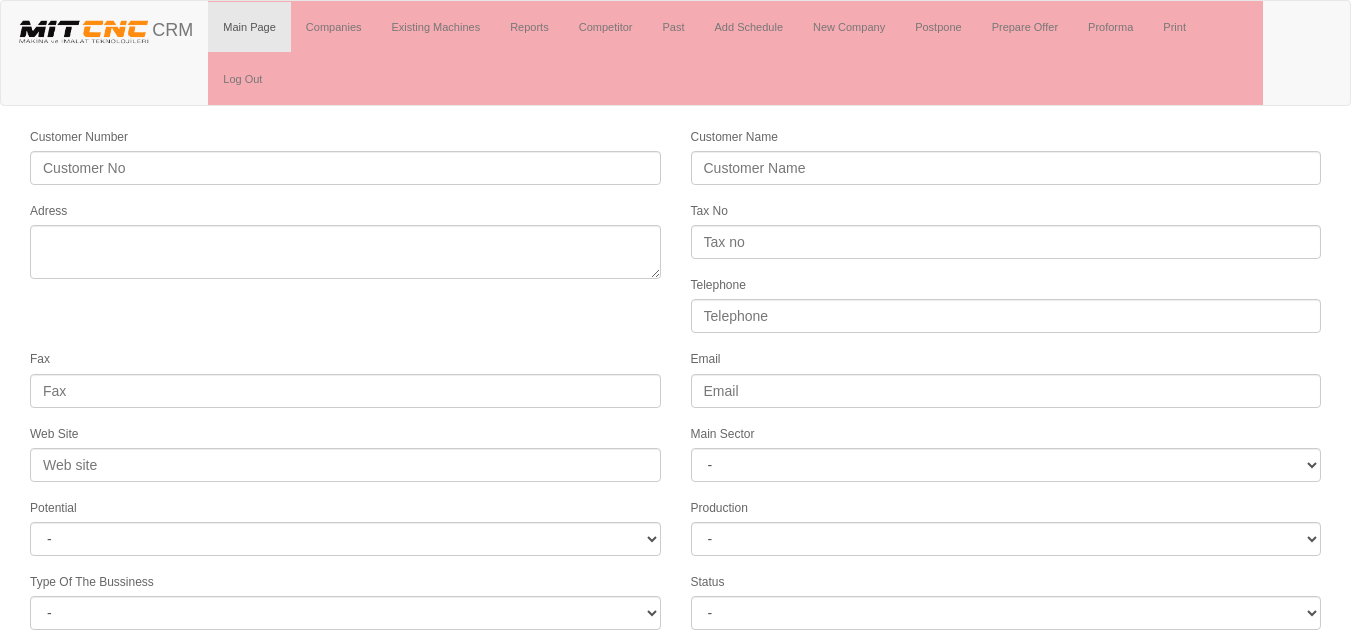 scroll, scrollTop: 0, scrollLeft: 0, axis: both 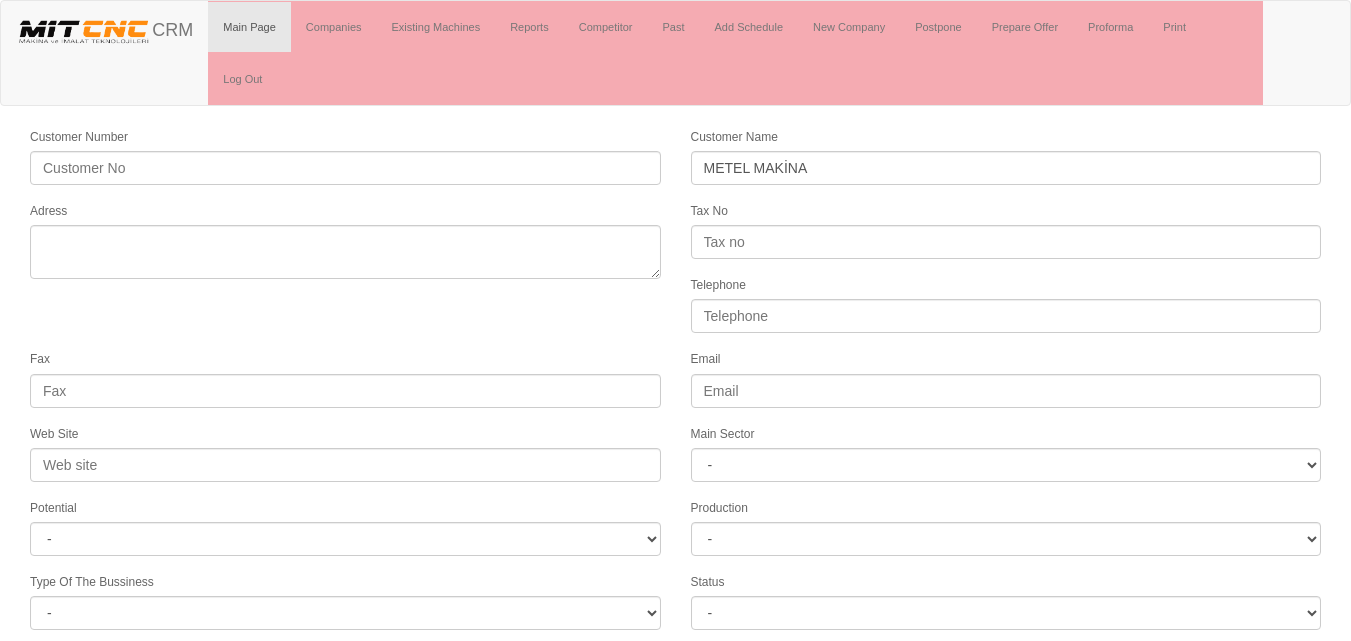 type on "METEL MAKİNA" 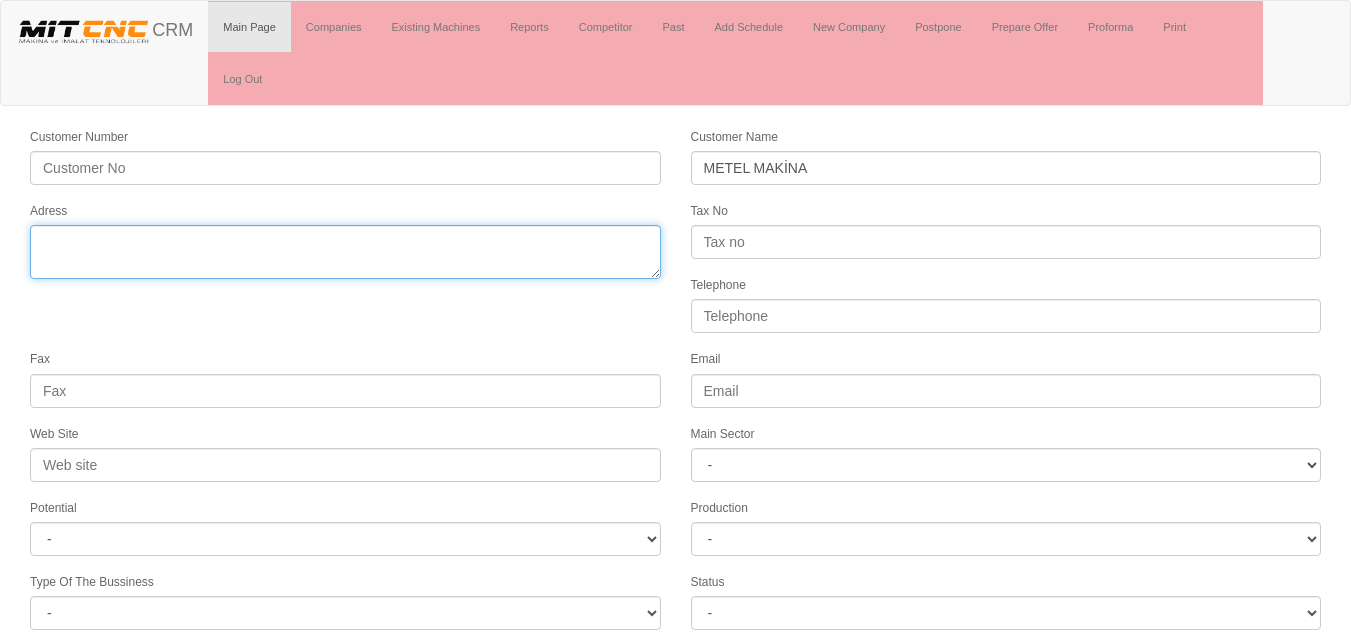 click on "Adress" at bounding box center [345, 252] 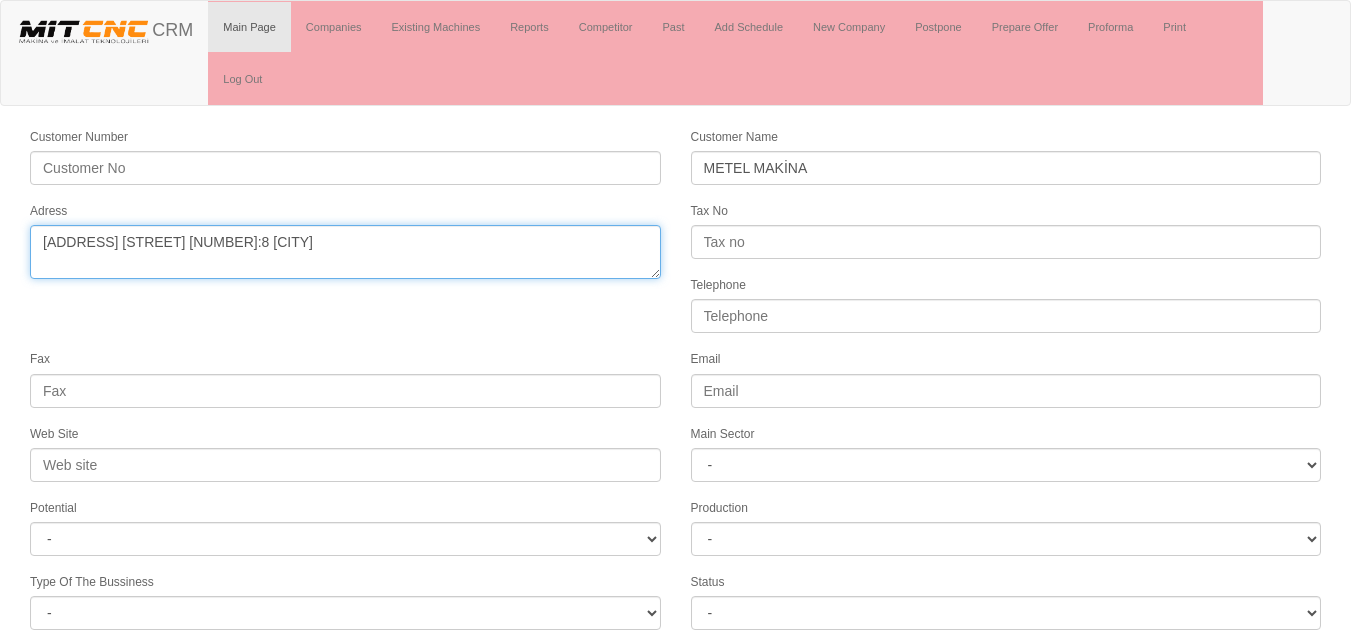 type on "[ADDRESS] [STREET] [NUMBER]:8 [CITY]" 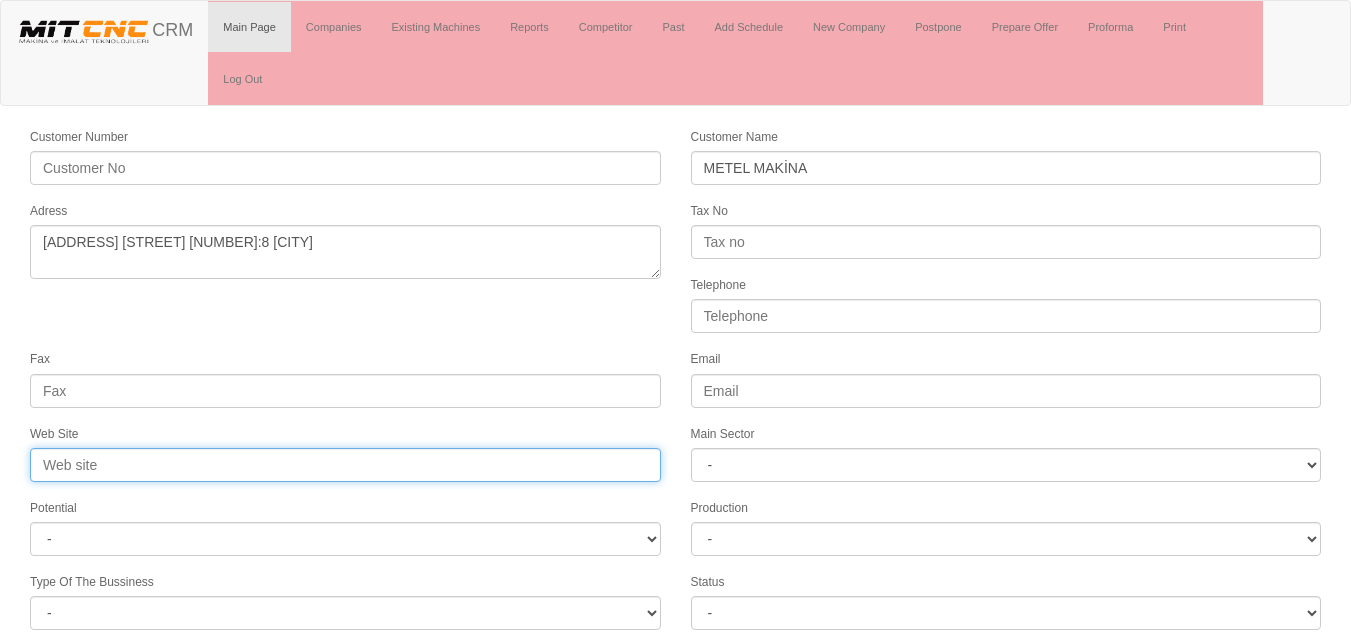 click on "Web Site" at bounding box center (345, 465) 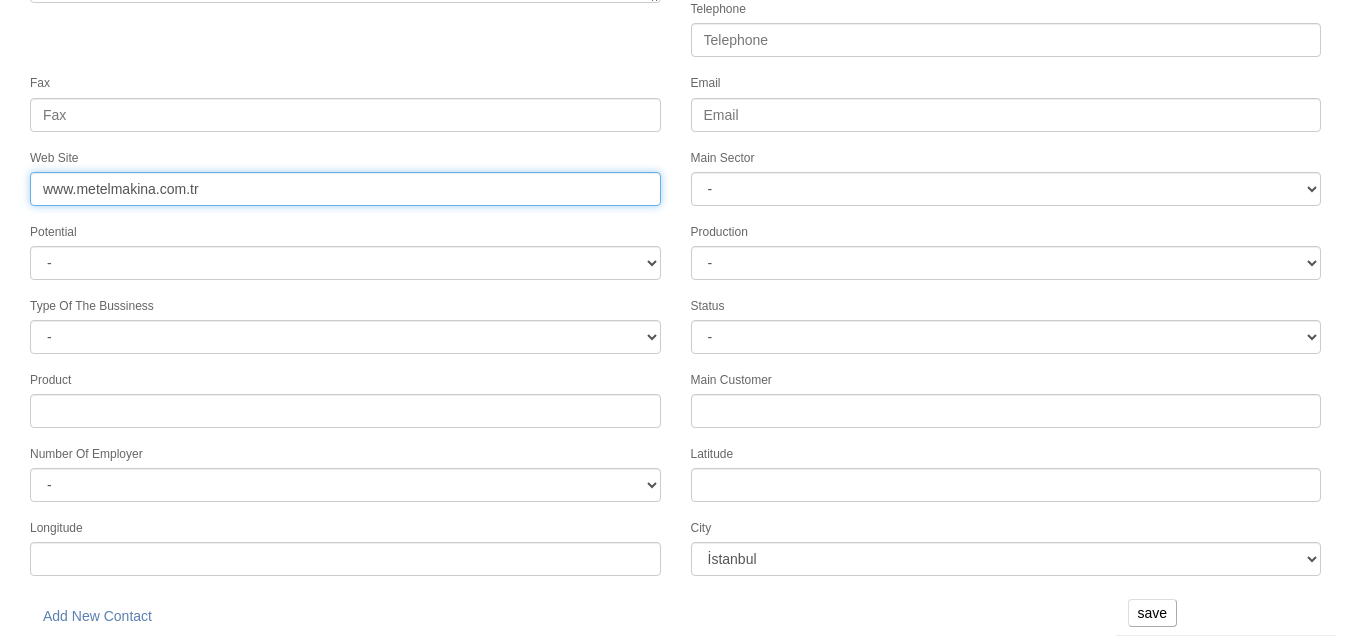 scroll, scrollTop: 277, scrollLeft: 0, axis: vertical 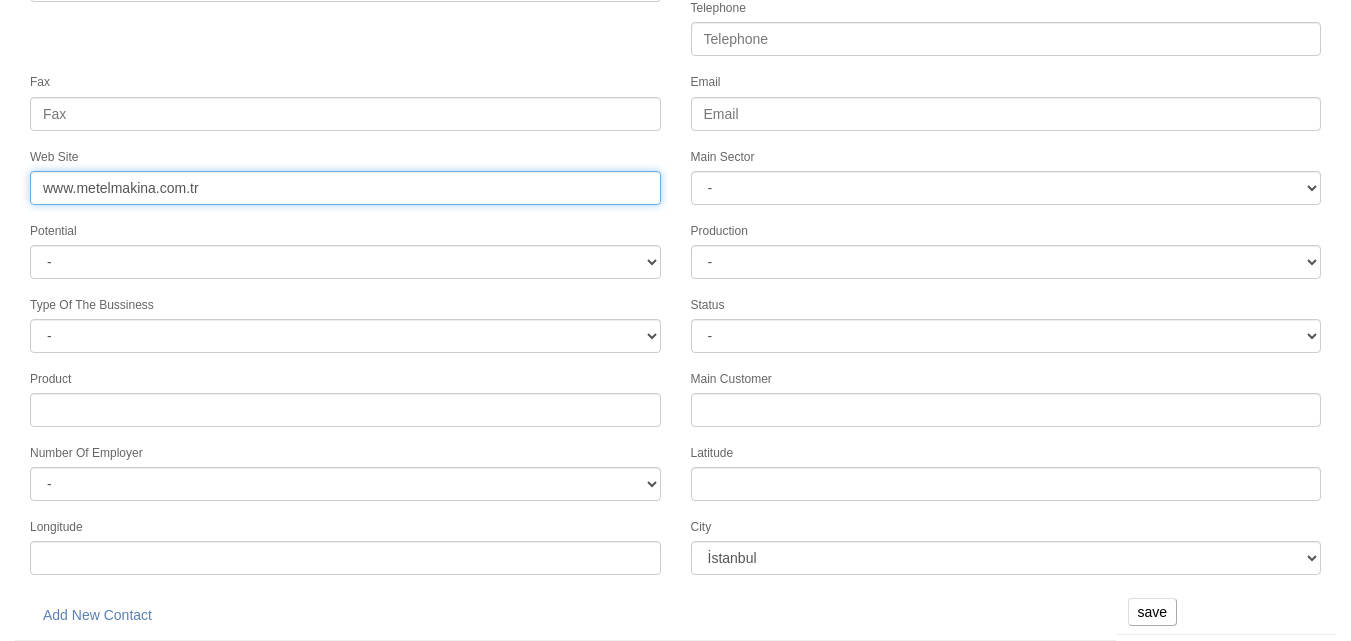 type on "www.metelmakina.com.tr" 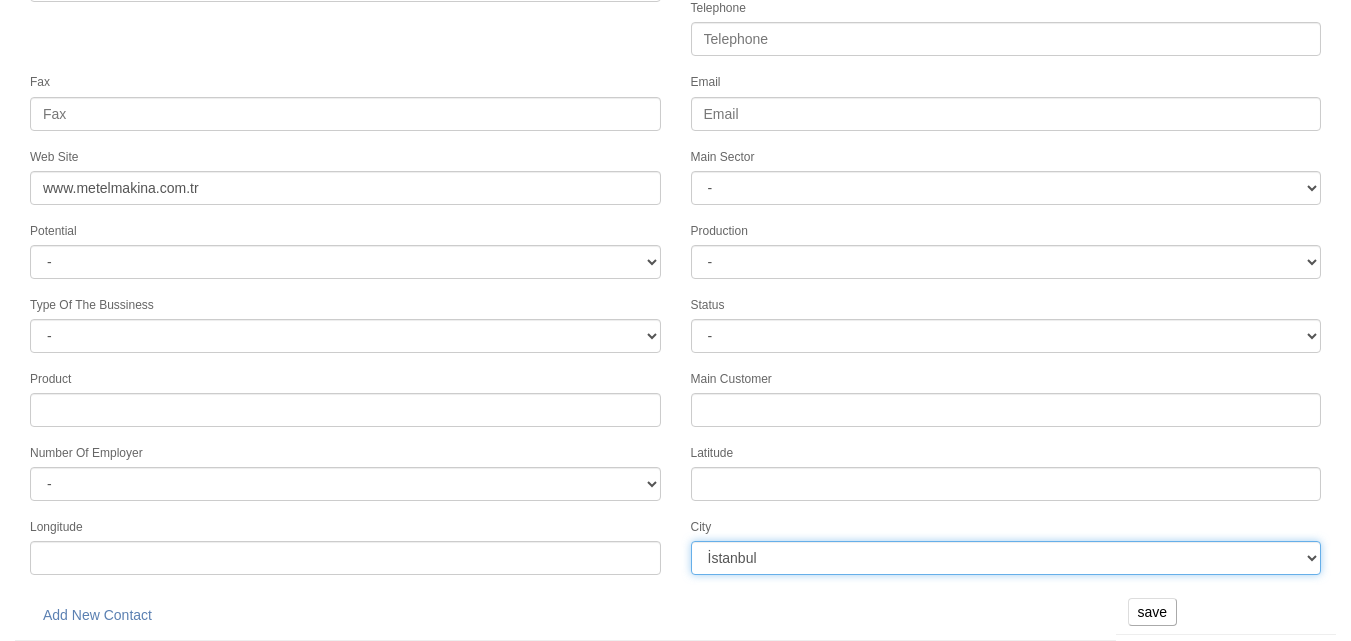 click on "İstanbul
Adana
Adıyaman
Afyon
Ağrı
Amasya
Ankara
Antalya
Artvin
Aydın
Balıkesir
Bilecik
Bingöl
Bitlis
Bolu
Burdur
Bursa
Çanakkale
Çankırı
Çorum
Denizli
Diyarbakır
Edirne
Elazığ
Erzincan
Erzurum
Eskişehir
Gaziantep
Giresun
Gümüşhane
Hakkari
Hatay
Isparta
Mersin
İzmir
Kars
Kastamonu
Kayseri
Kırklareli
Kırşehir
Kocaeli
Konya
Kütahya
Malatya
Manisa
Kahramanmaraş
Mardin
Muğla
Muş
Nevşehir
Niğde
Ordu
Rize Sakarya" at bounding box center (1006, 558) 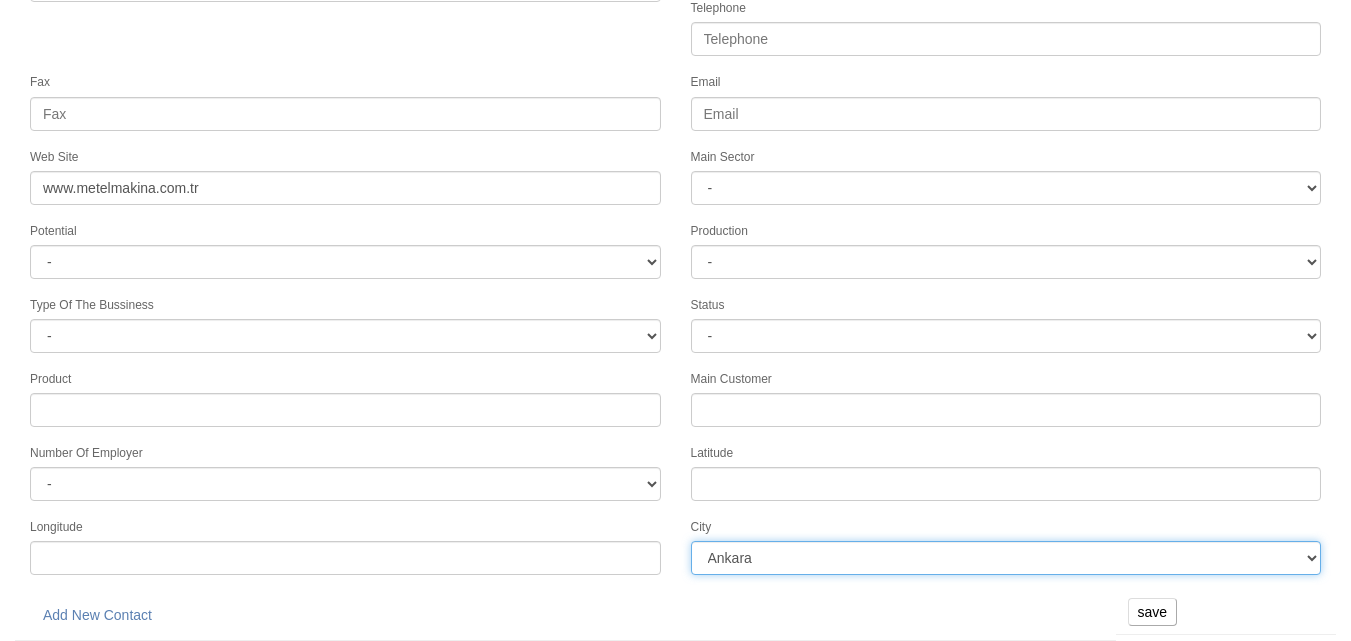 scroll, scrollTop: 0, scrollLeft: 0, axis: both 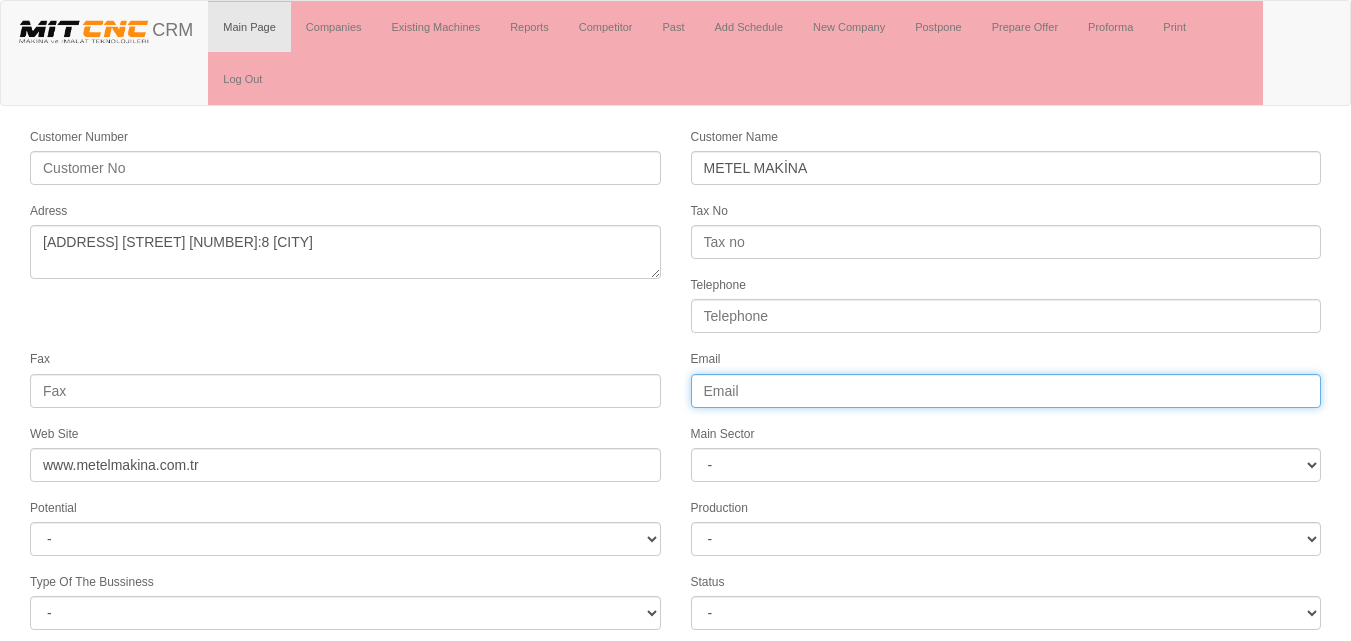 click on "Email" at bounding box center (1006, 391) 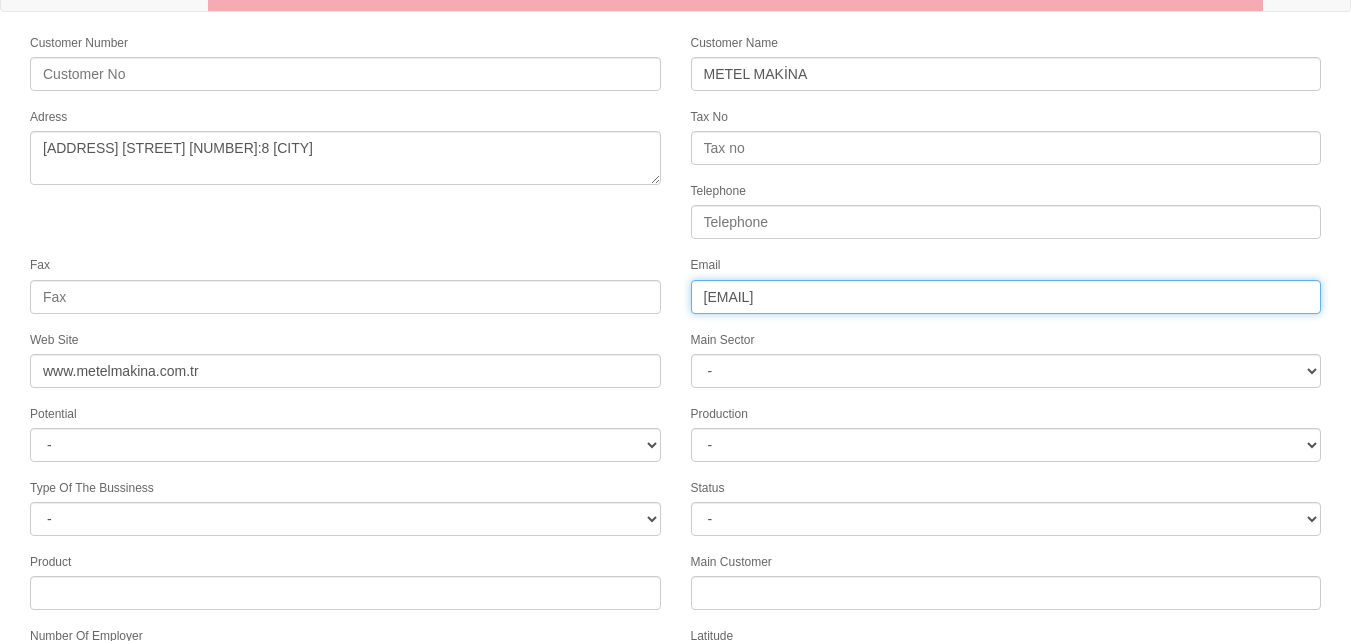 scroll, scrollTop: 277, scrollLeft: 0, axis: vertical 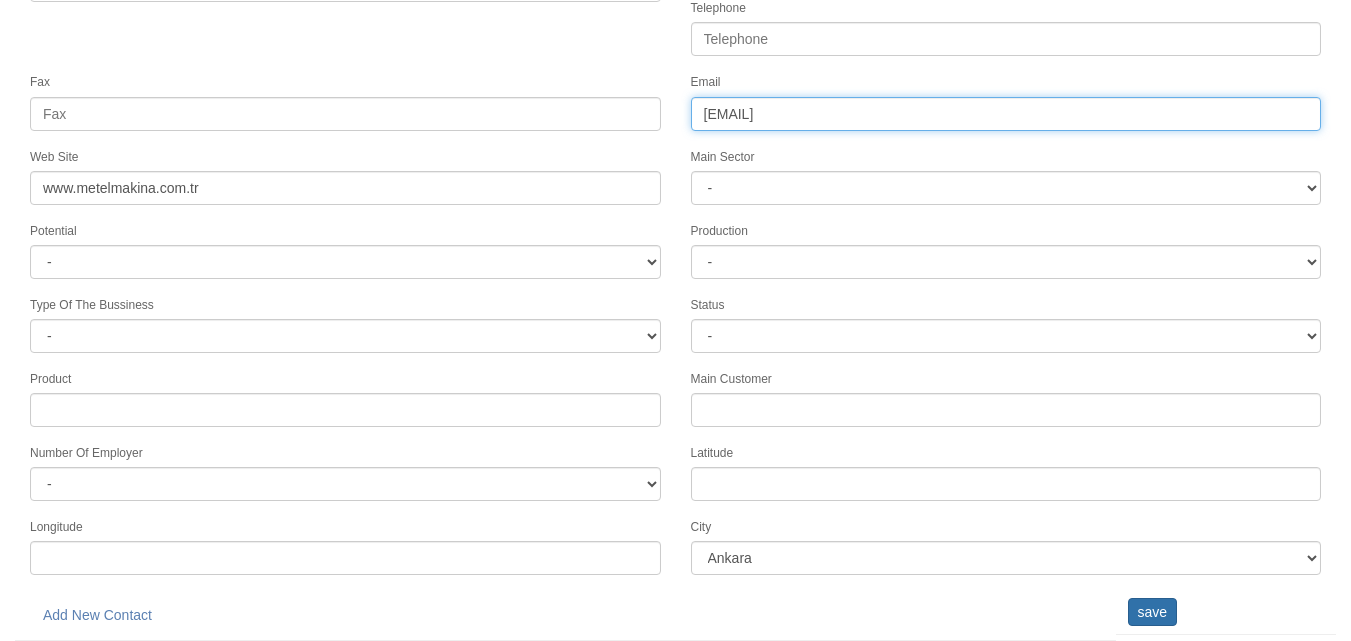 type on "info@metelmakina.com.tr" 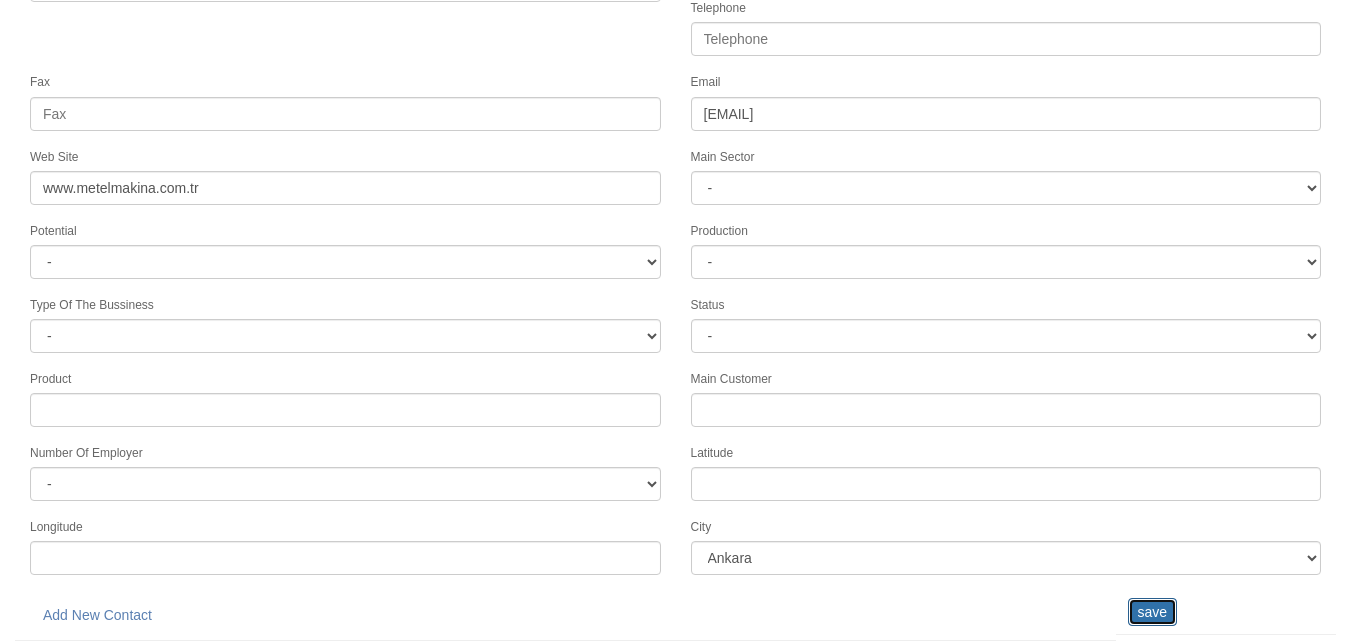click on "save" at bounding box center (1152, 612) 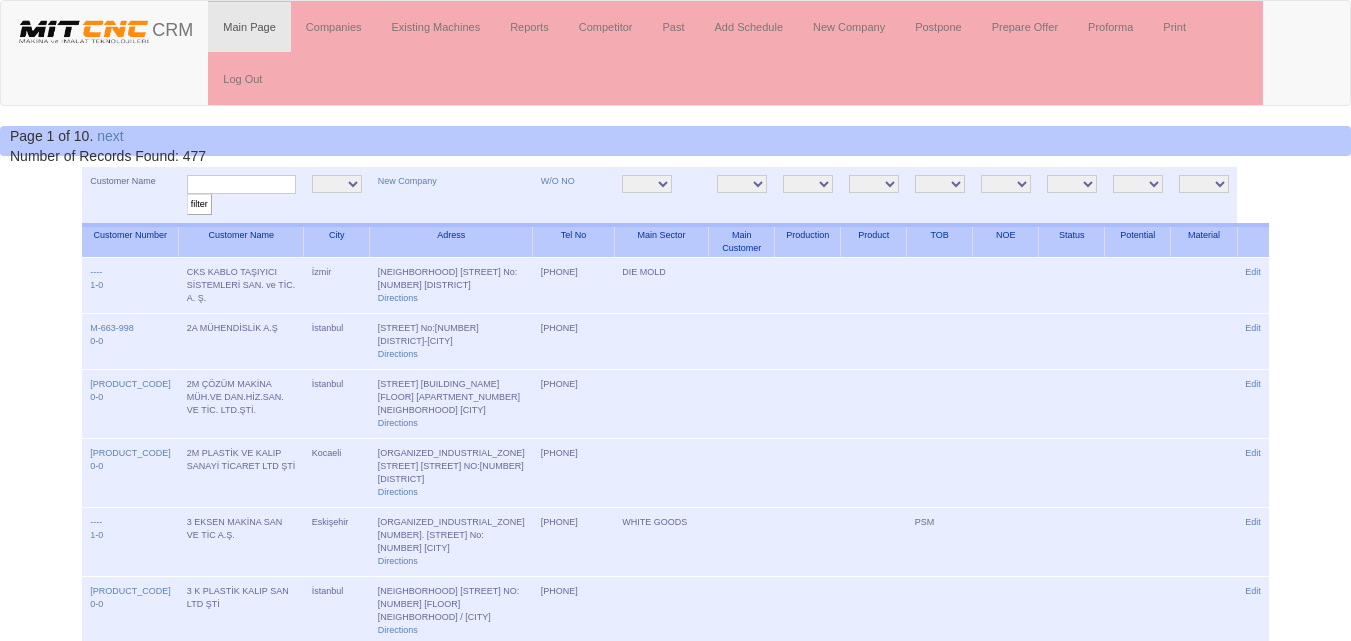 scroll, scrollTop: 0, scrollLeft: 0, axis: both 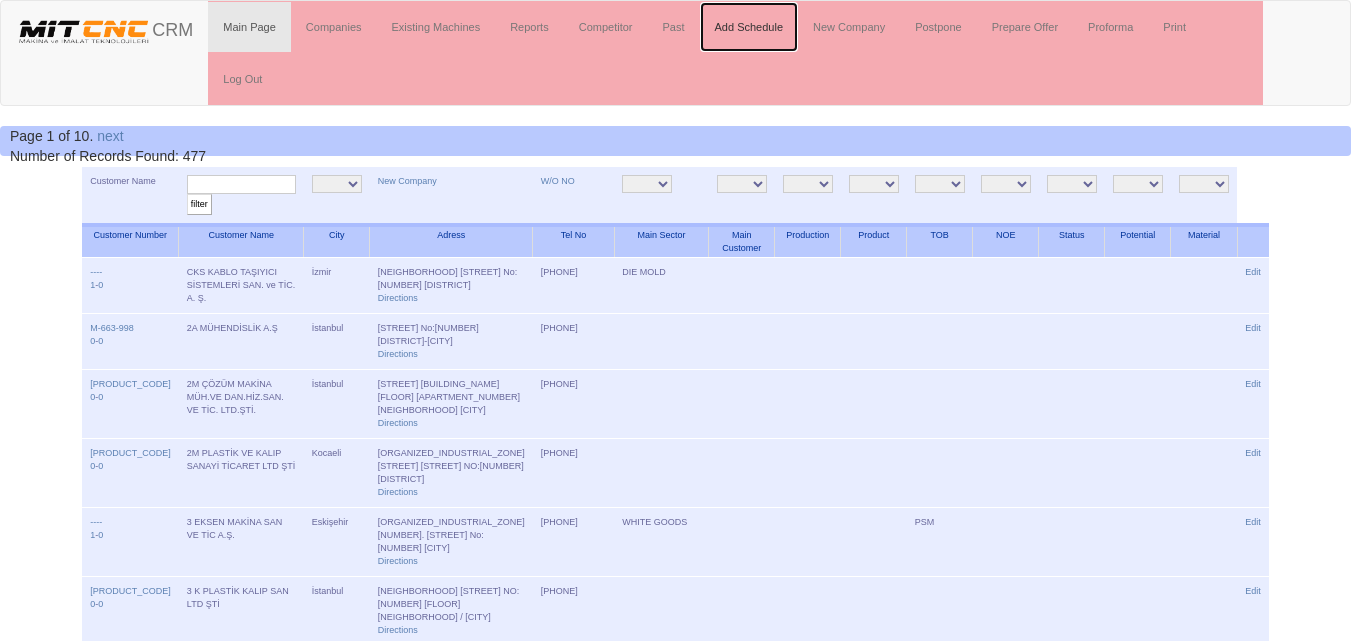 click on "Add Schedule" at bounding box center (749, 27) 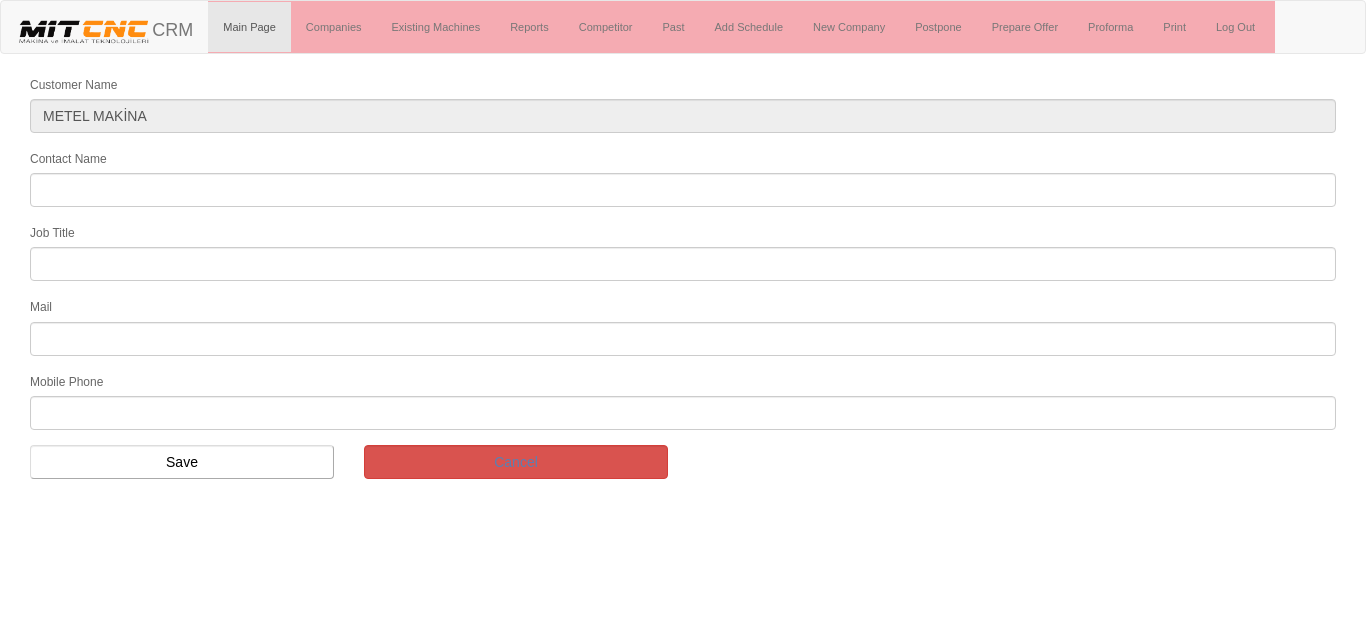 scroll, scrollTop: 0, scrollLeft: 0, axis: both 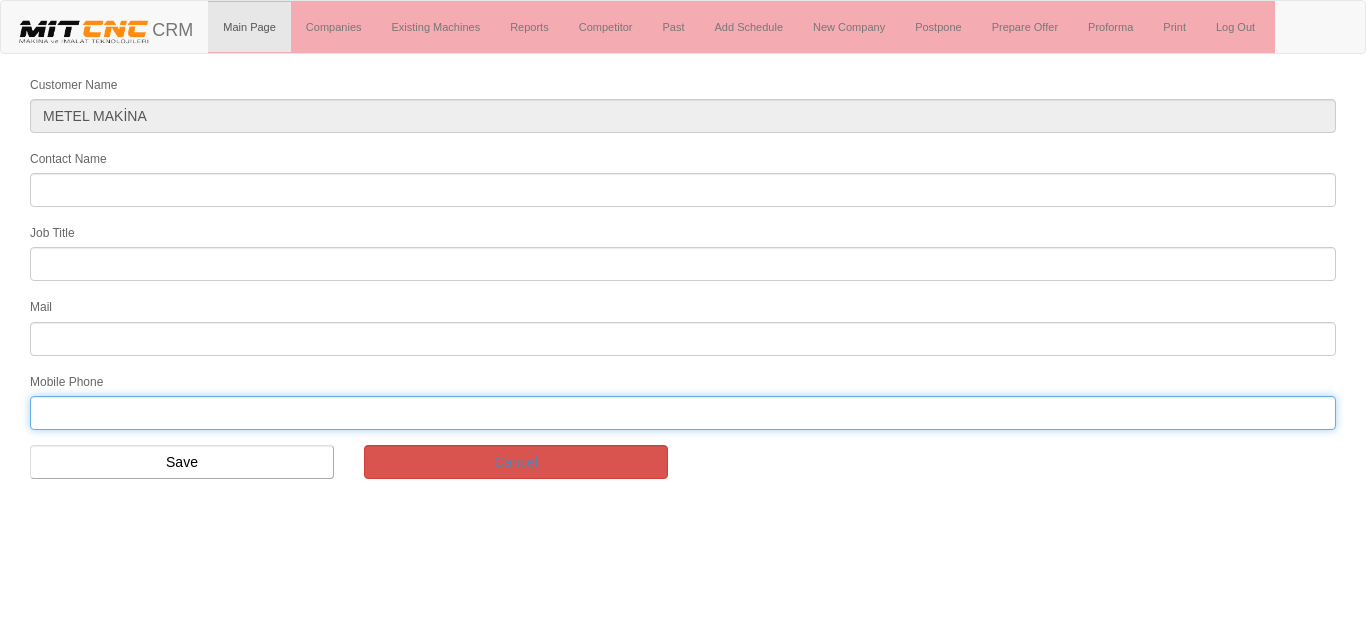 click at bounding box center [683, 413] 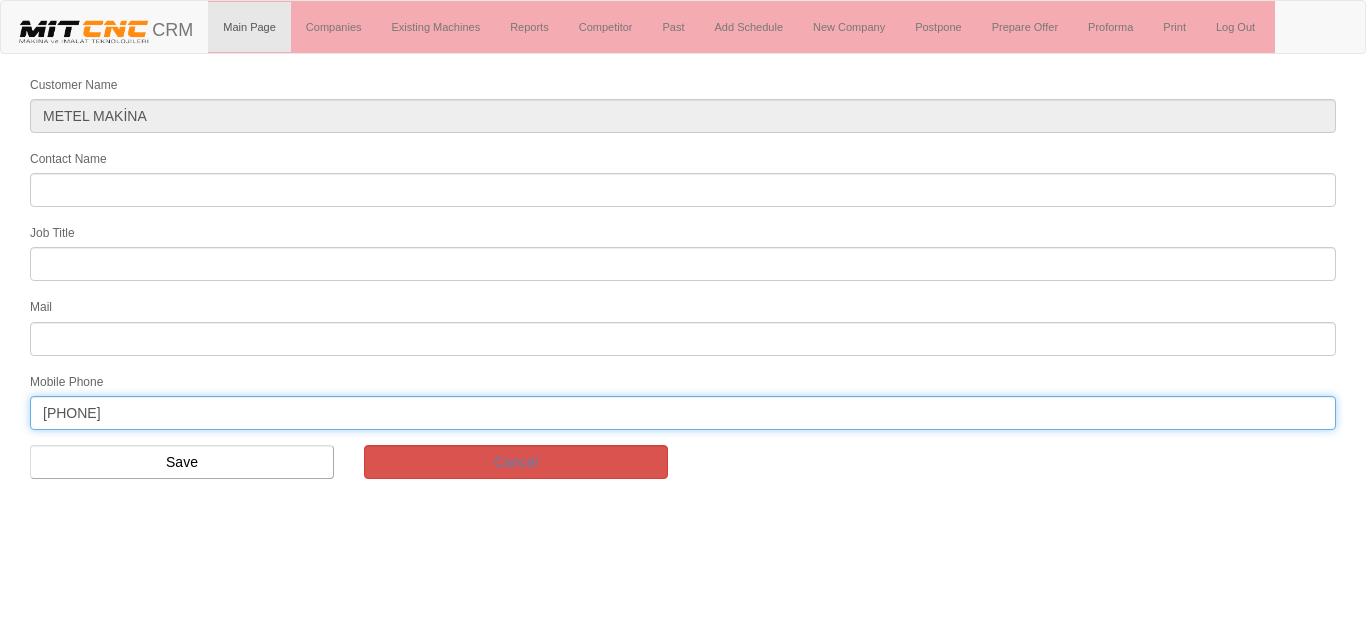 type on "[PHONE]" 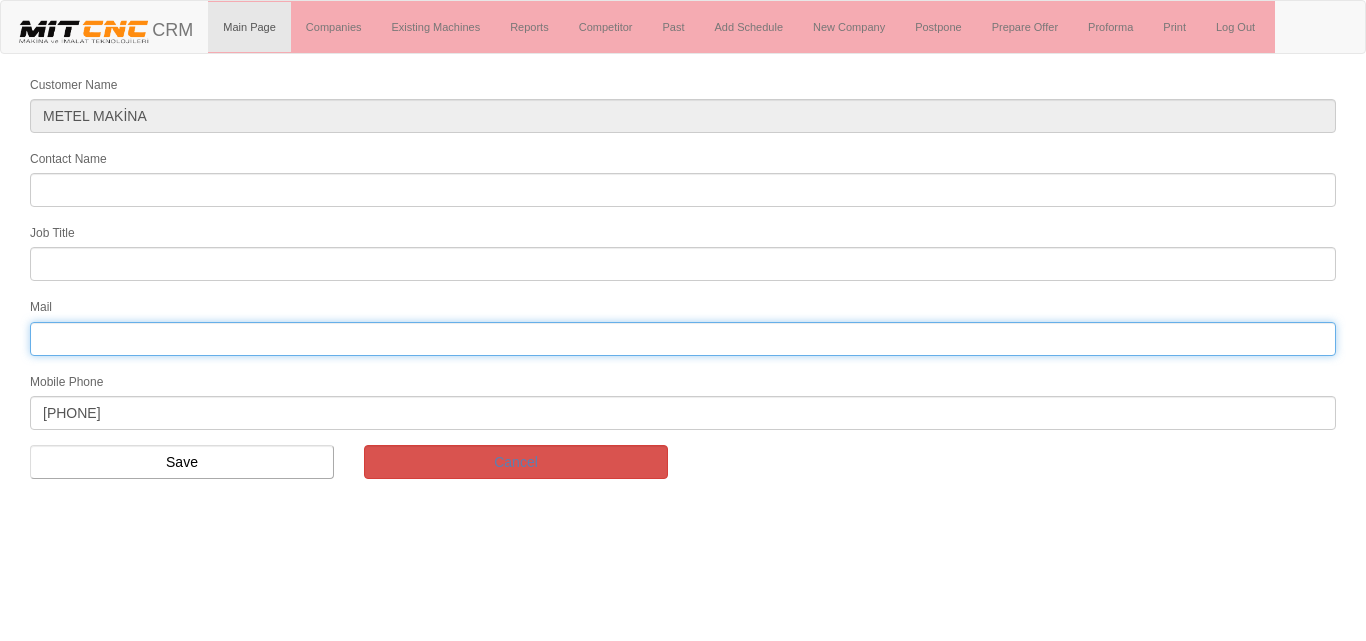 click at bounding box center [683, 339] 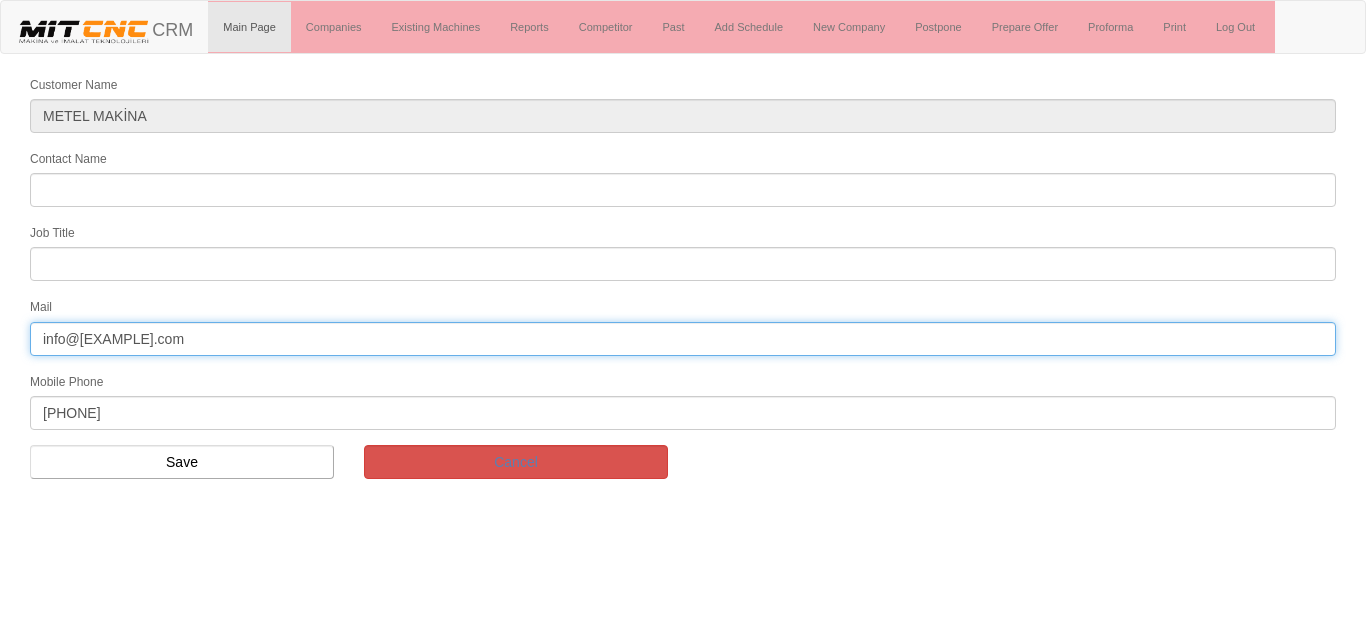 type on "[EMAIL]" 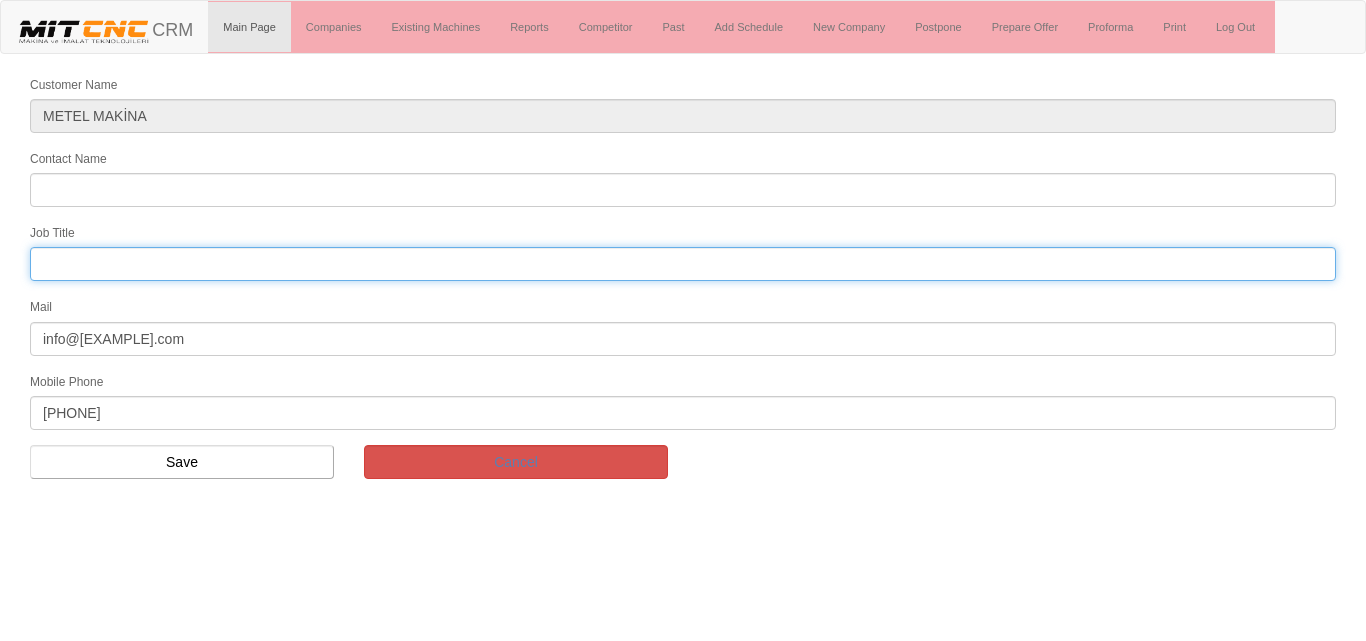 click at bounding box center (683, 264) 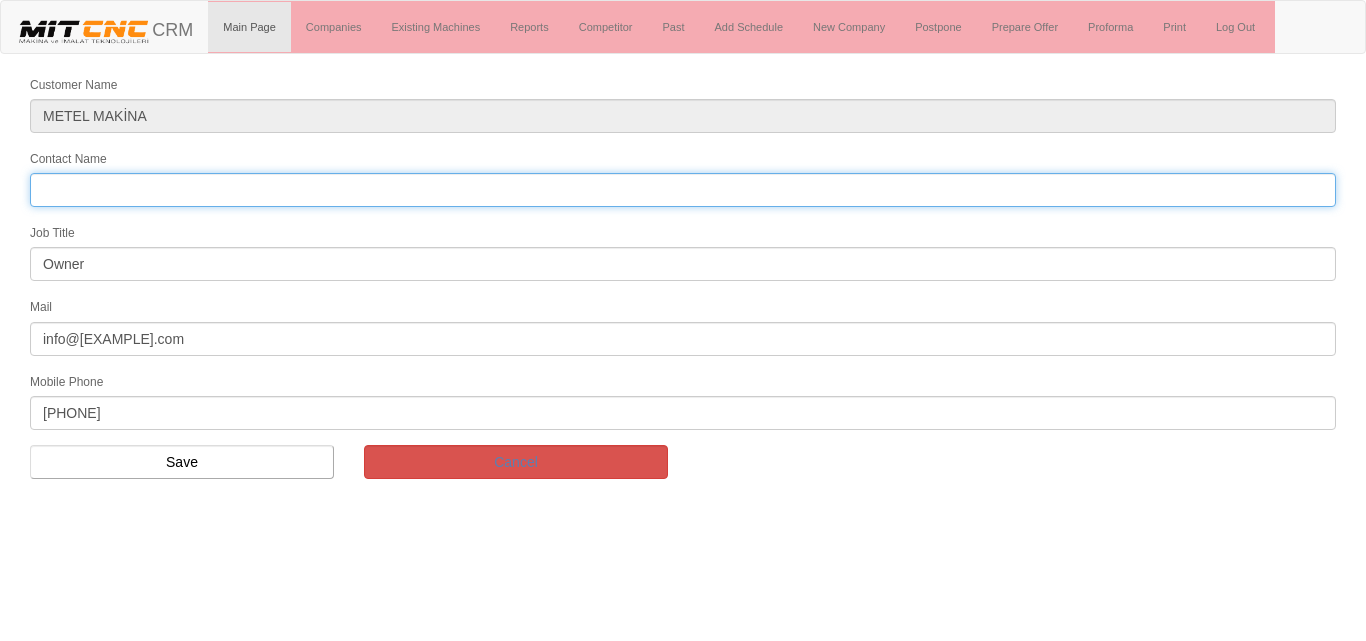 click on "Contact Name" at bounding box center (683, 190) 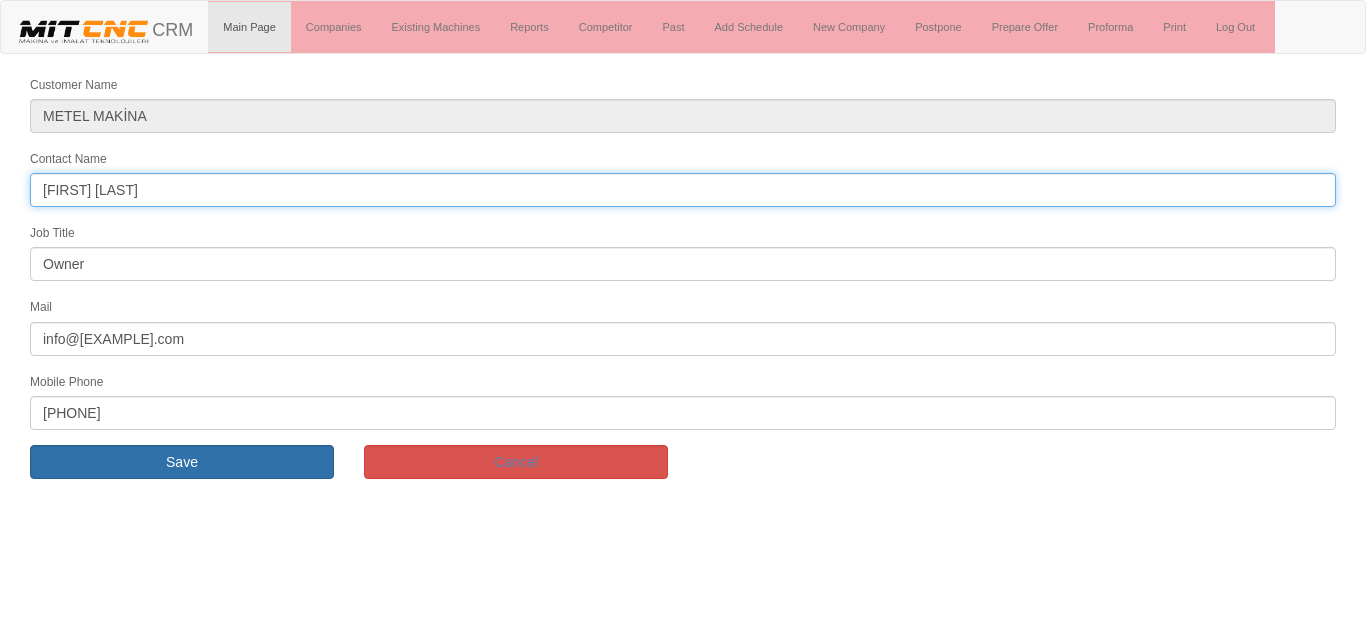 type on "Musa Fatih Duran" 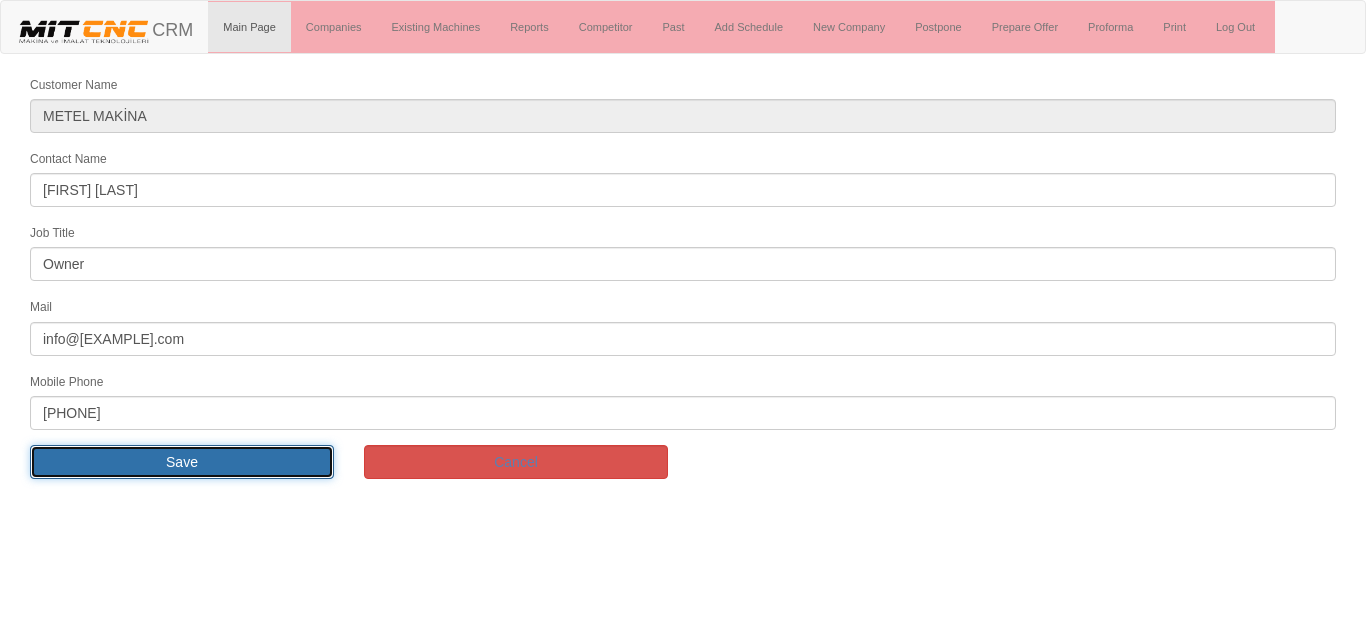 click on "Save" at bounding box center [182, 462] 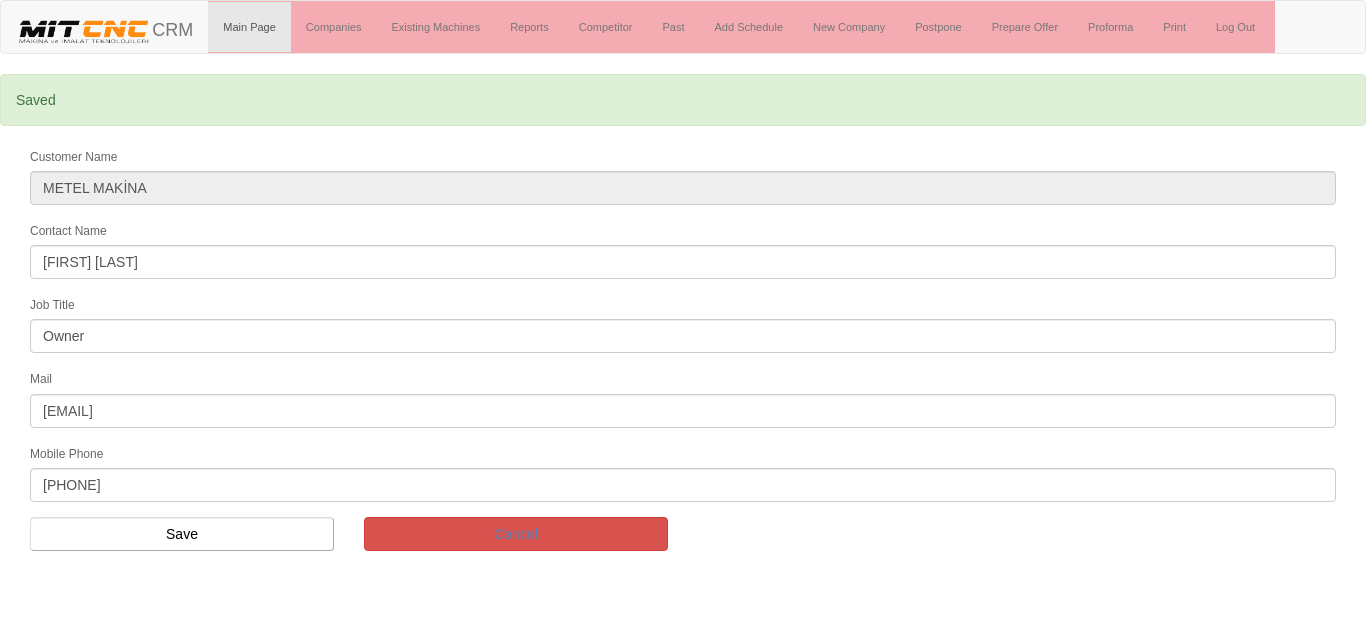 scroll, scrollTop: 0, scrollLeft: 0, axis: both 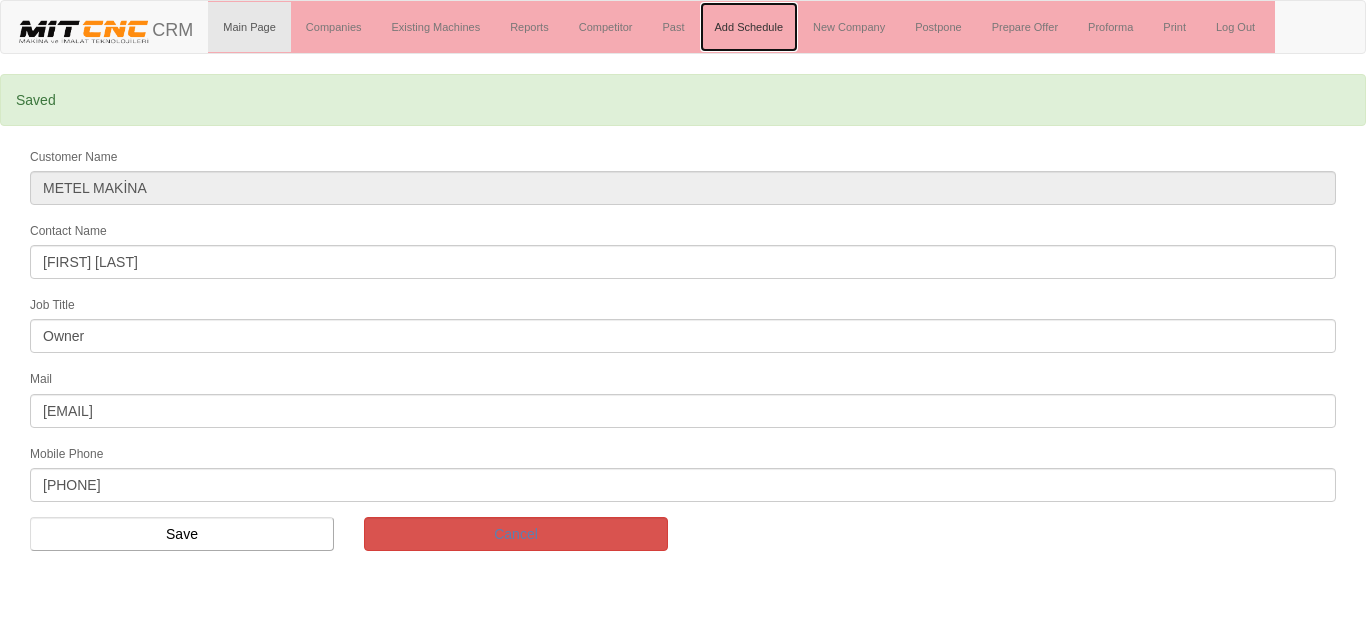 click on "Add Schedule" at bounding box center (749, 27) 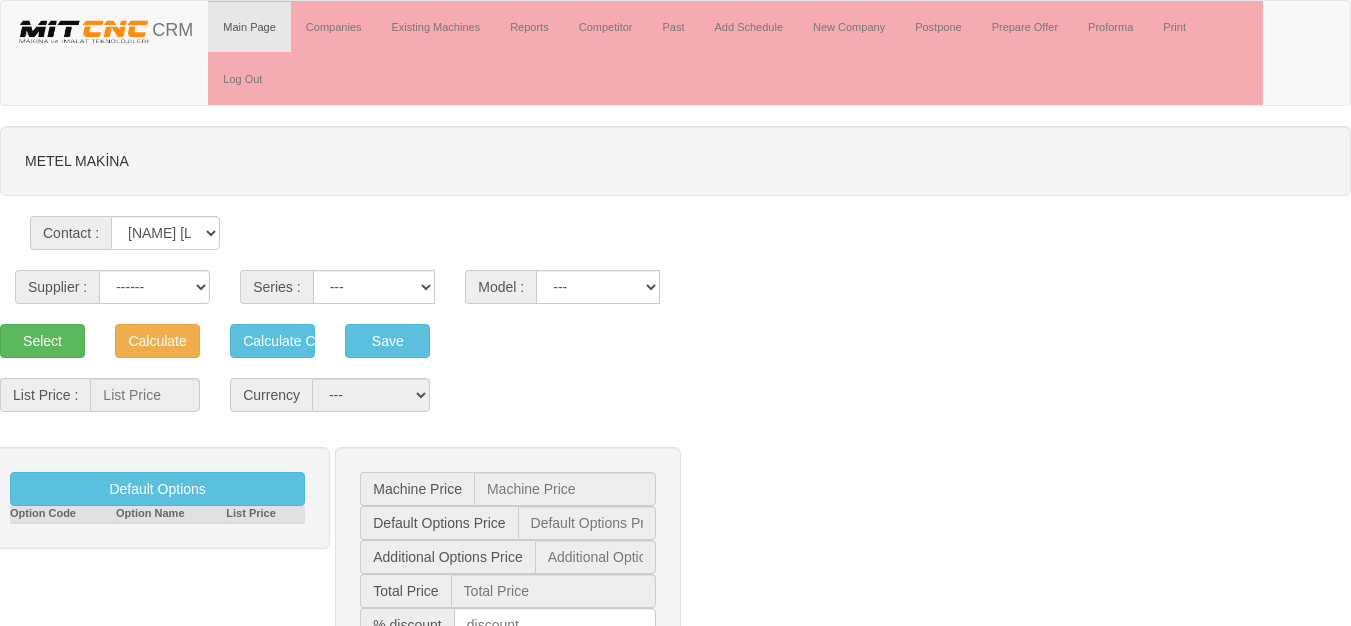 scroll, scrollTop: 0, scrollLeft: 0, axis: both 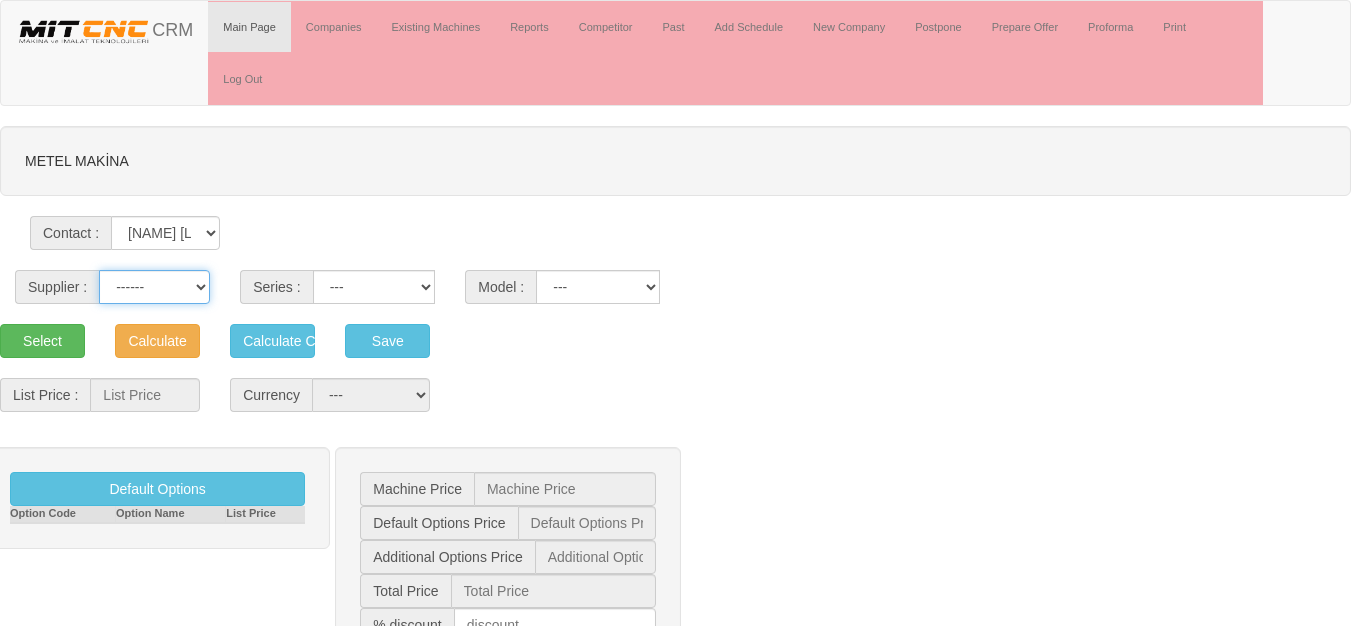 click on "------
PEAKART
COSMOS
GFIR
DUOBEI BQ
DK" at bounding box center [154, 287] 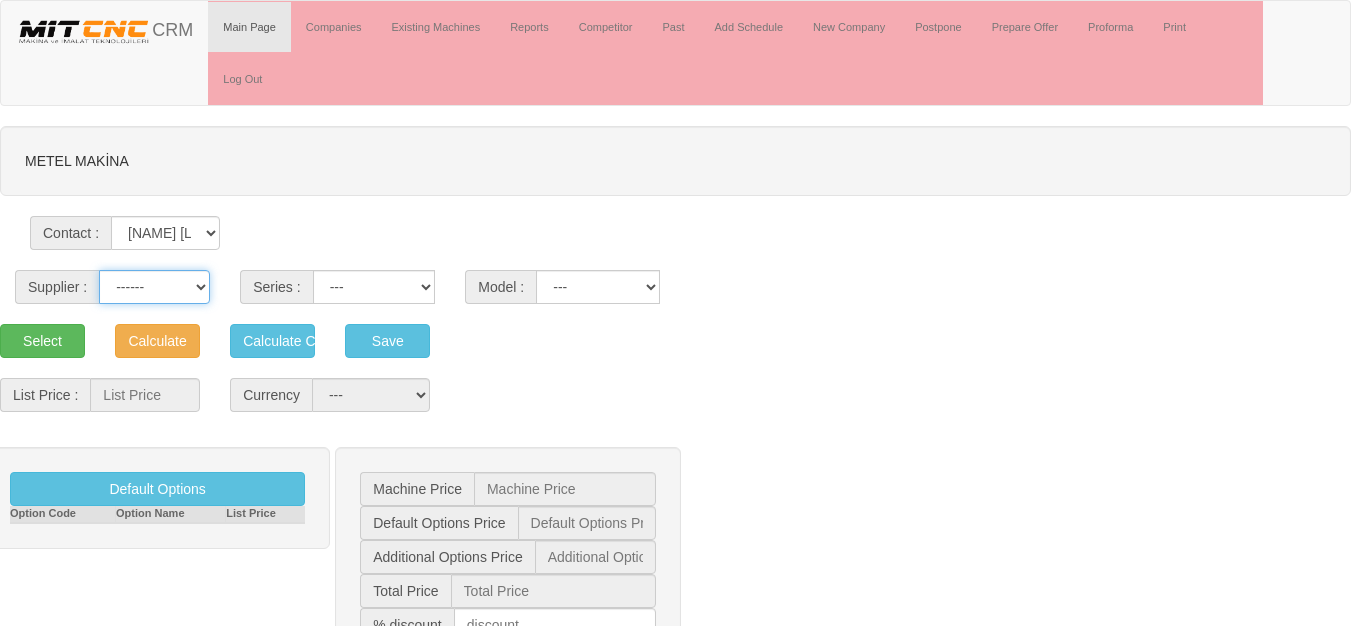 select on "6" 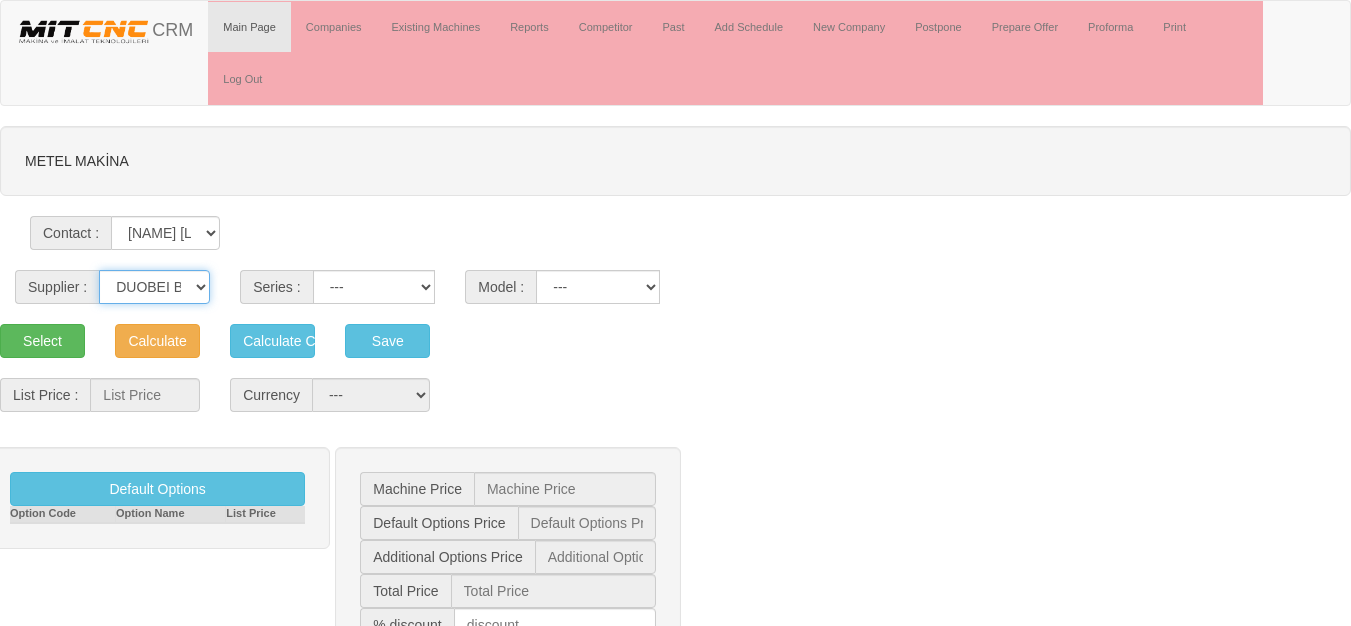 click on "------
PEAKART
COSMOS
GFIR
DUOBEI BQ
DK" at bounding box center [154, 287] 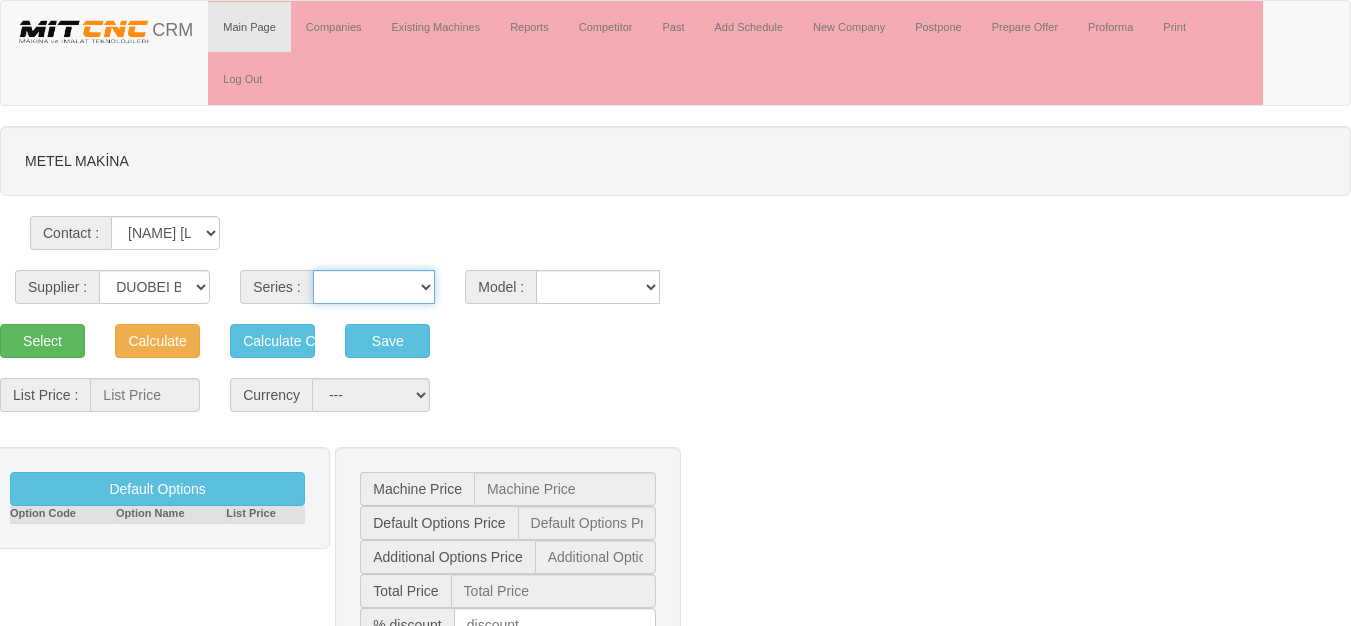 click on "BQ
BQS
BQY
LZ" at bounding box center [374, 287] 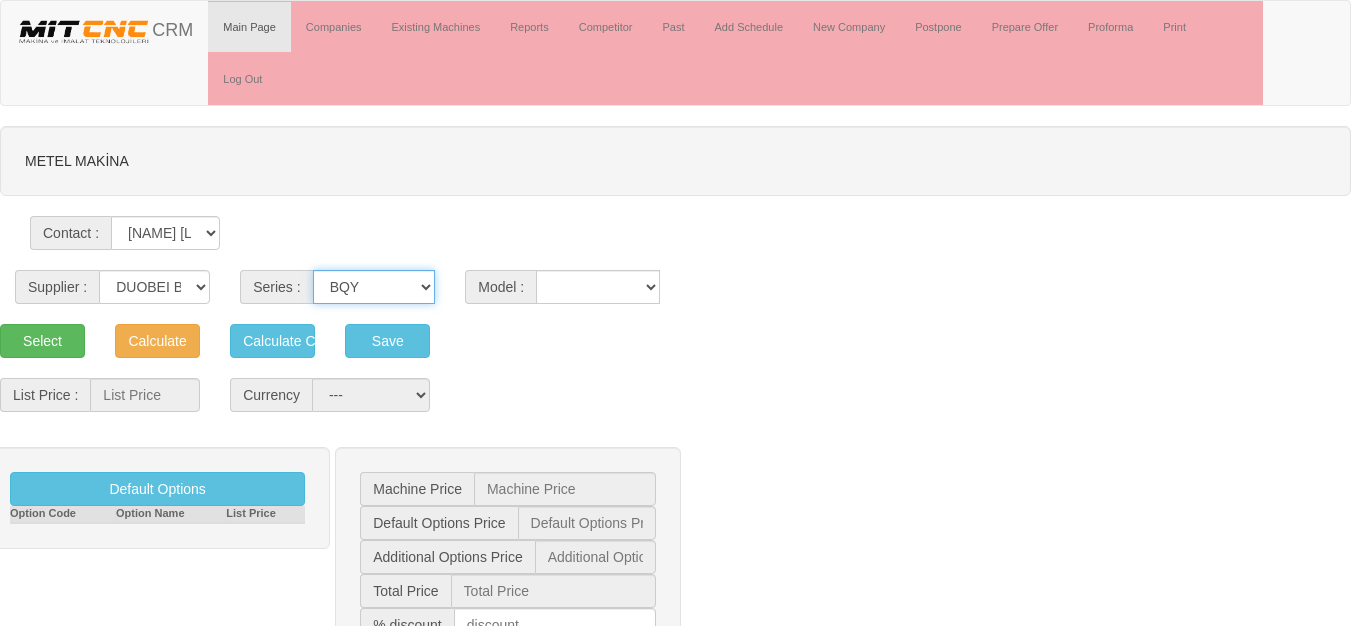click on "BQ
BQS
BQY
LZ" at bounding box center (374, 287) 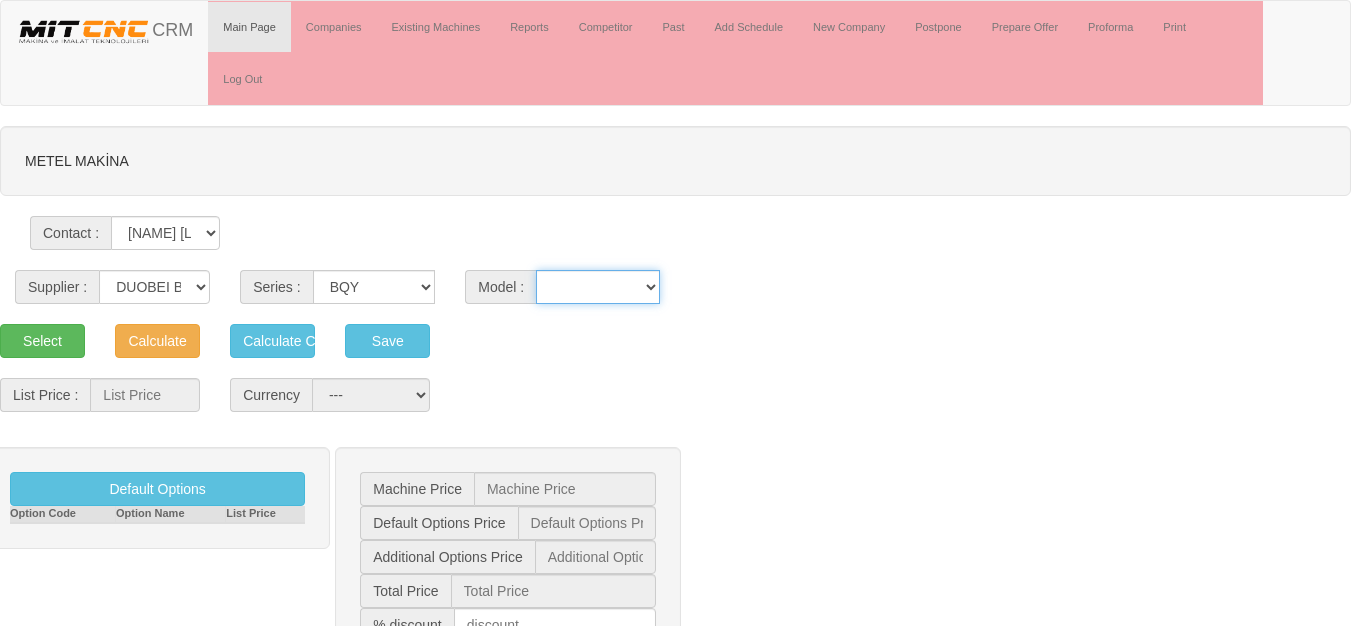 click on "400
500
630BQ" at bounding box center (598, 287) 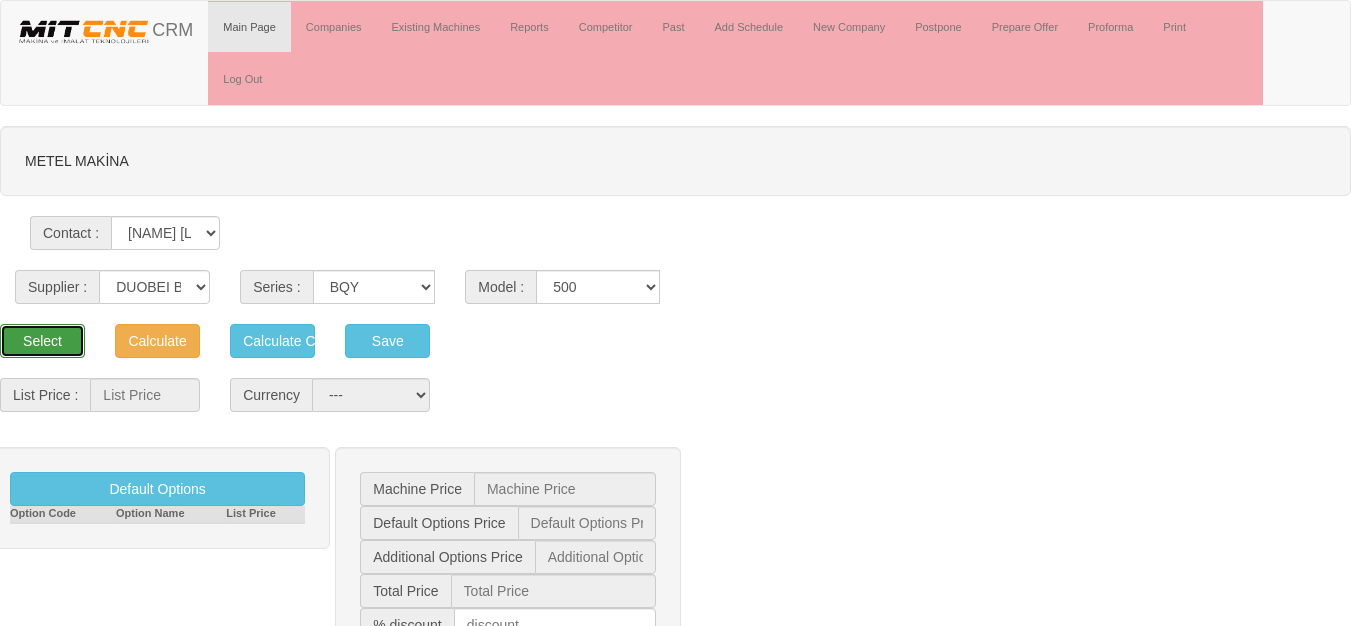 click on "Select" at bounding box center (42, 341) 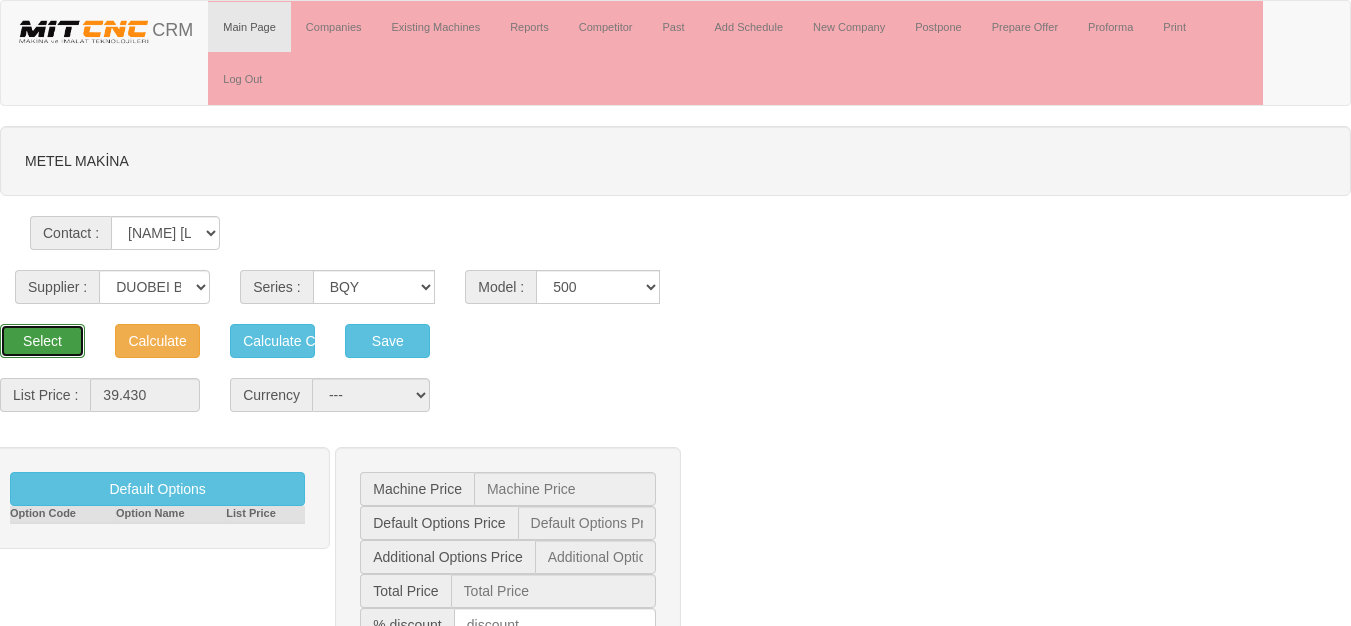 select on "2" 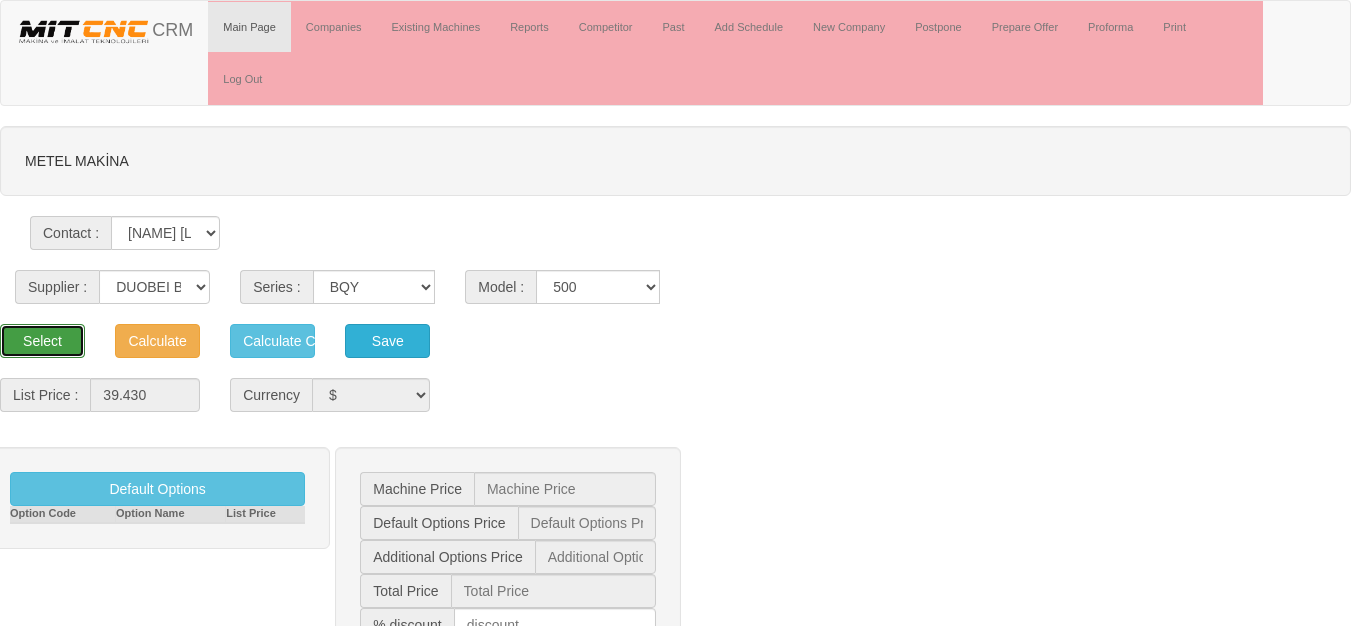 type on "39.430  $" 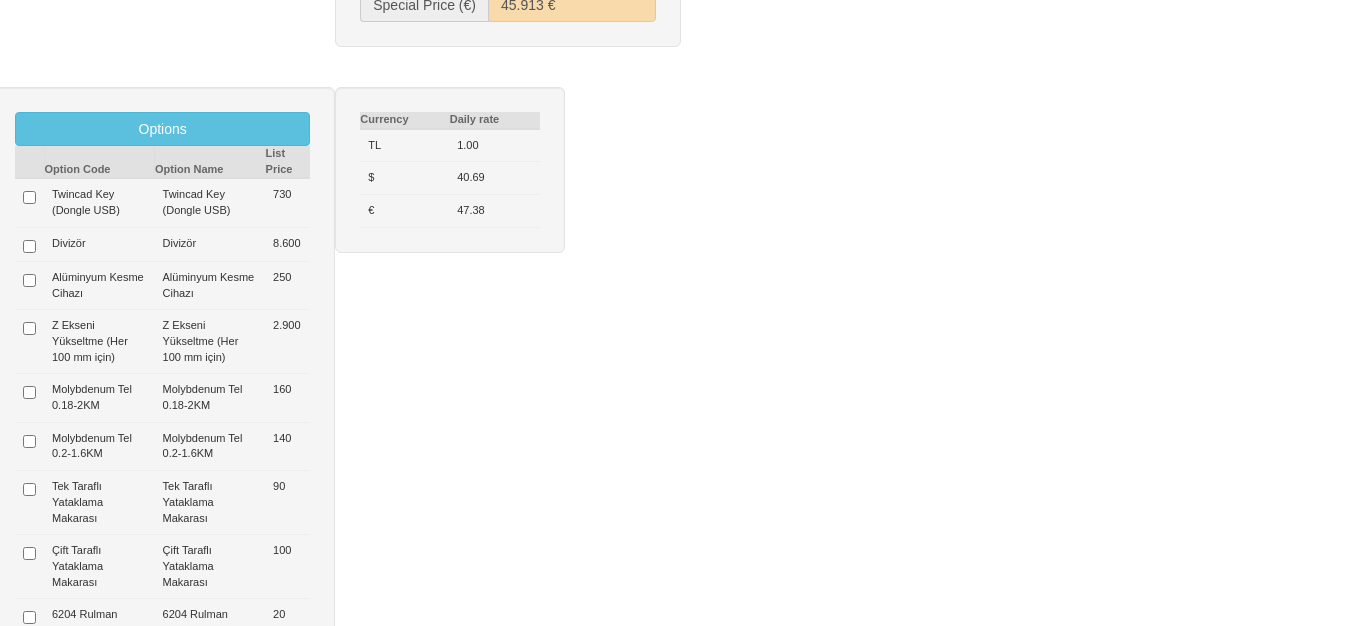 scroll, scrollTop: 800, scrollLeft: 0, axis: vertical 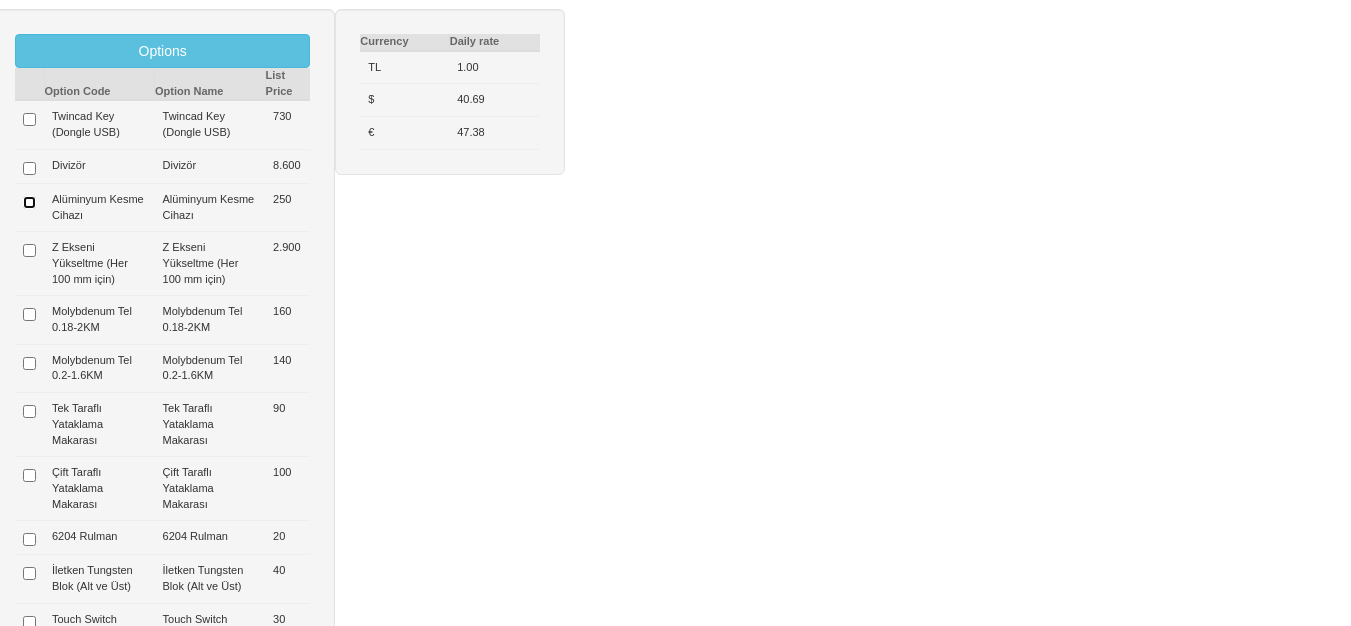 click at bounding box center (29, 202) 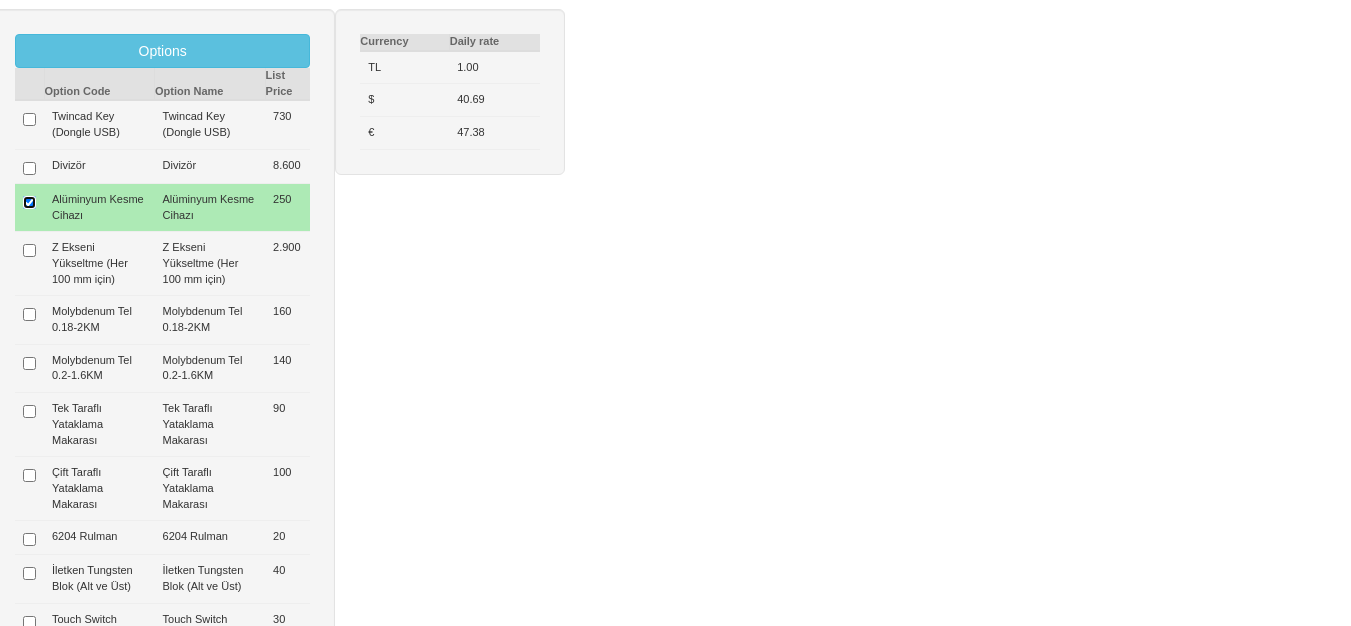 type on "250  $" 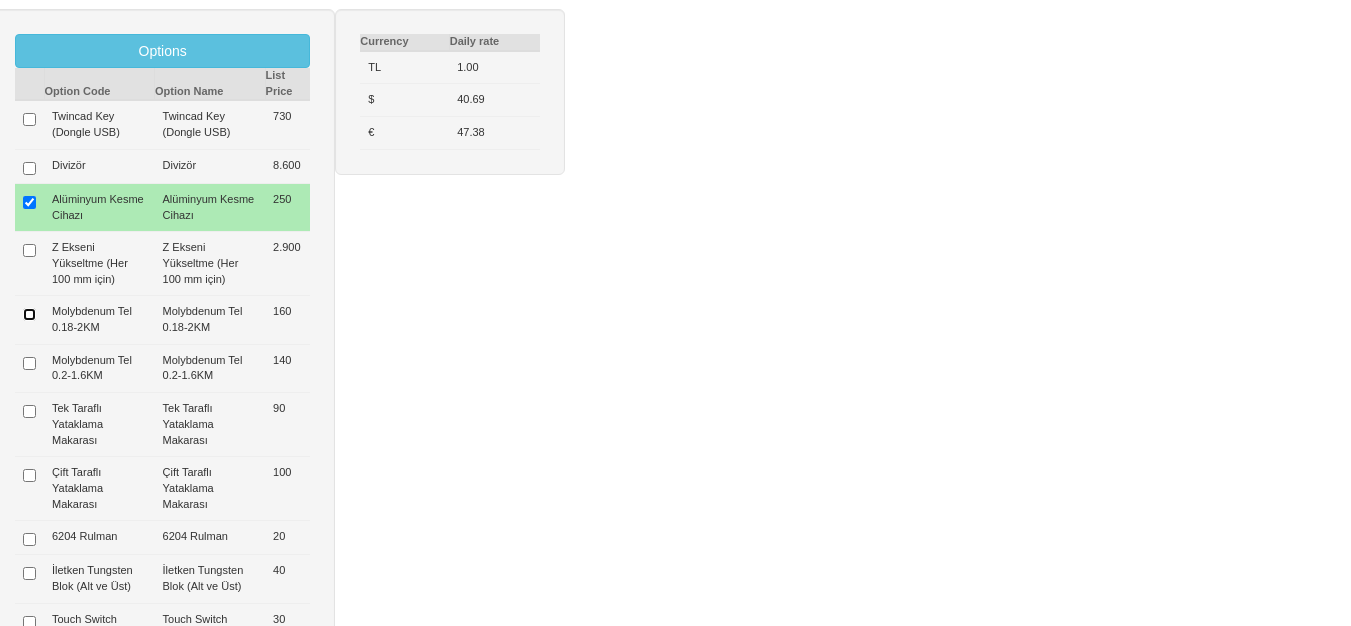 click at bounding box center (29, 314) 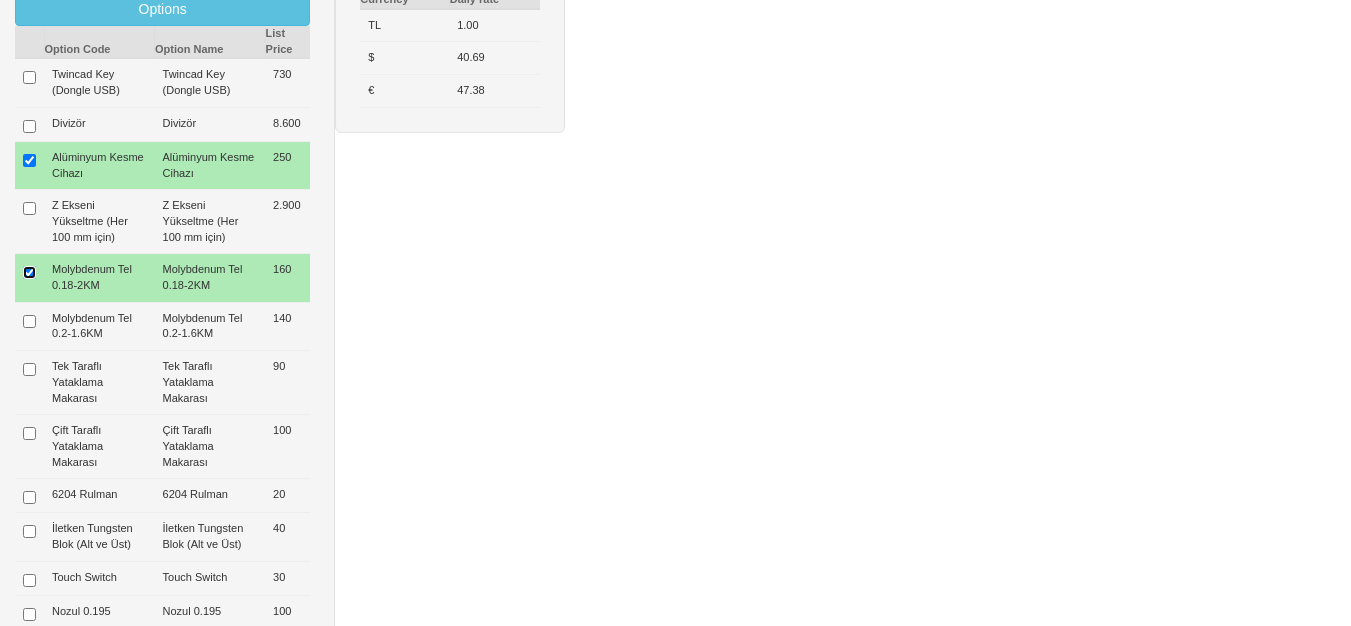 type on "410  $" 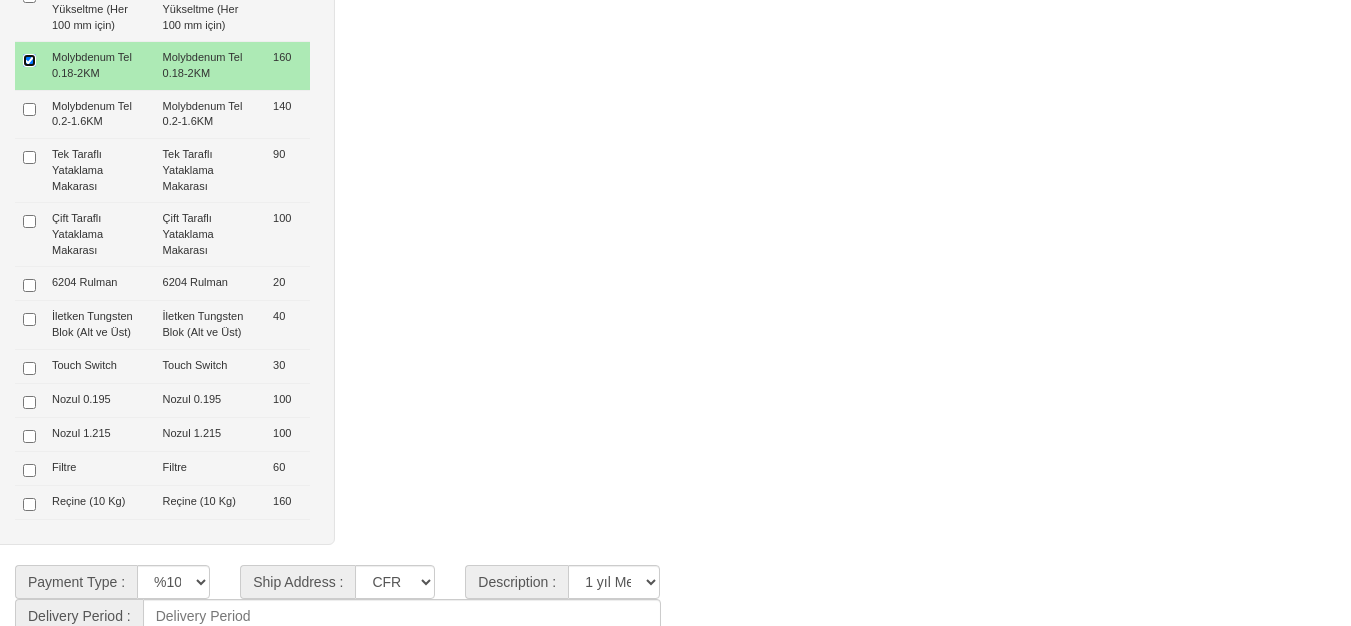 scroll, scrollTop: 1064, scrollLeft: 0, axis: vertical 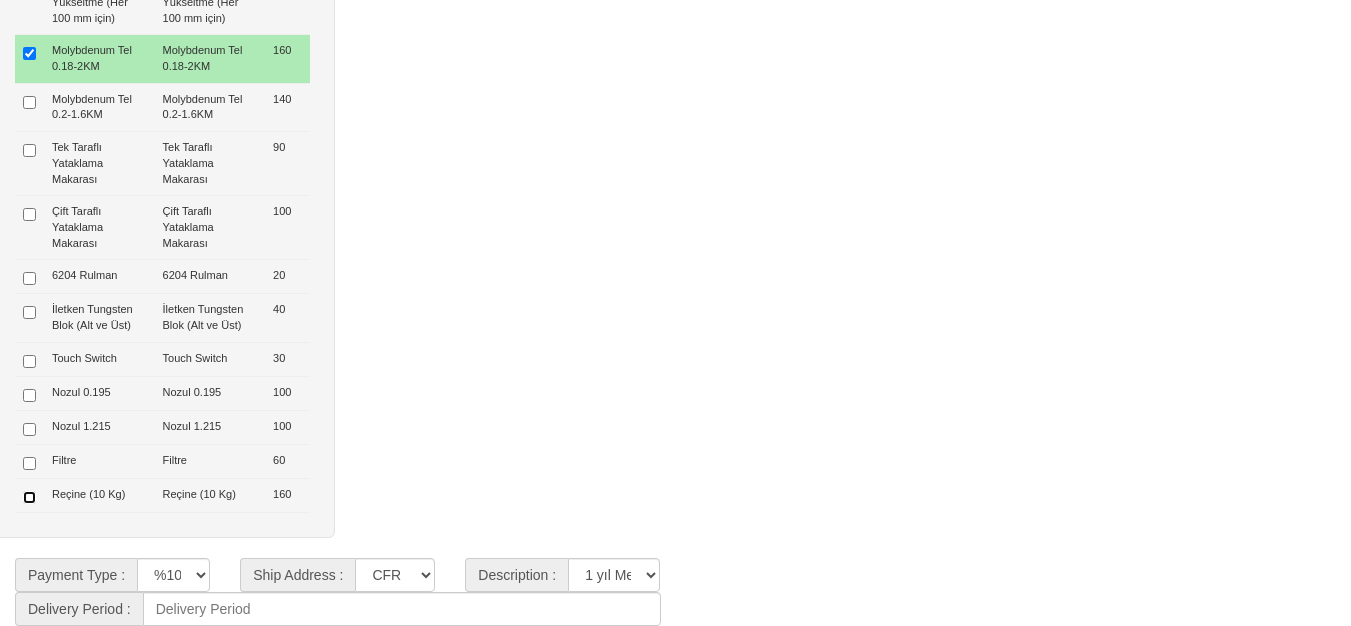click at bounding box center (29, 497) 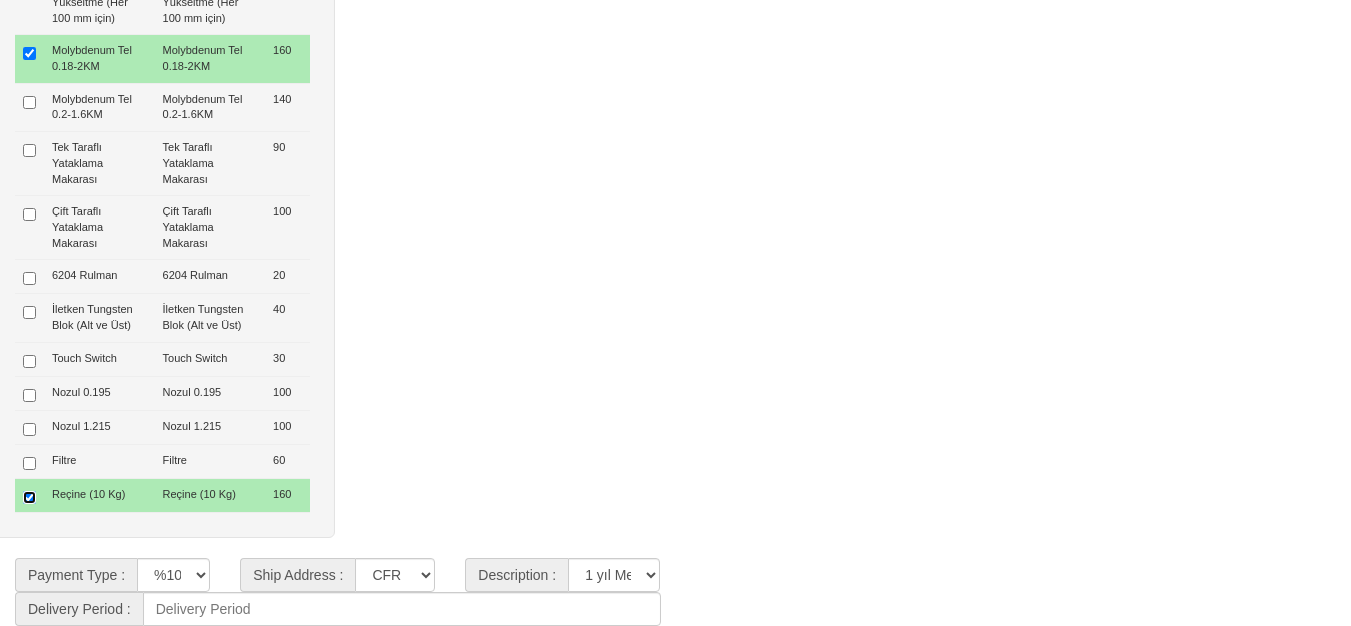 type on "565  $" 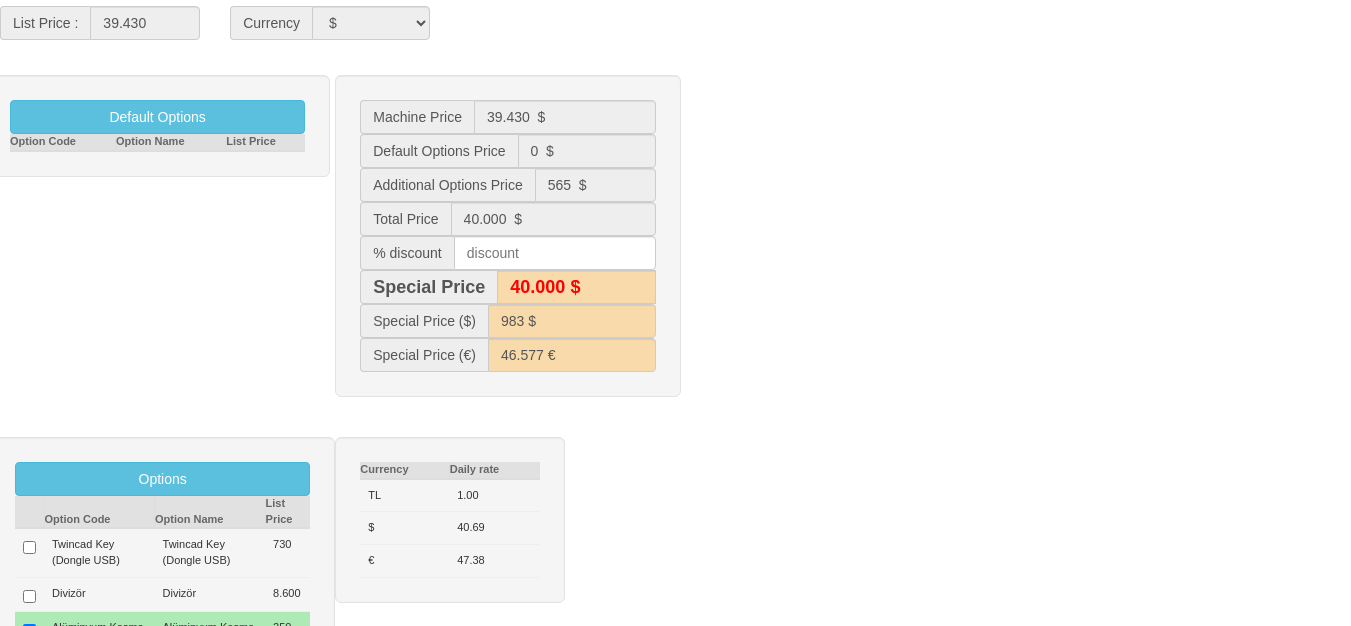 scroll, scrollTop: 364, scrollLeft: 0, axis: vertical 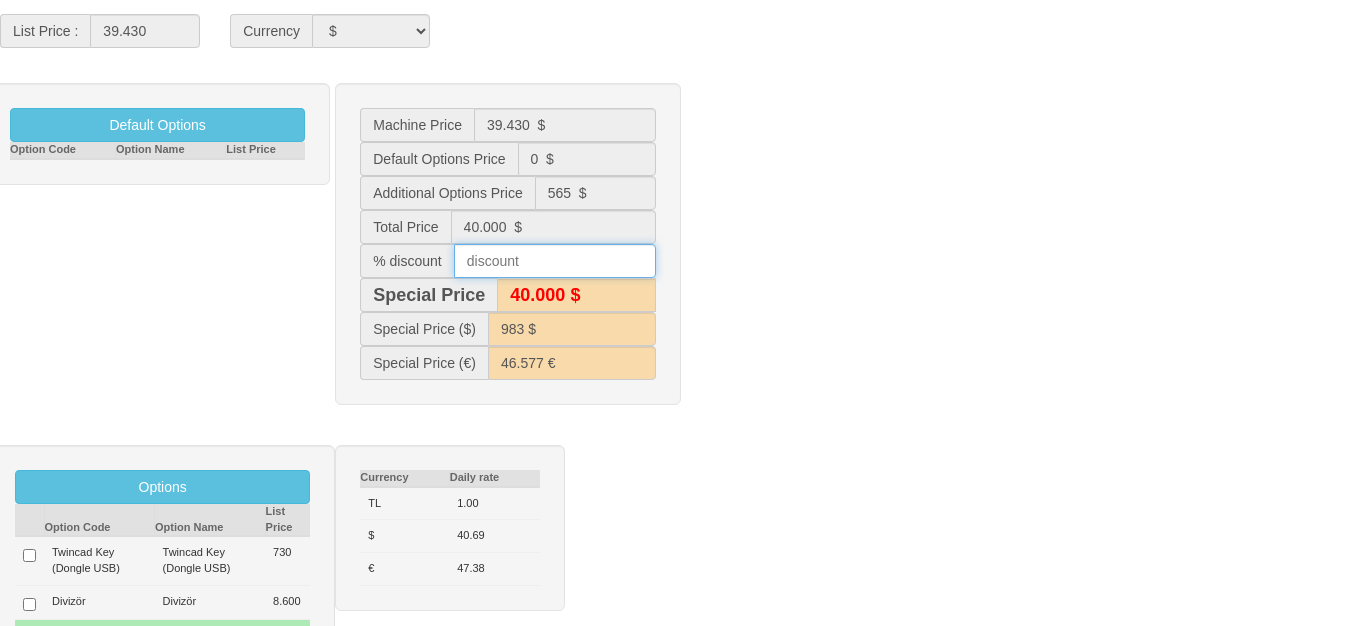 click at bounding box center [555, 261] 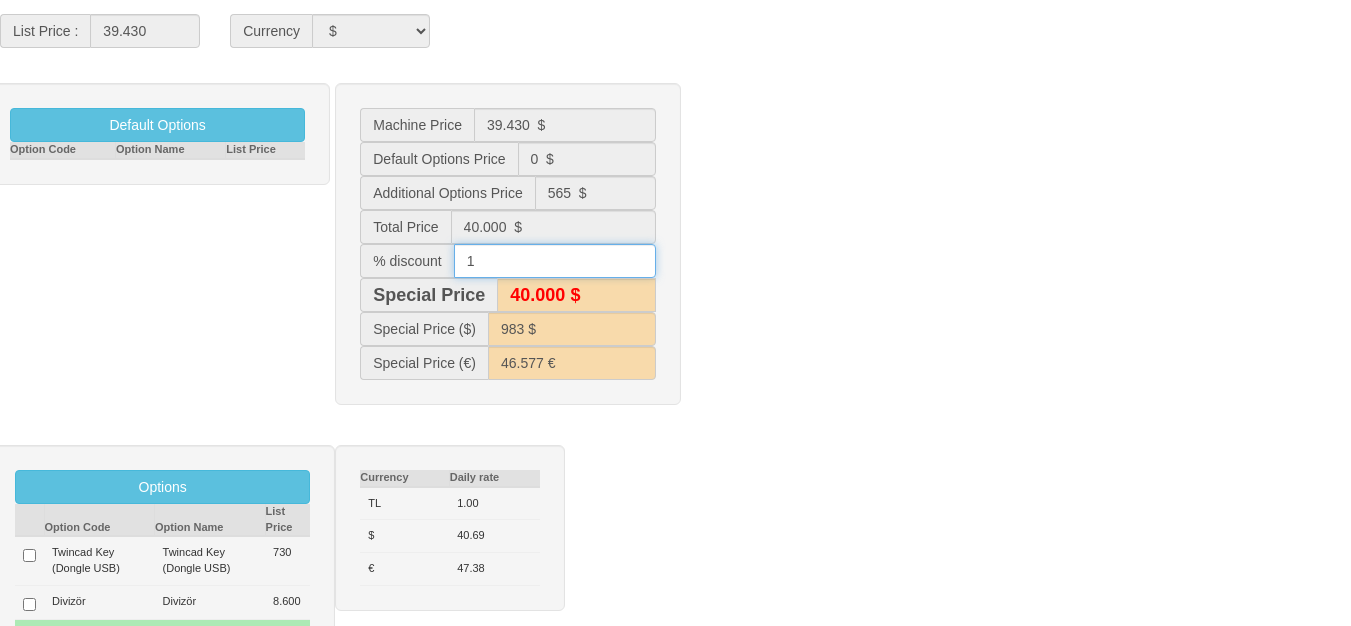 type on "10" 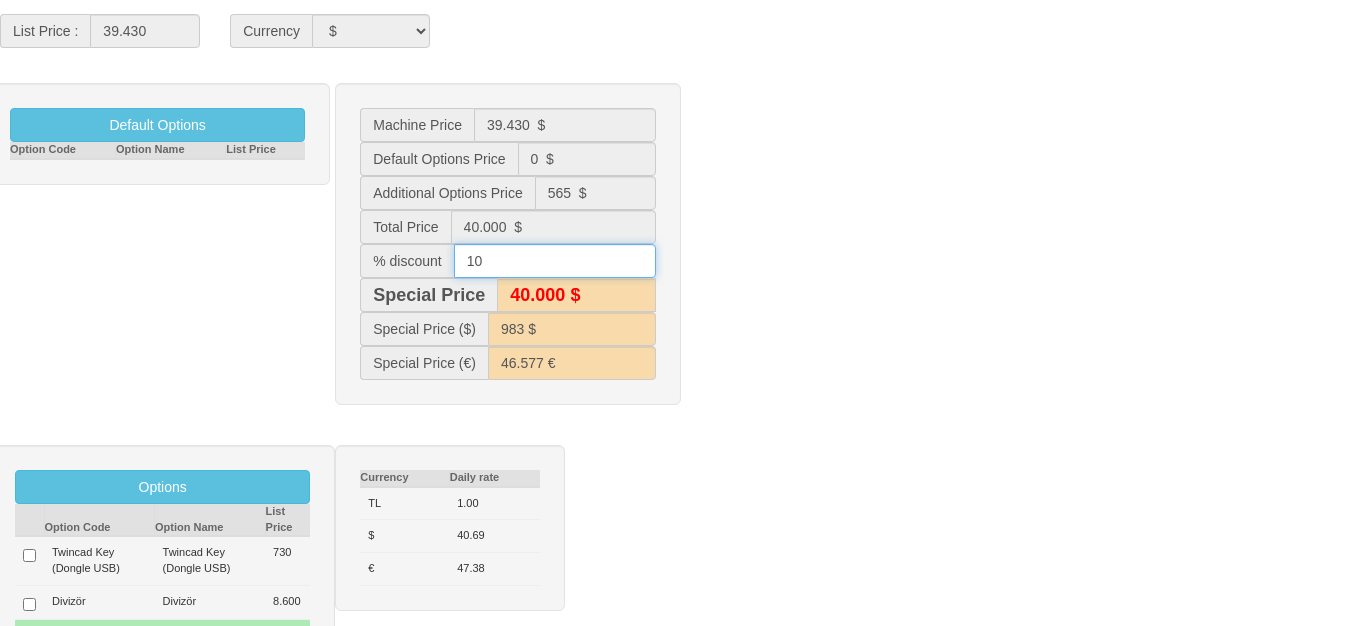 type on "39.600 $" 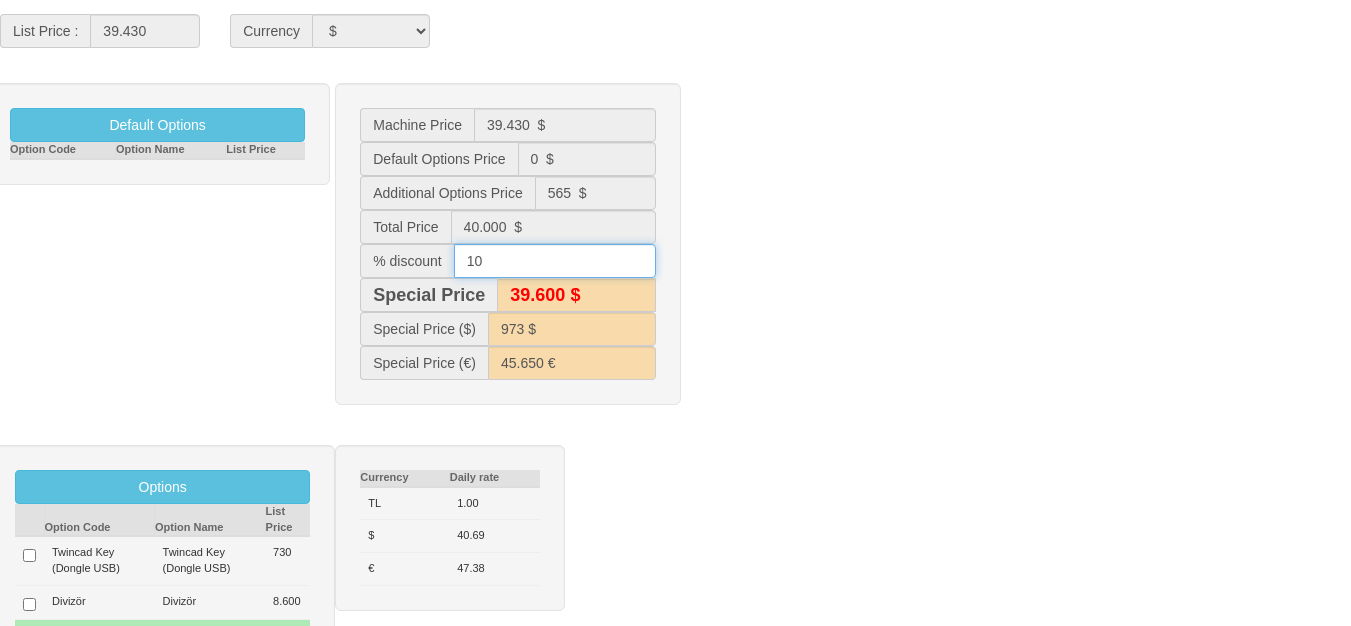 type on "36.000 $" 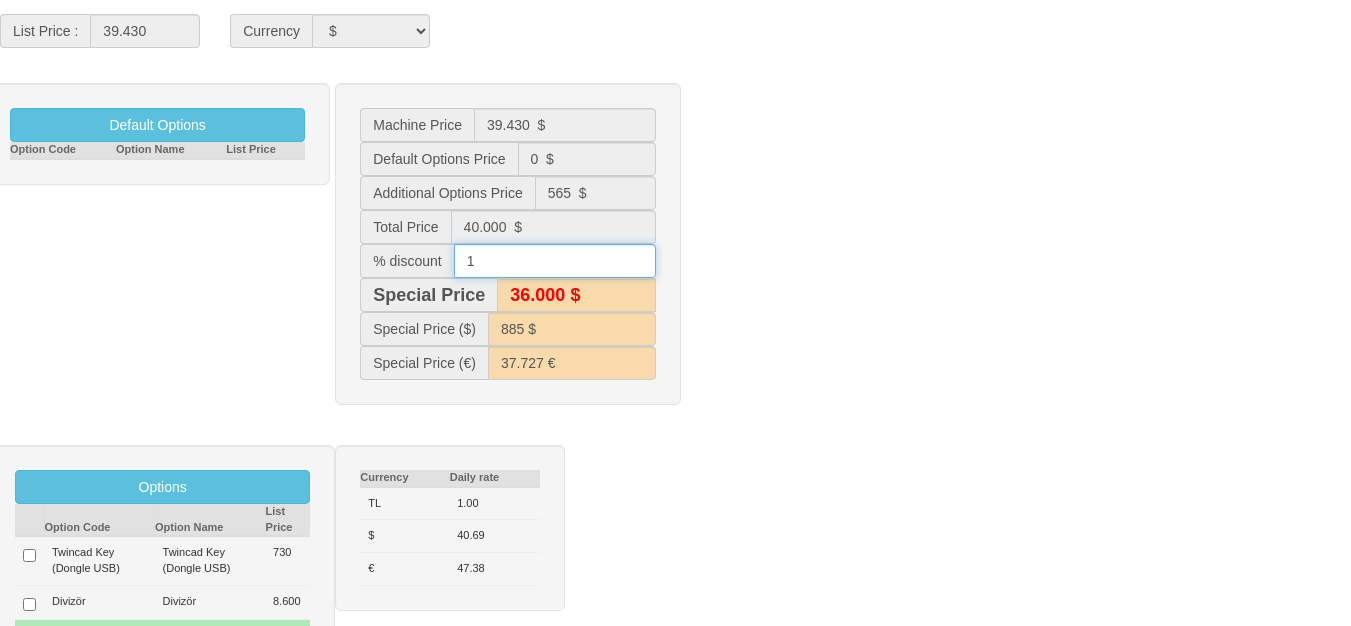 type on "15" 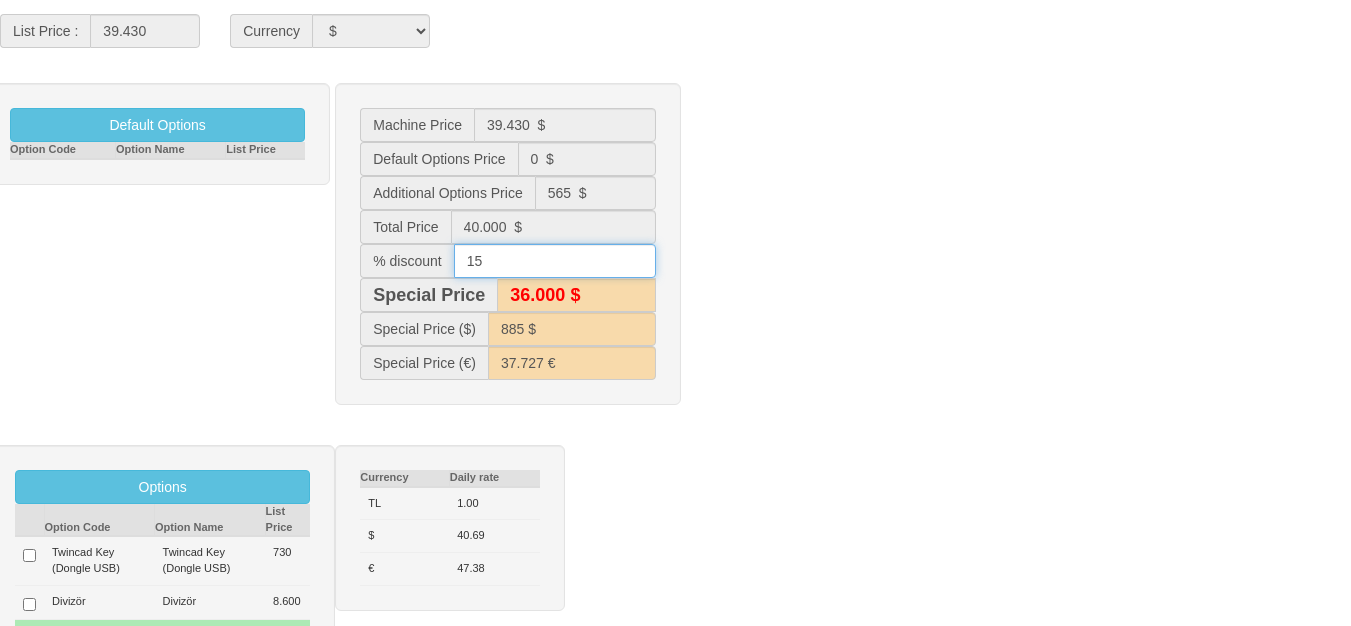 type on "39.600 $" 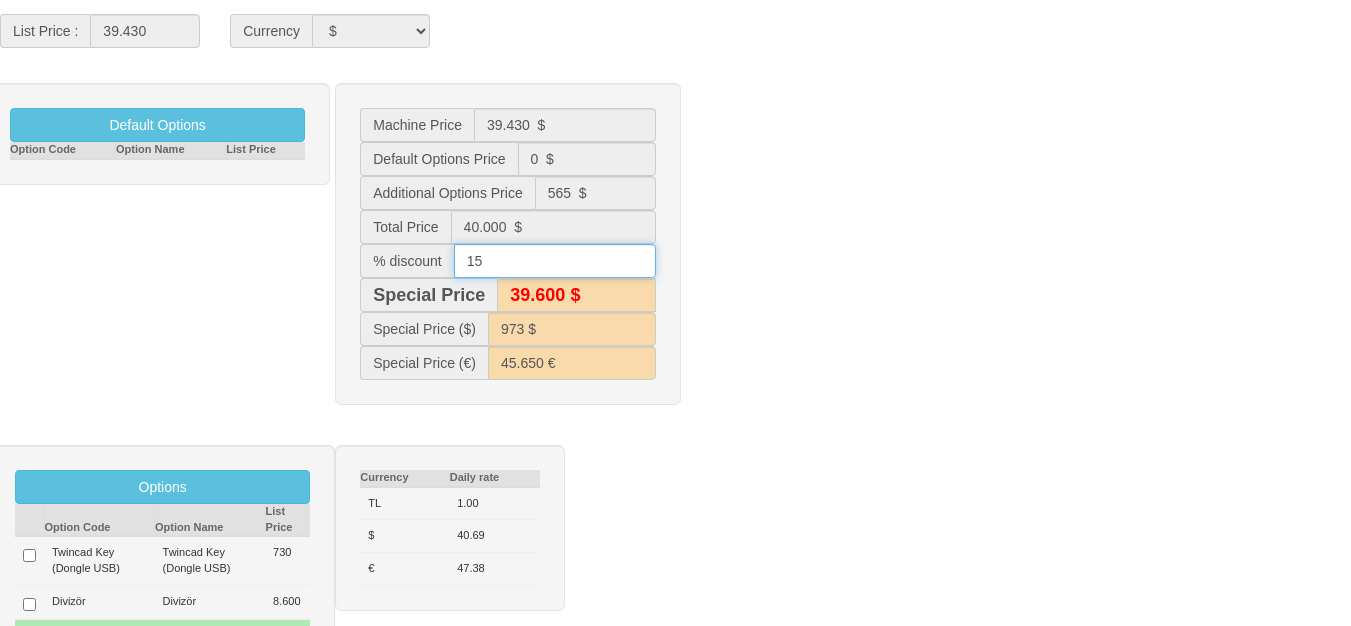 type on "34.000 $" 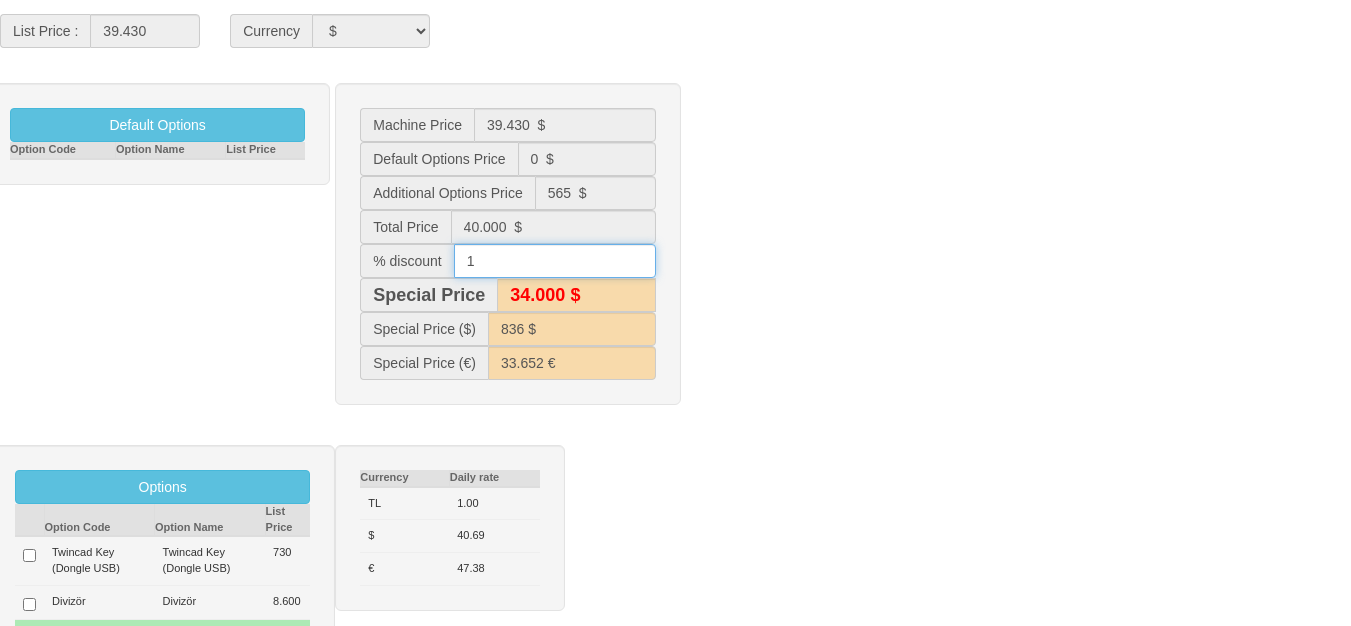 type on "14" 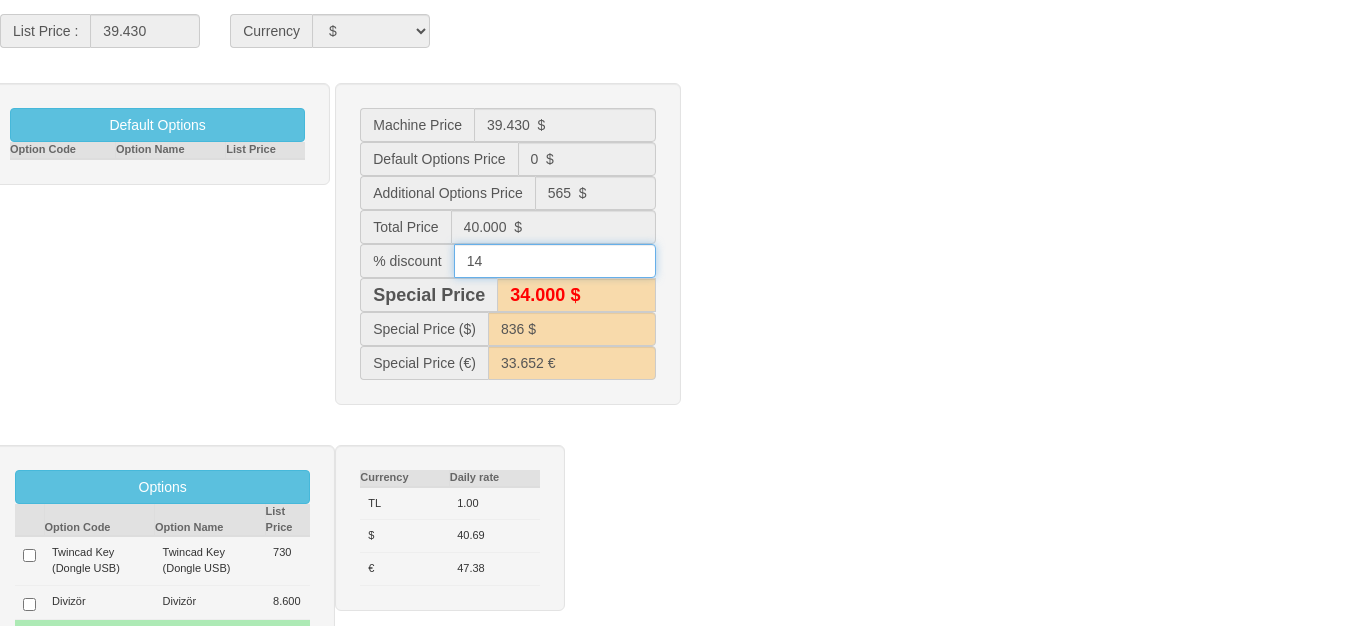 type on "34.400 $" 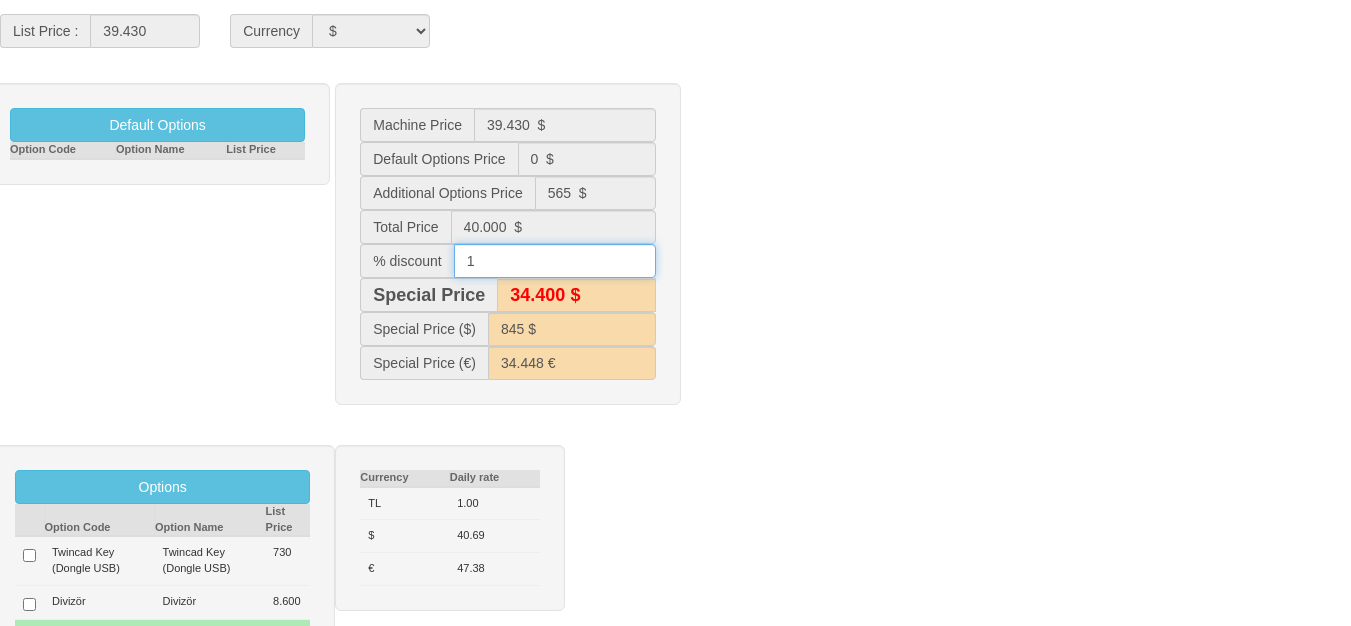 type on "13" 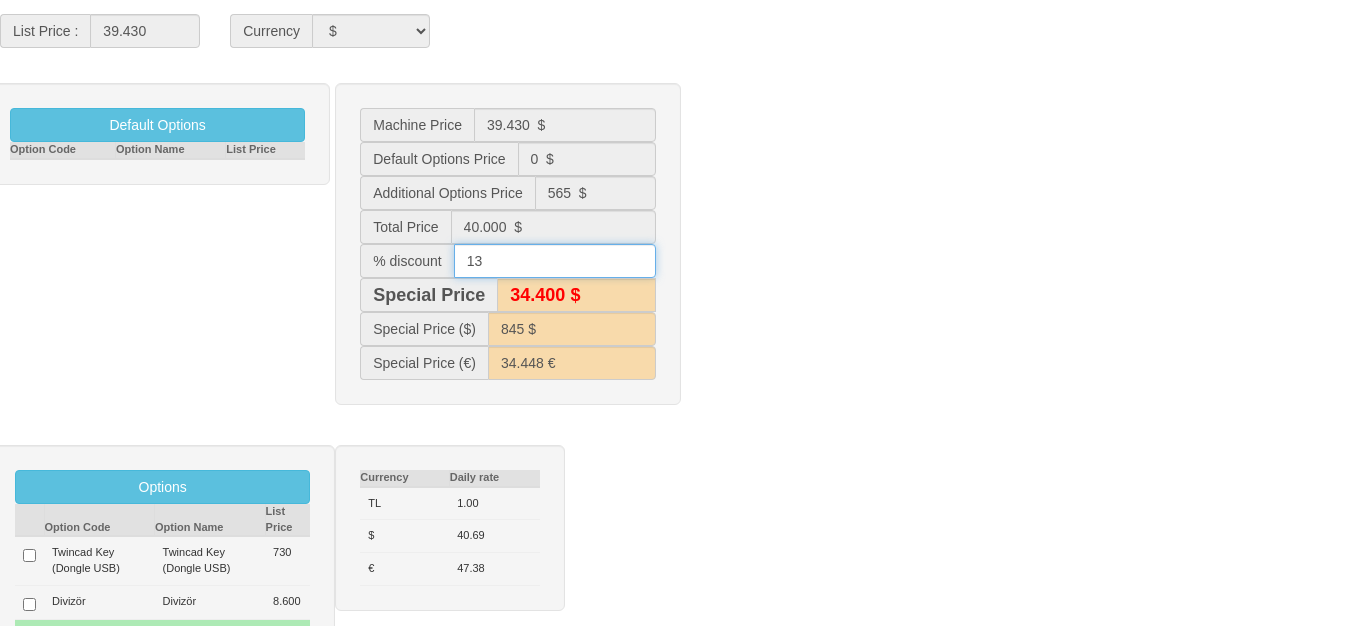 type on "39.600 $" 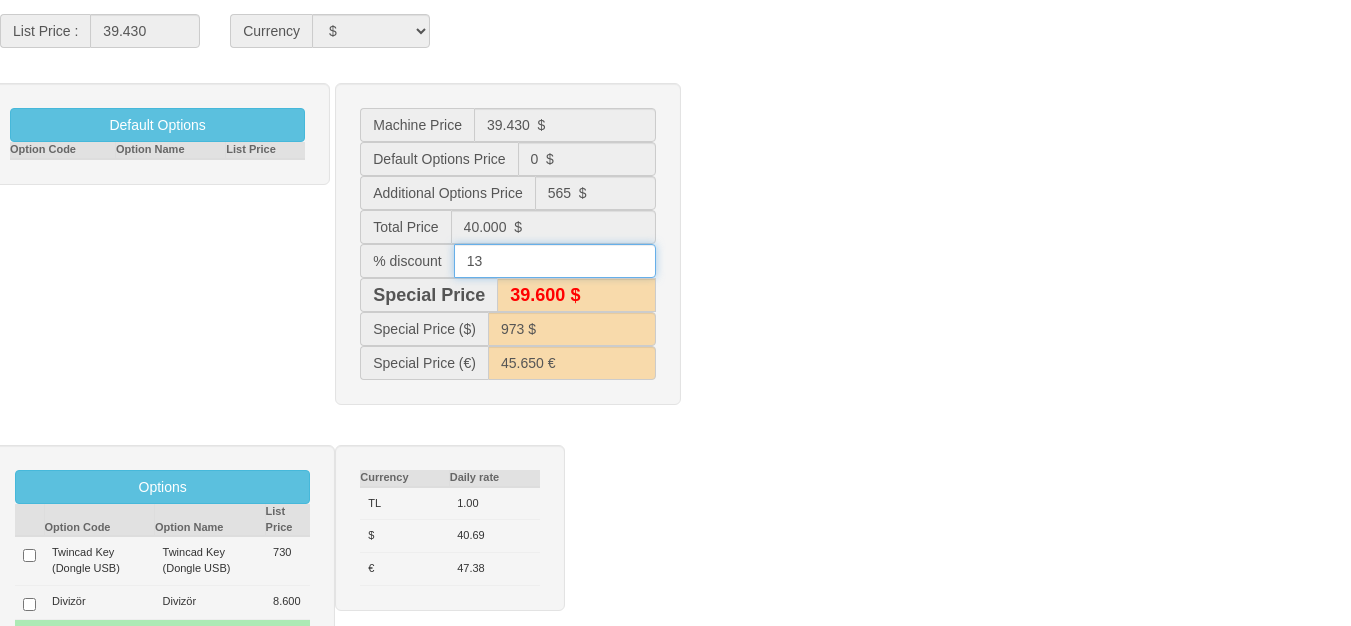 type on "34.800 $" 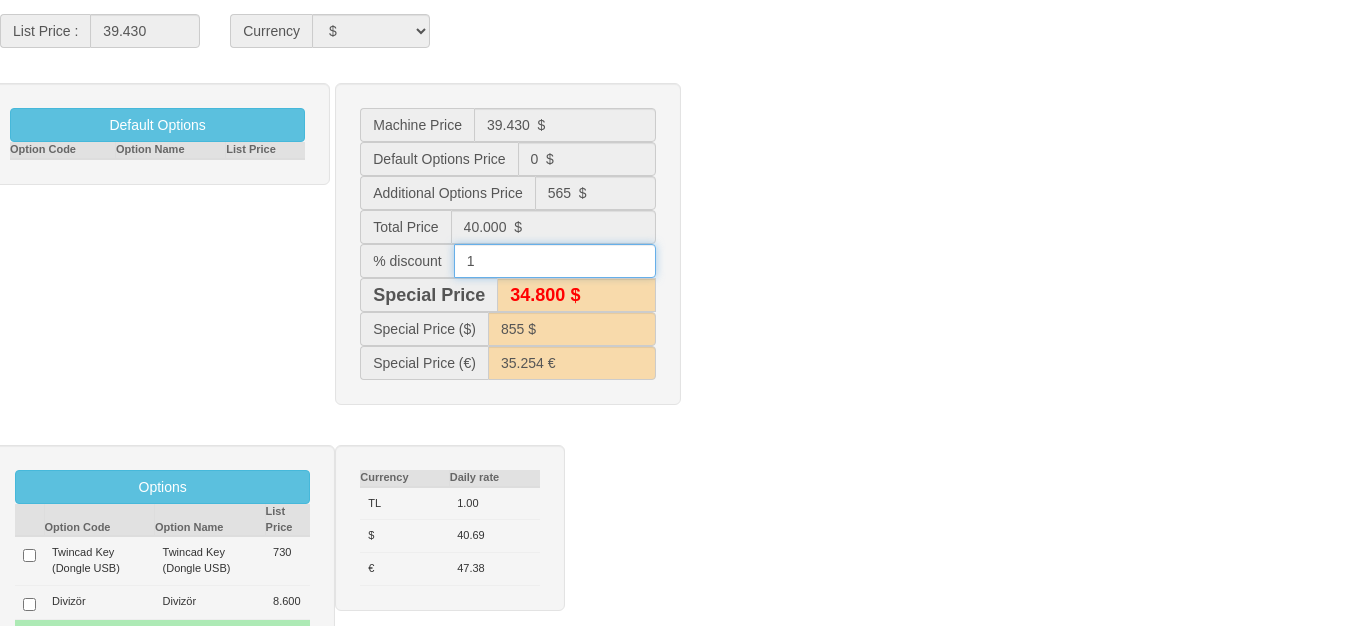 type on "12" 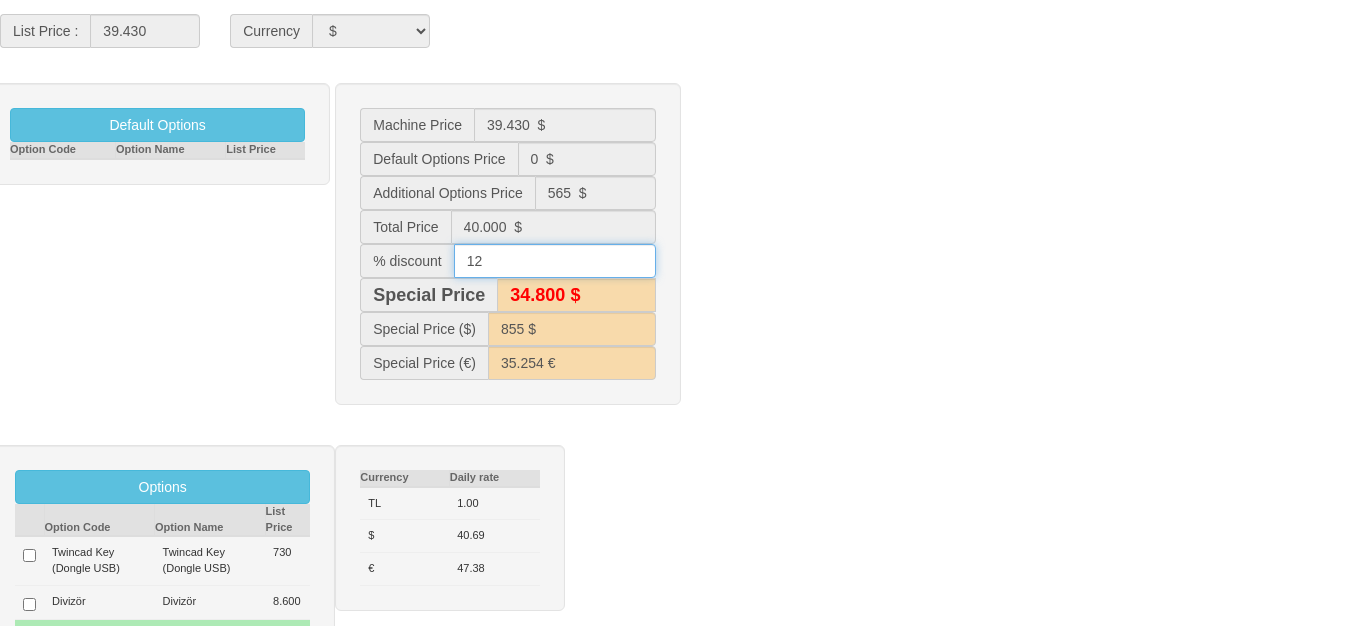 type on "39.600 $" 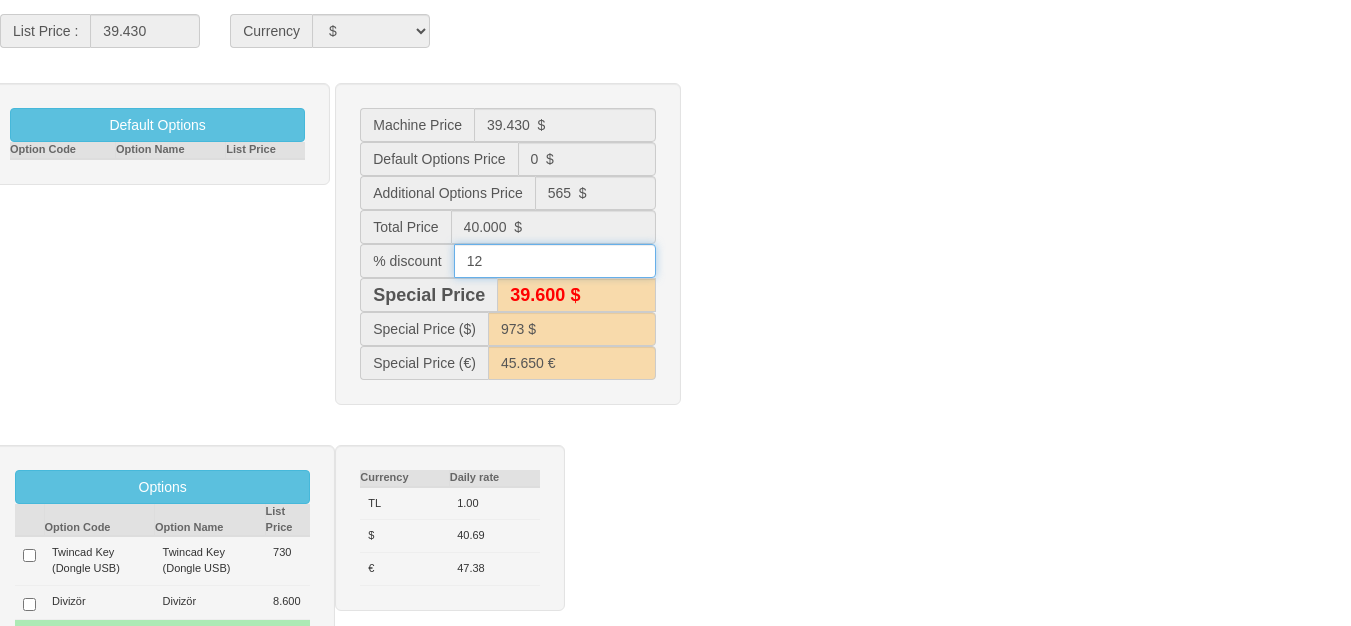type on "35.200 $" 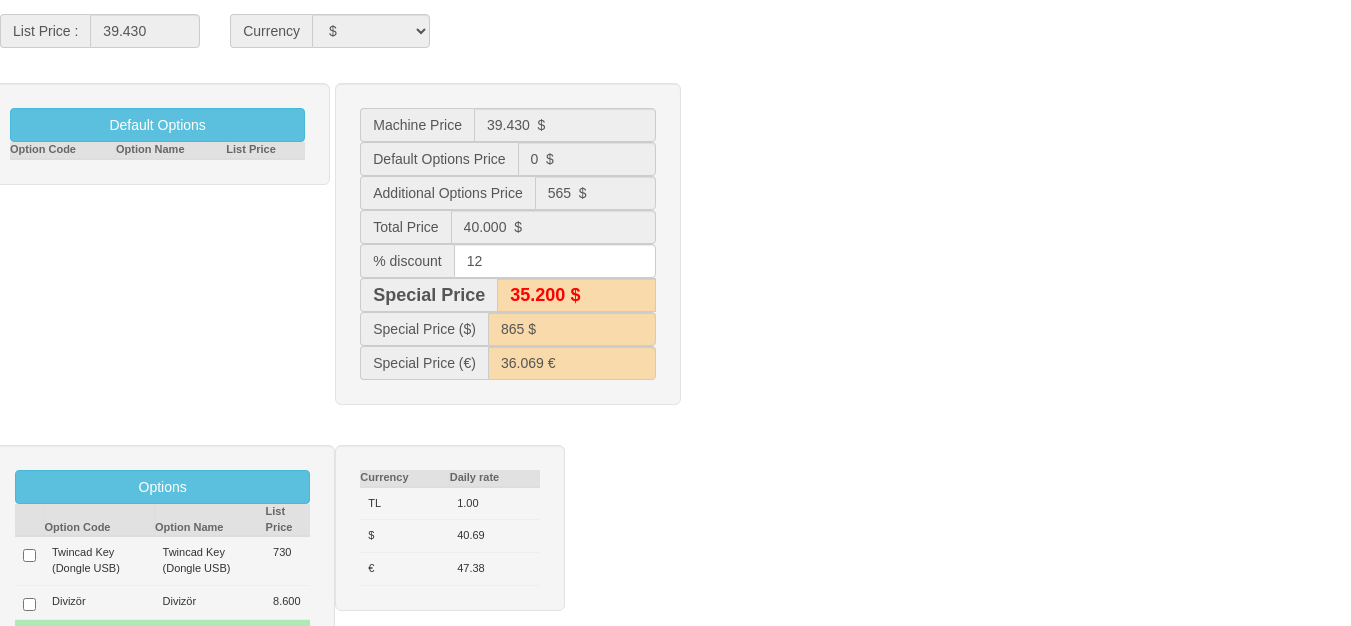 click on "Default Options
Option Code
Option Name
List Price
Machine Price
39.430  $
Default Options Price
0  $
Additional Options Price
565  $
Total Price
40.000  $
% discount
12
Special Price
35.200 $
Special Price ($)  865 $" at bounding box center [675, 254] 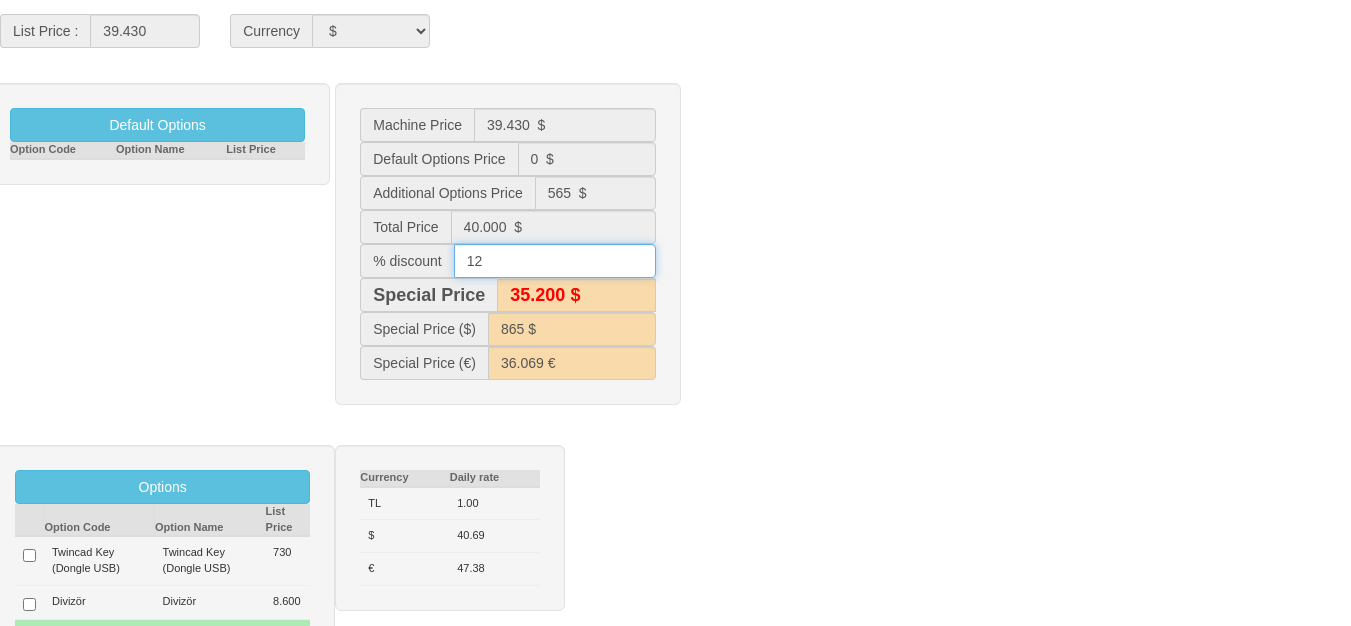 click on "12" at bounding box center (555, 261) 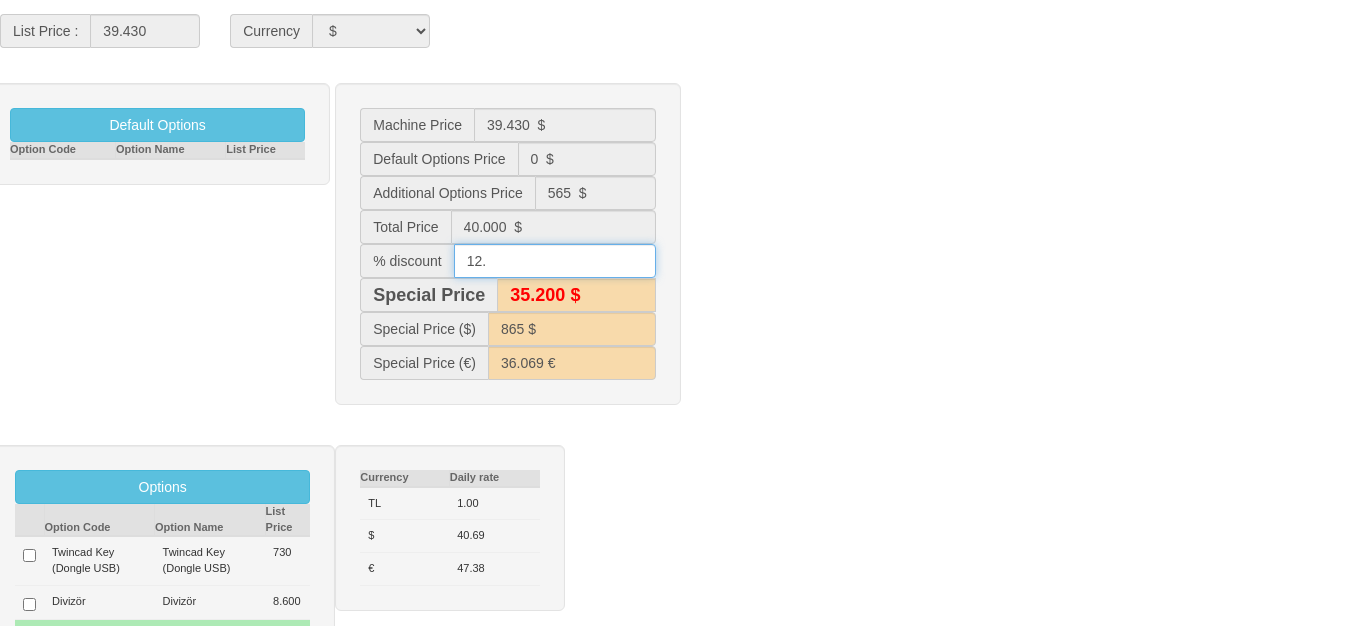 type on "12.5" 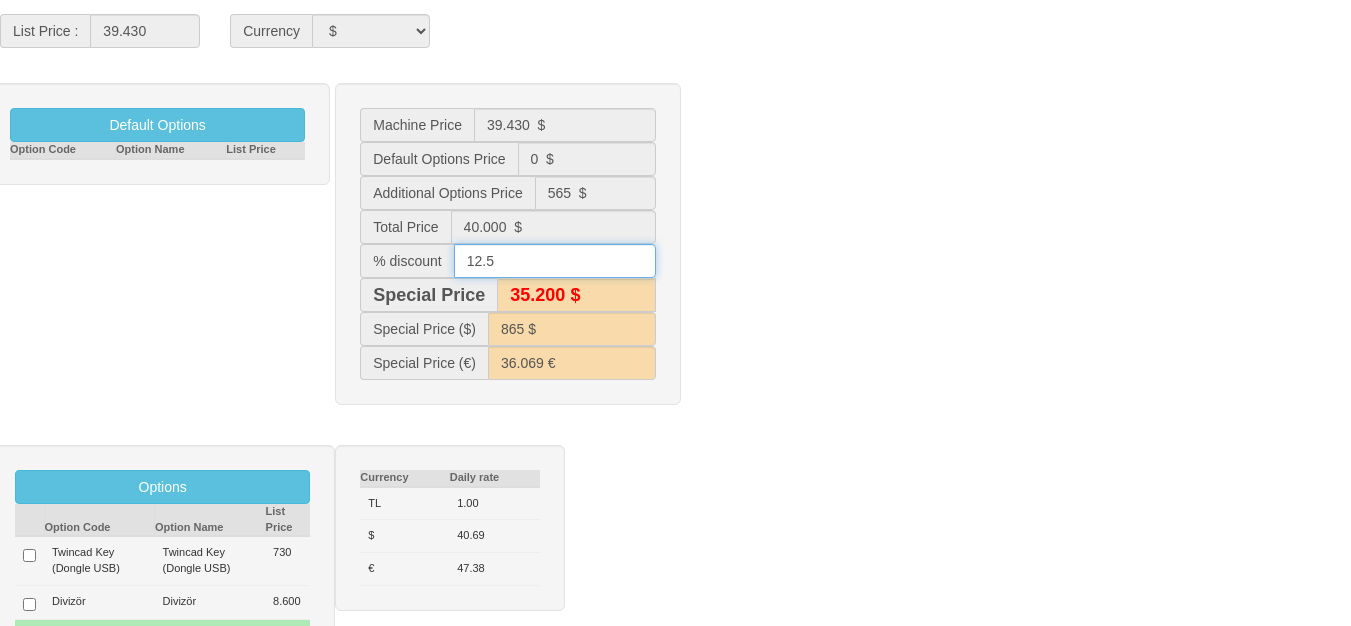 type on "35.000 $" 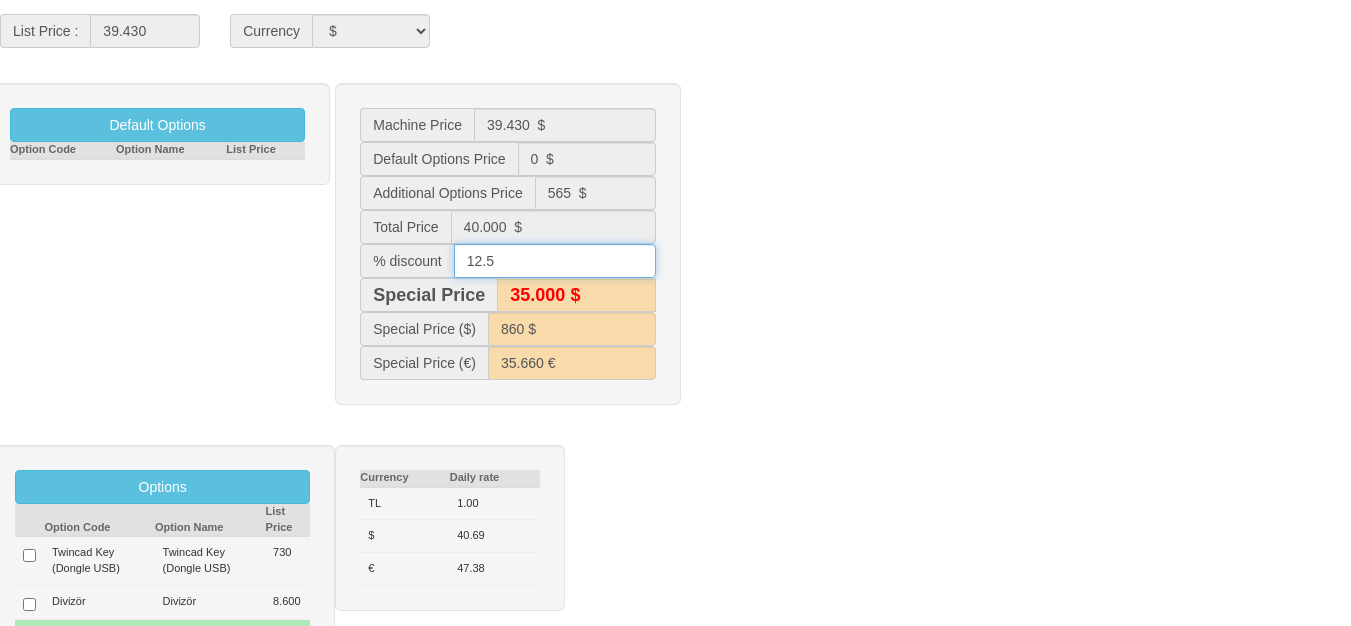 type on "12.5" 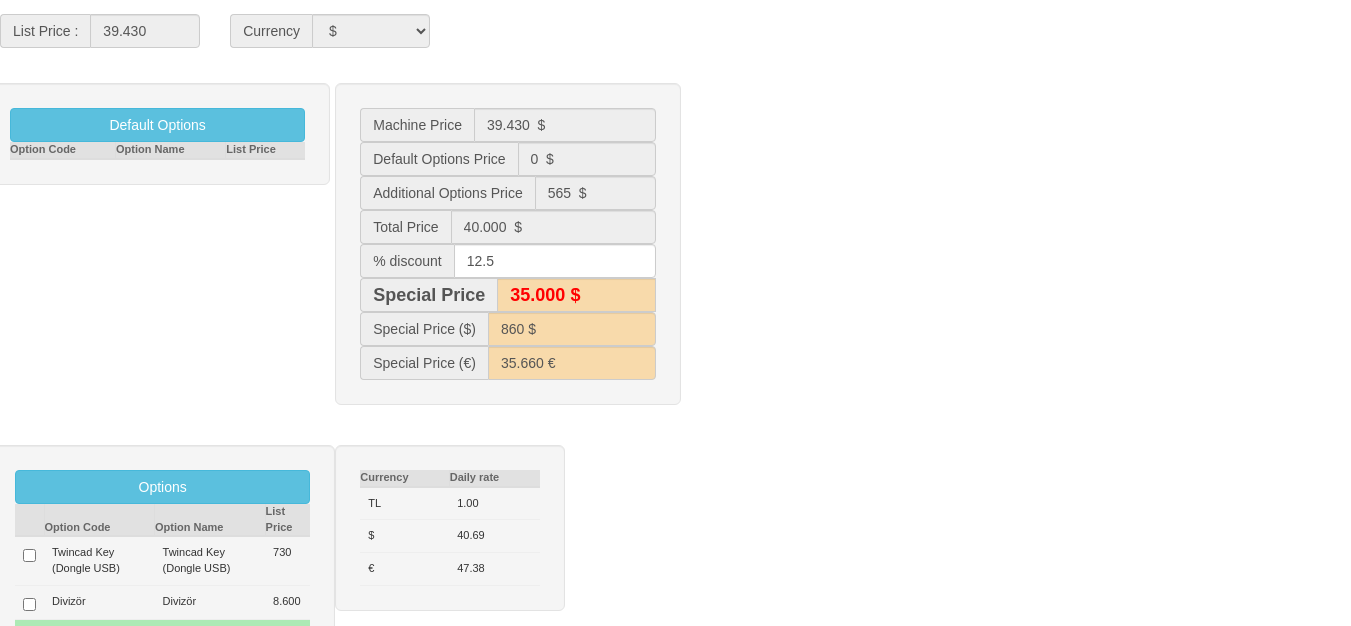 click on "Default Options
Option Code
Option Name
List Price
Machine Price
39.430  $
Default Options Price
0  $
Additional Options Price
565  $
Total Price
40.000  $
% discount
12.5
Special Price
35.000 $
Special Price ($)  860 $" at bounding box center [675, 254] 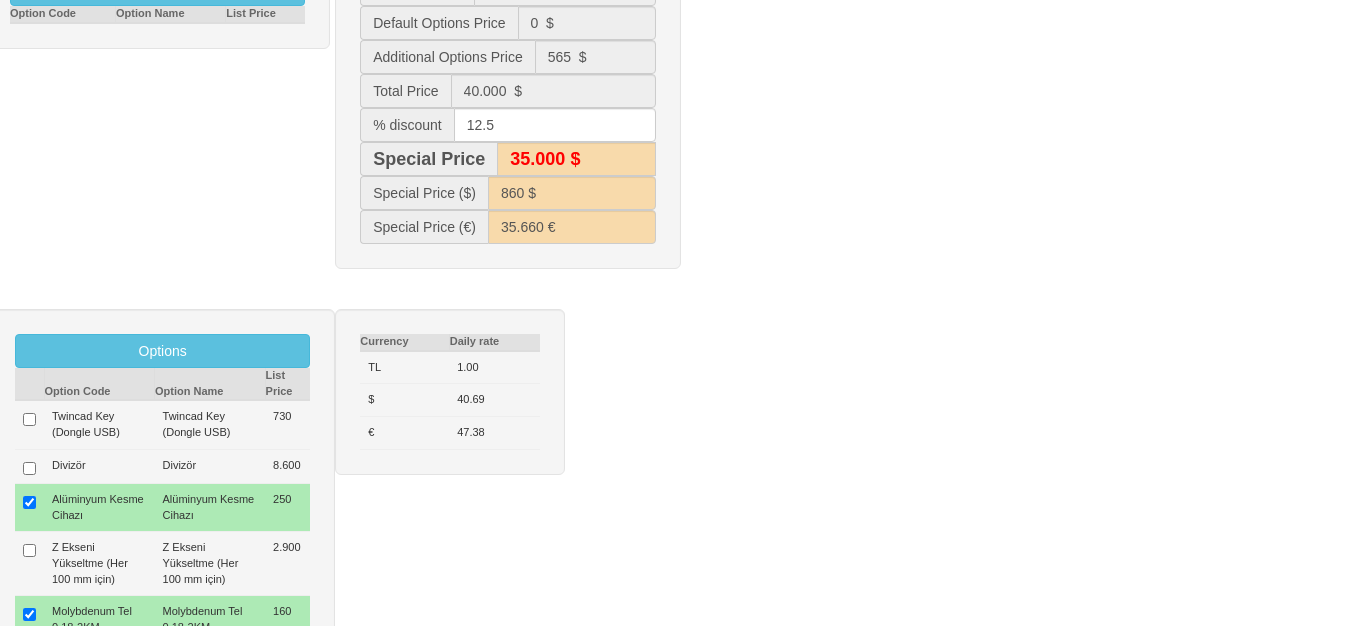 scroll, scrollTop: 1064, scrollLeft: 0, axis: vertical 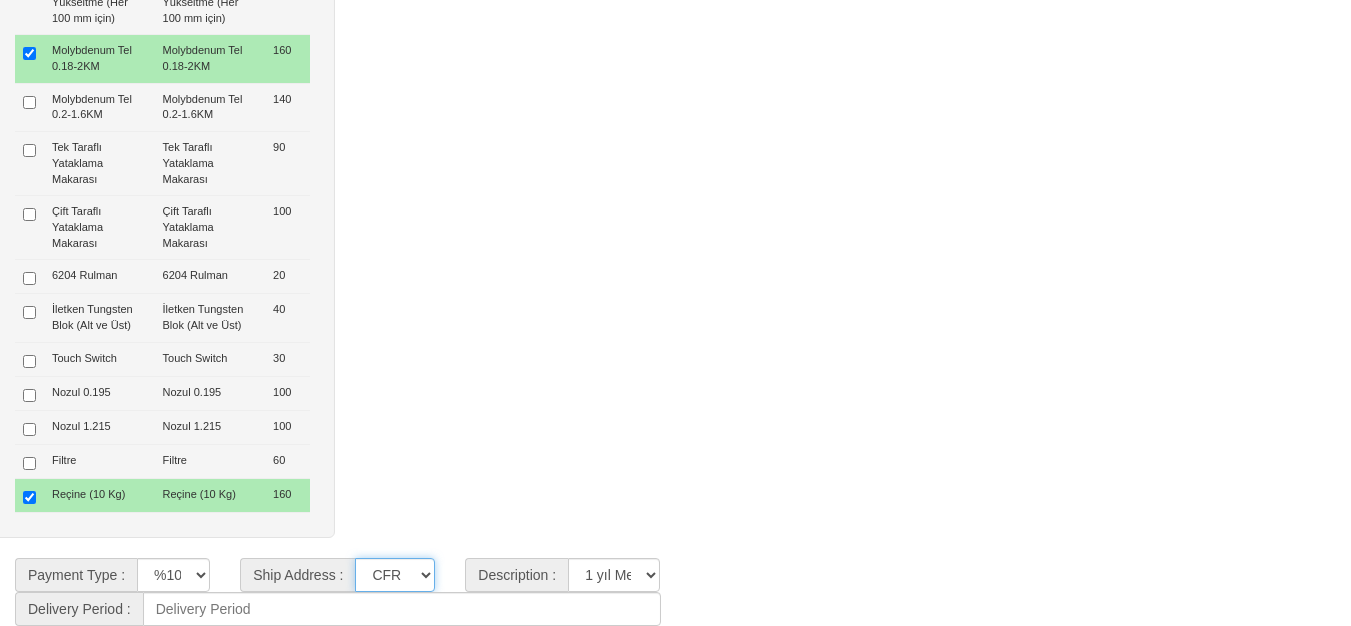 click on "CFR İZMİT
CIF/İZMİT (Gümrük Vergisi , Nakliye ve KDV Dahil Değildir.)
CIF/İSTANBUL (Gümrük Vergisi , Nakliye ve KDV Dahil Değildir.)
CIF/DERİNCE(İLTER ANTREPO)" at bounding box center [395, 575] 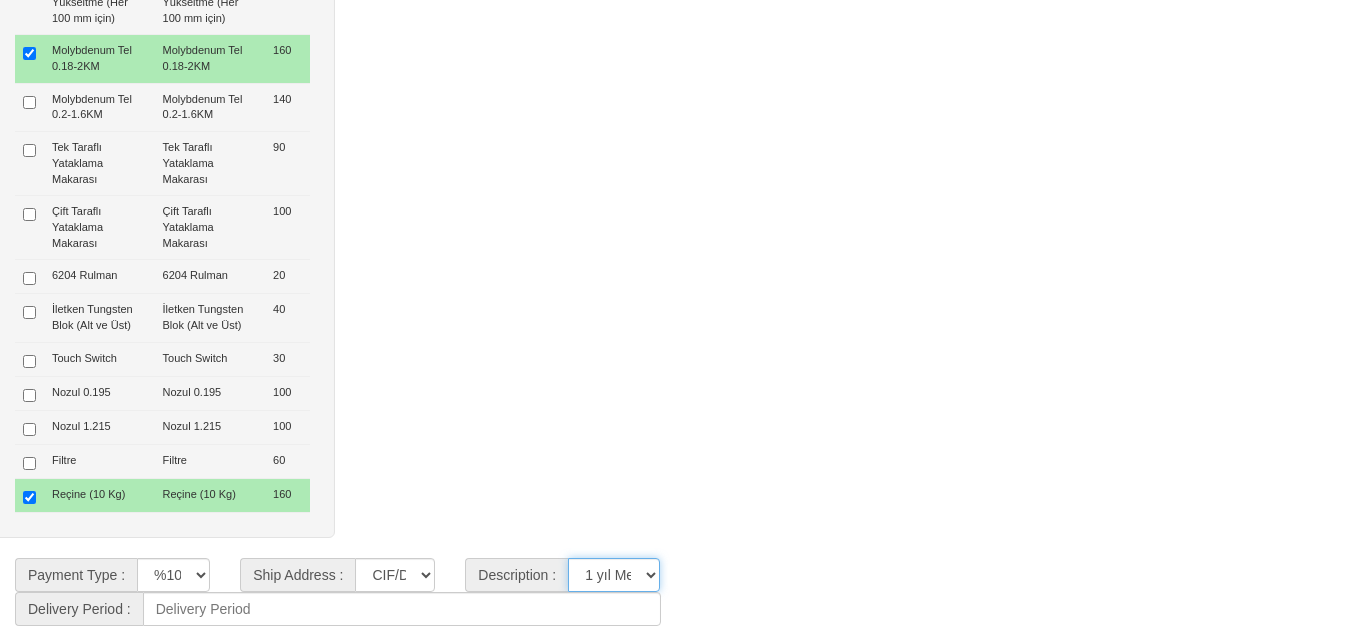 click on "**********" at bounding box center (614, 575) 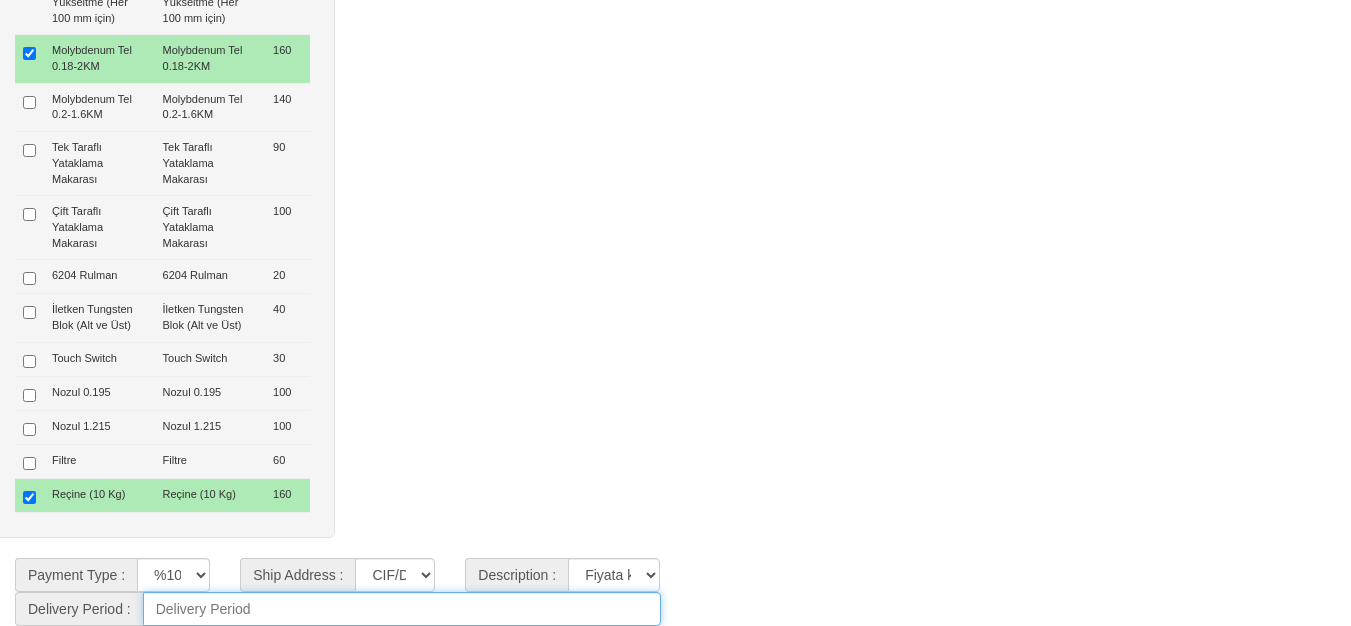 click at bounding box center (402, 609) 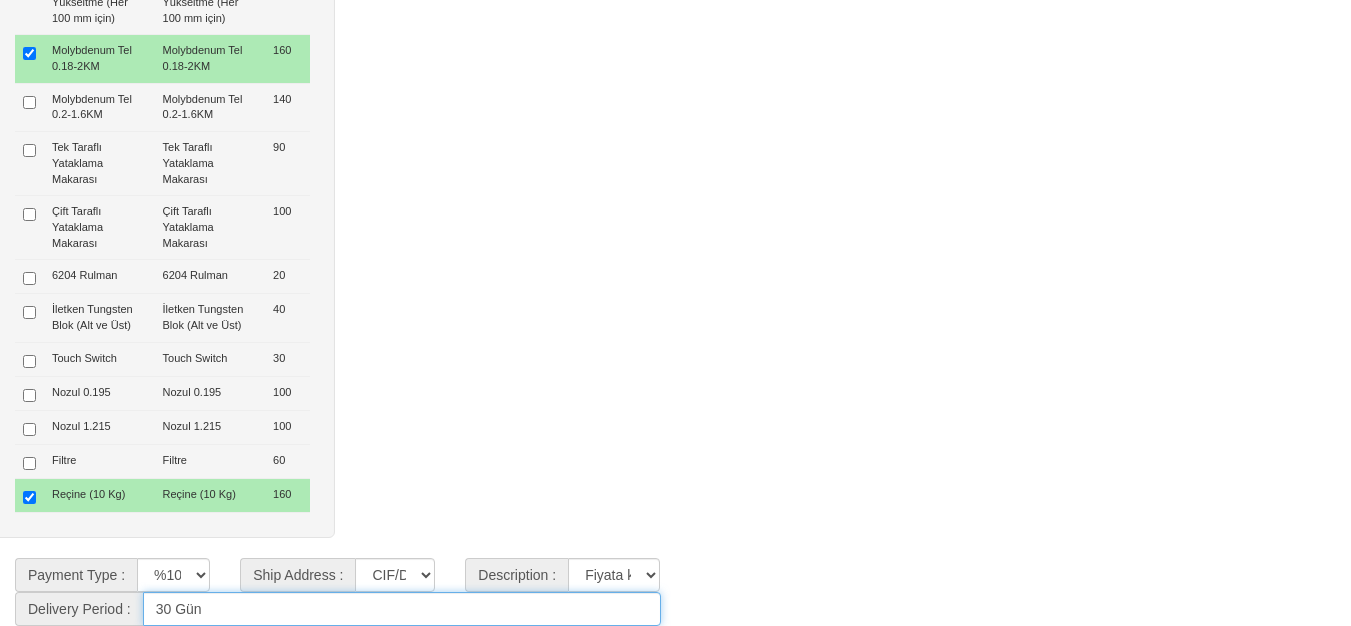 type on "30 Gün" 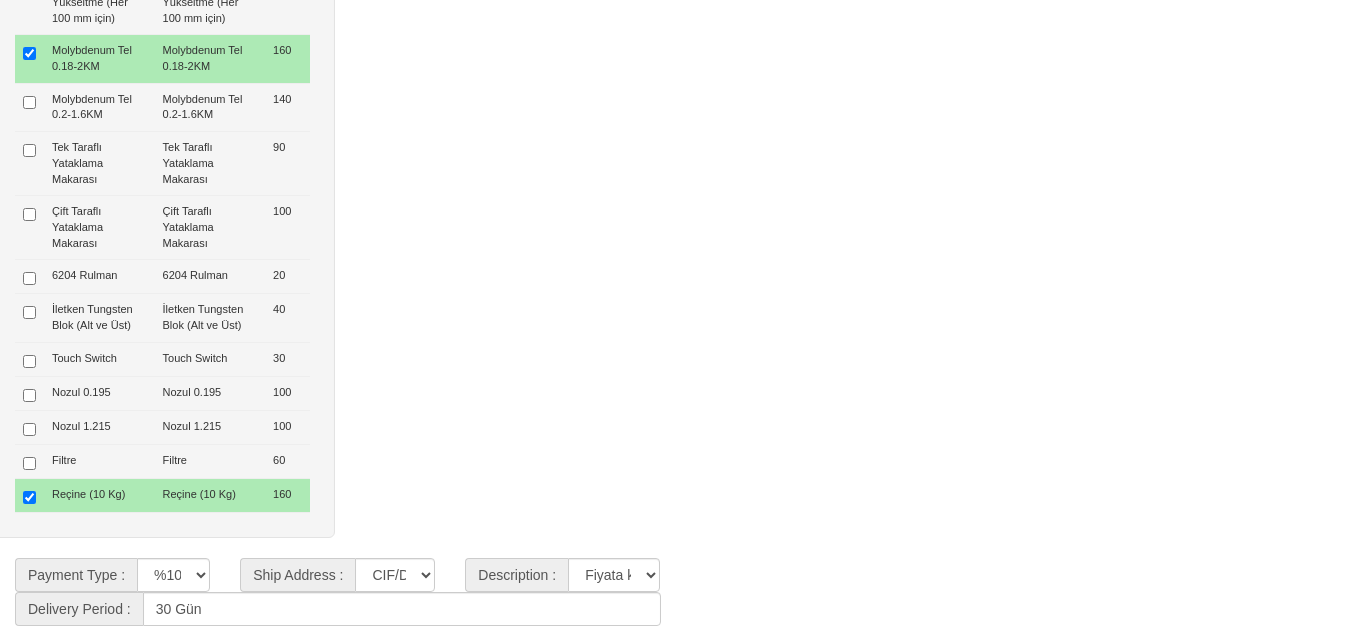 click on "Options
Option Code
Option Name
List Price
Twincad Key (Dongle USB) Twincad Key (Dongle USB) 730  Divizör Divizör 8.600  Alüminyum Kesme Cihazı Alüminyum Kesme Cihazı 250  Z Ekseni Yükseltme (Her 100 mm için) Z Ekseni Yükseltme (Her 100 mm için) 2.900  Molybdenum Tel 0.18-2KM Molybdenum Tel 0.18-2KM 160  Molybdenum Tel 0.2-1.6KM Molybdenum Tel 0.2-1.6KM 140  Tek Taraflı Yataklama Makarası Tek Taraflı Yataklama Makarası 90  Çift Taraflı Yataklama Makarası Çift Taraflı Yataklama Makarası 100  6204 Rulman 6204 Rulman 20  İletken Tungsten Blok (Alt ve Üst) İletken Tungsten Blok (Alt ve Üst) 40  Touch Switch Touch Switch 30  Nozul 0.195 Nozul 0.195 100  Nozul 1.215 Nozul 1.215 100  Filtre Filtre 60  Reçine (10 Kg) Reçine (10 Kg) 160
Save" at bounding box center (675, 153) 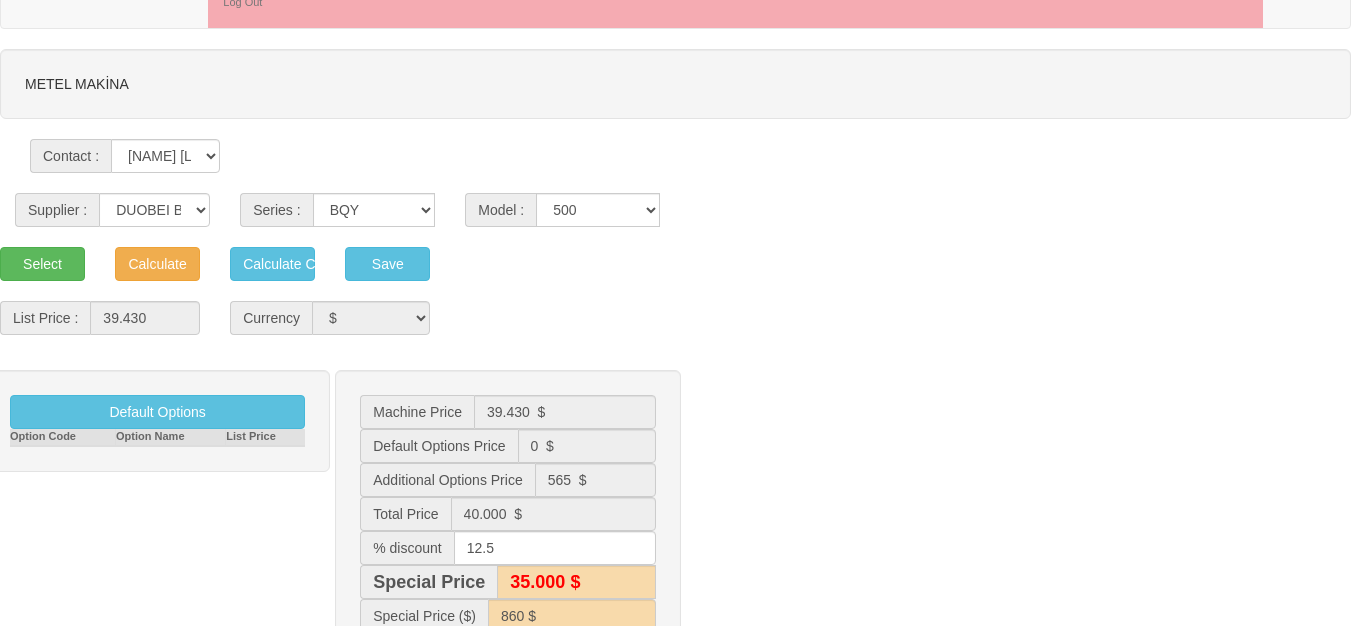 scroll, scrollTop: 0, scrollLeft: 0, axis: both 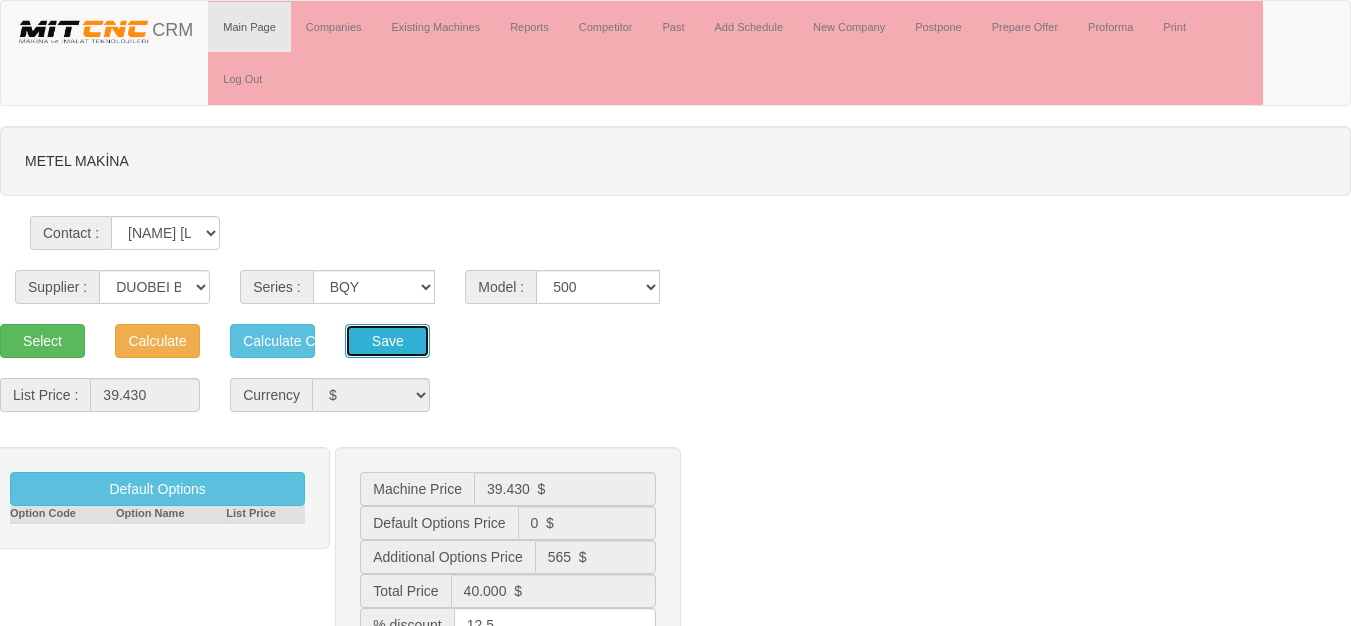click on "Save" at bounding box center [387, 341] 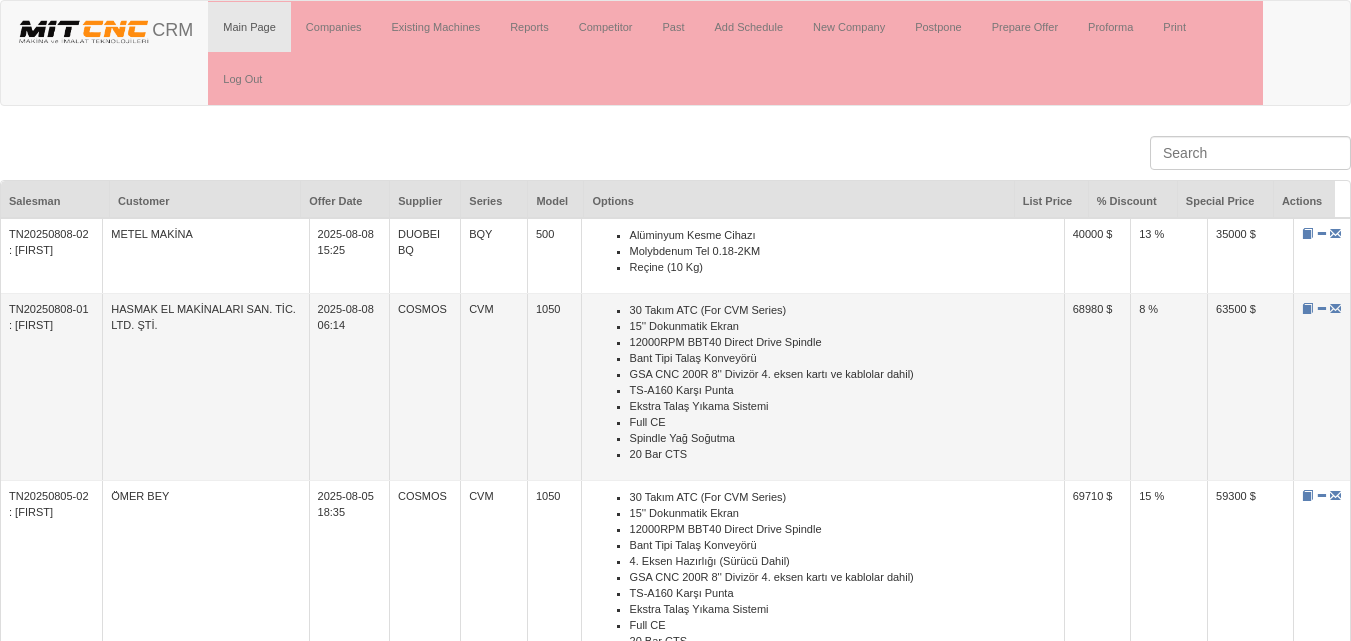 scroll, scrollTop: 0, scrollLeft: 0, axis: both 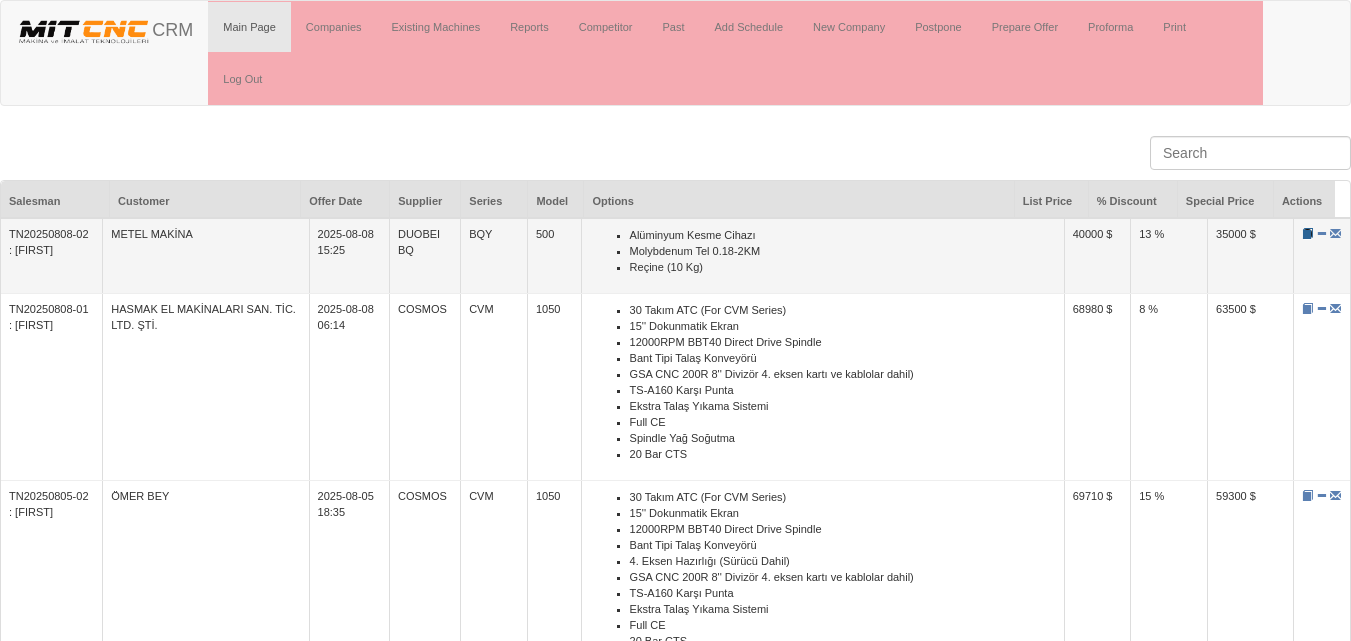 click at bounding box center (1307, 233) 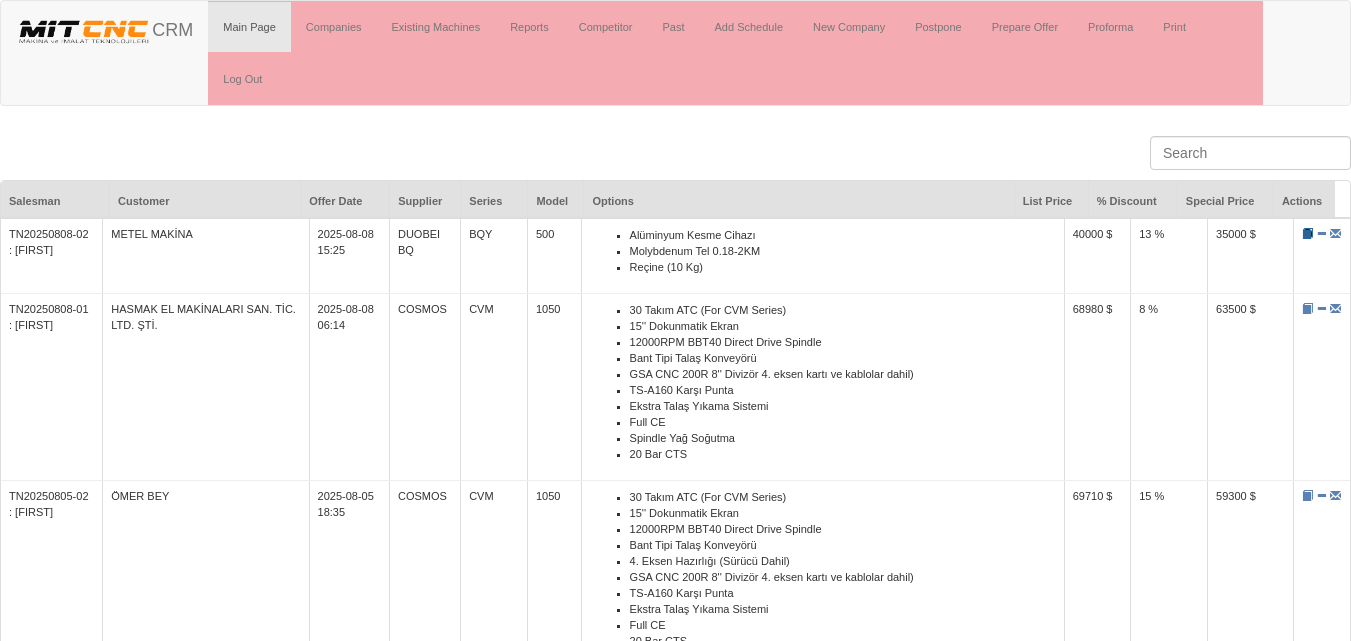 scroll, scrollTop: 85, scrollLeft: 0, axis: vertical 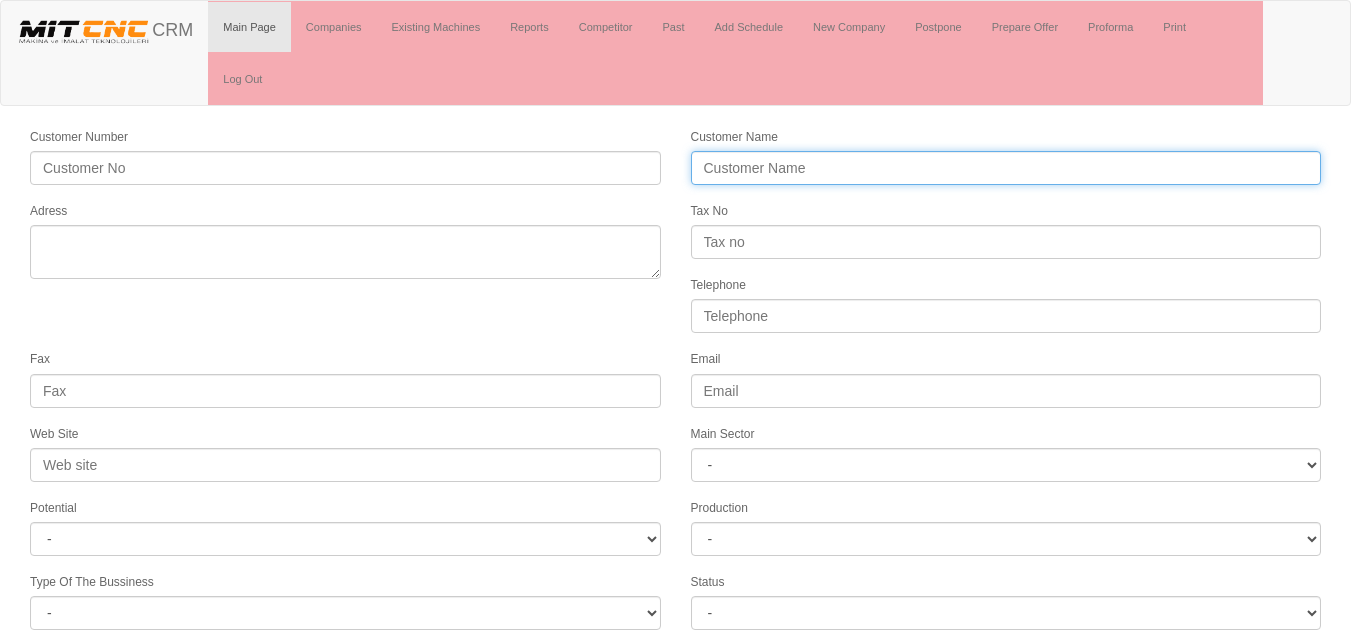 click on "Customer Name" at bounding box center (1006, 168) 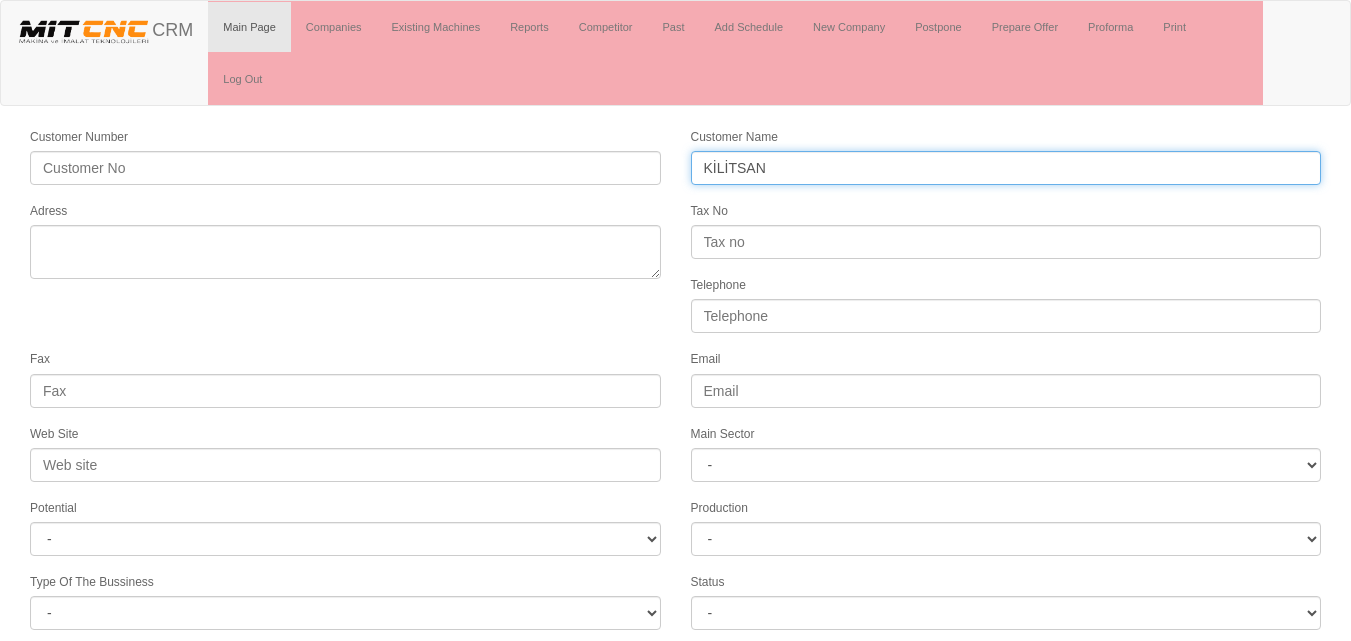 type on "KİLİTSAN" 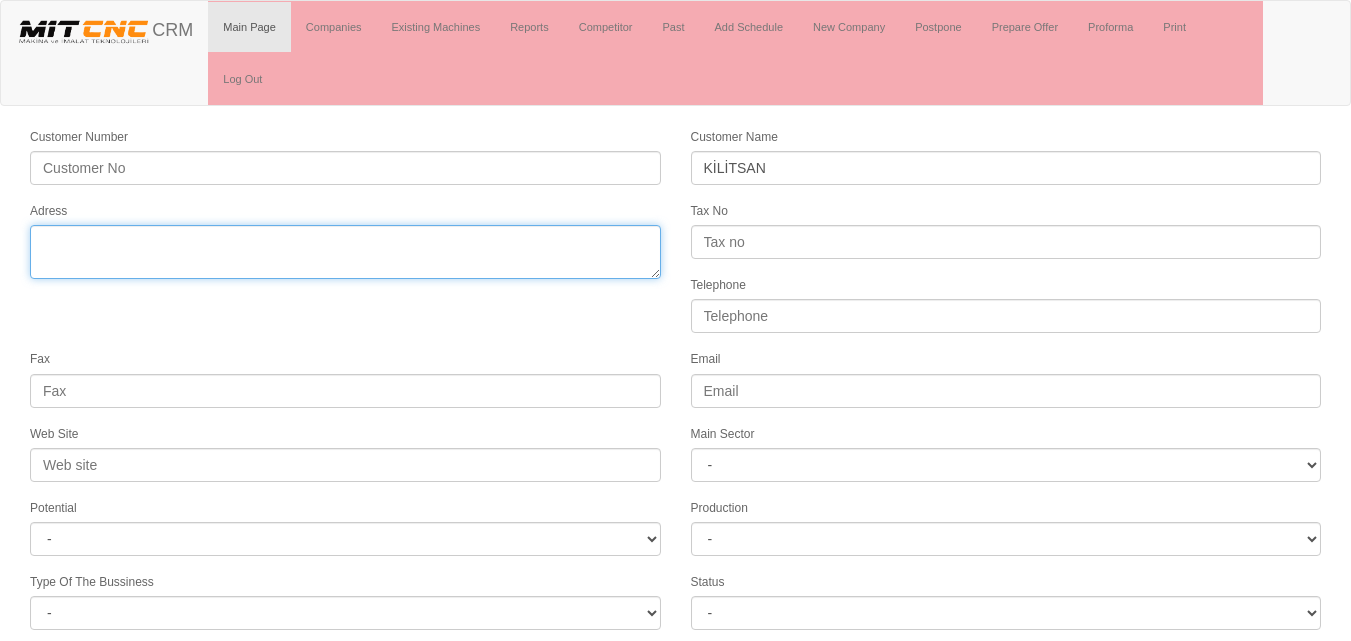 click on "Adress" at bounding box center (345, 252) 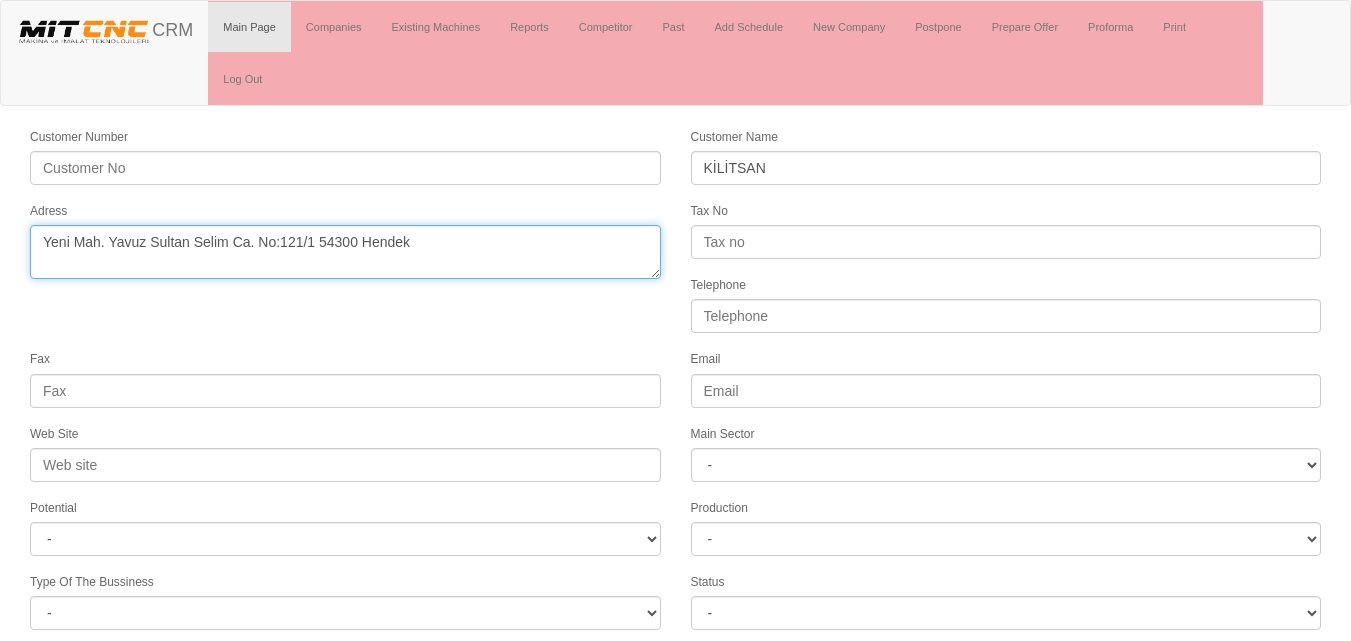 type on "Yeni Mah. Yavuz Sultan Selim Ca. No:121/1 54300 Hendek" 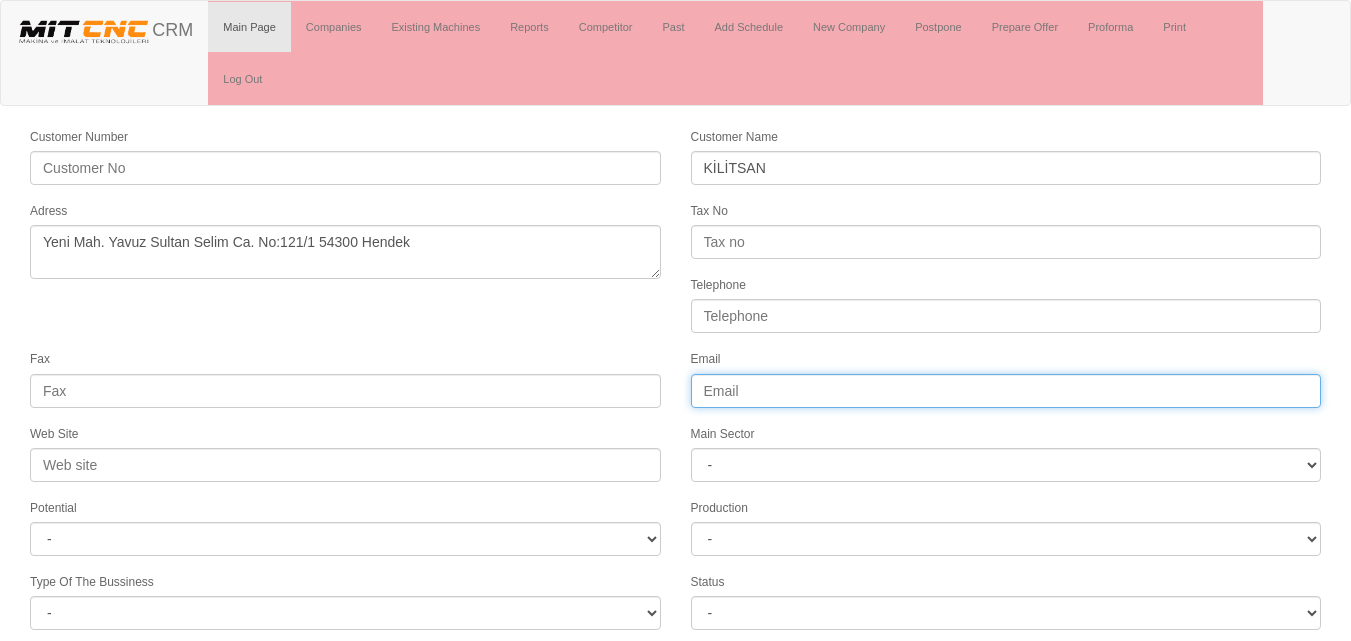click on "Email" at bounding box center [1006, 391] 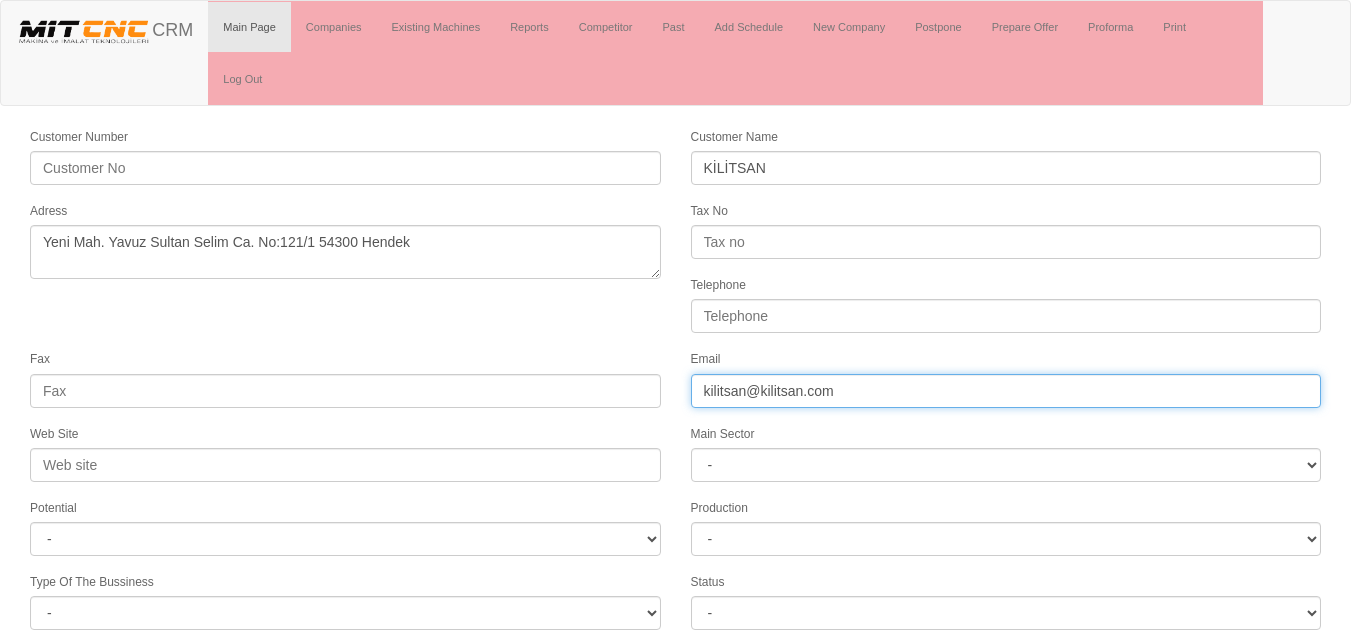 drag, startPoint x: 786, startPoint y: 385, endPoint x: 636, endPoint y: 387, distance: 150.01334 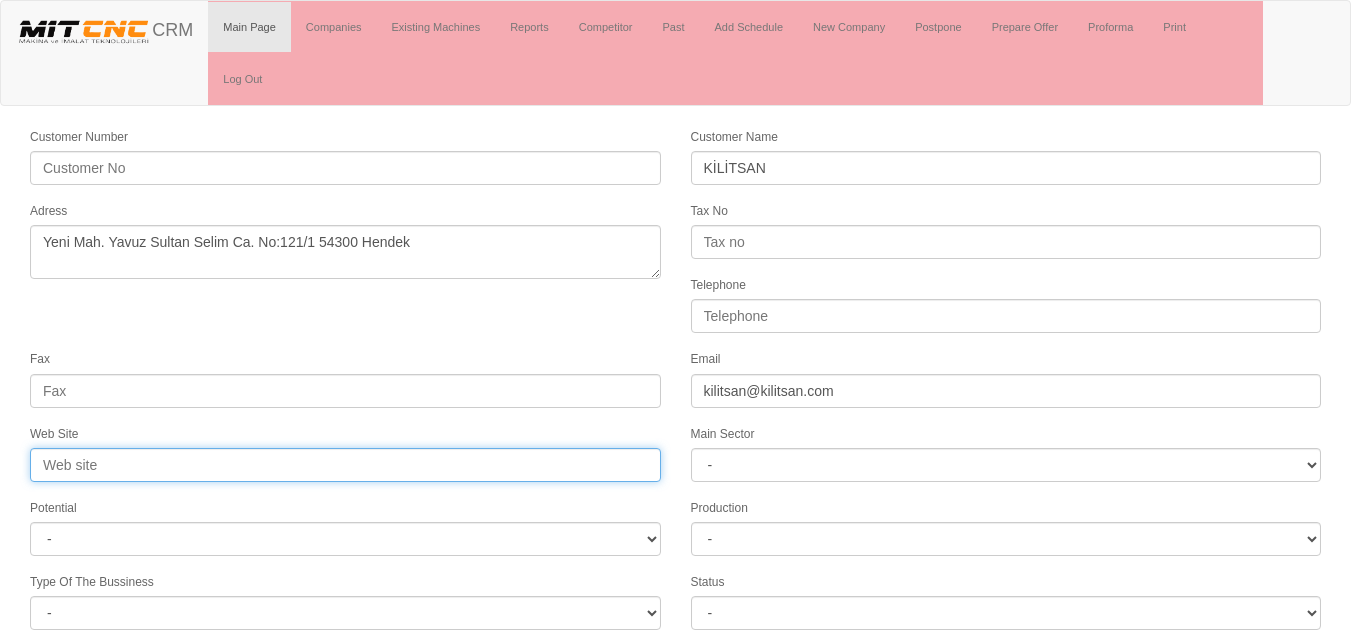 click on "Web Site" at bounding box center (345, 465) 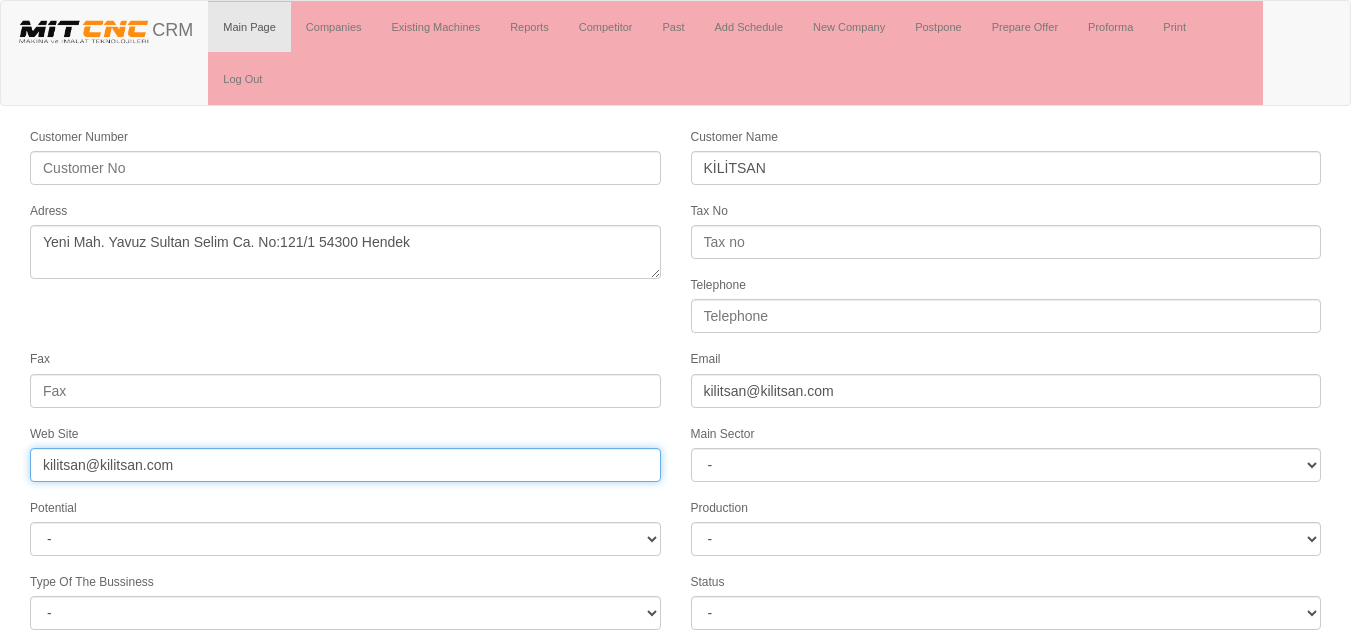 drag, startPoint x: 101, startPoint y: 464, endPoint x: 2, endPoint y: 459, distance: 99.12618 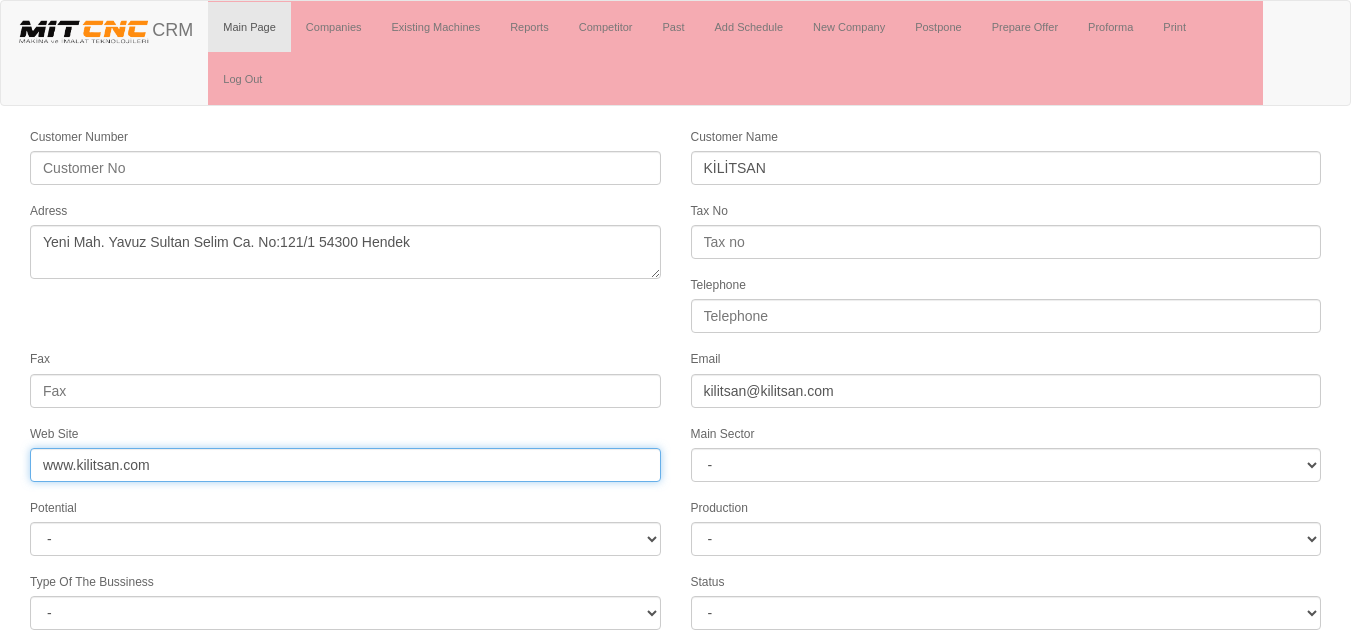 type on "www.kilitsan.com" 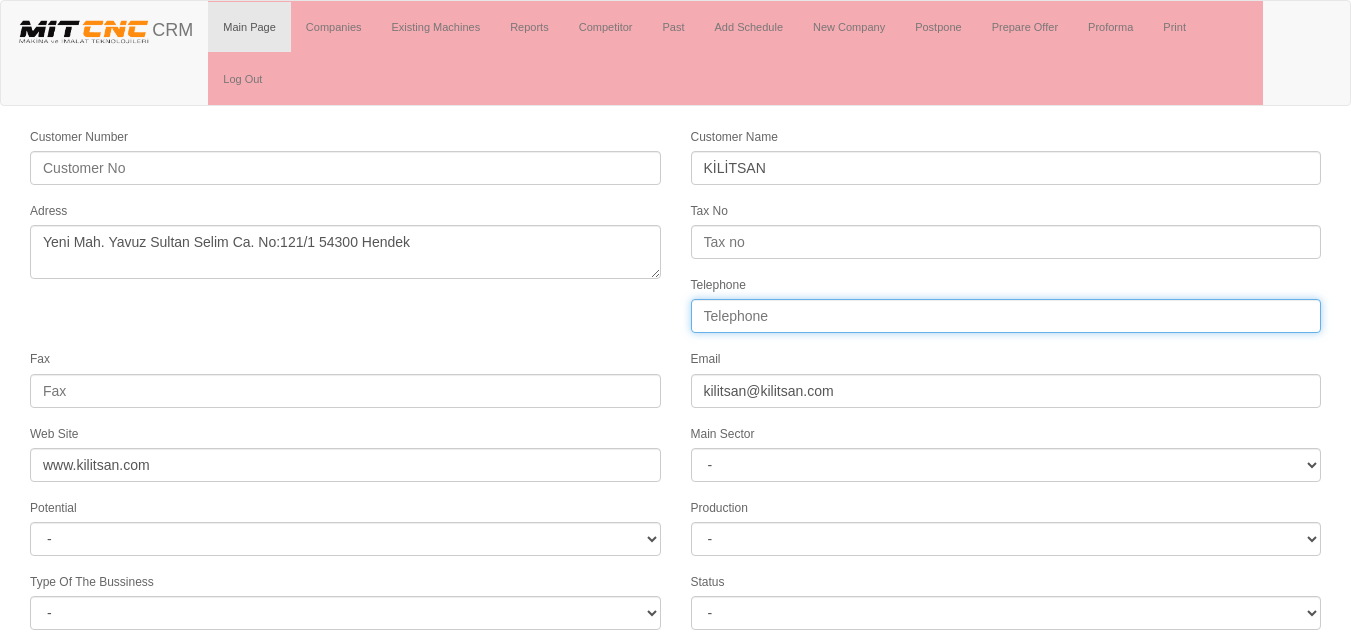 click on "Telephone" at bounding box center (1006, 316) 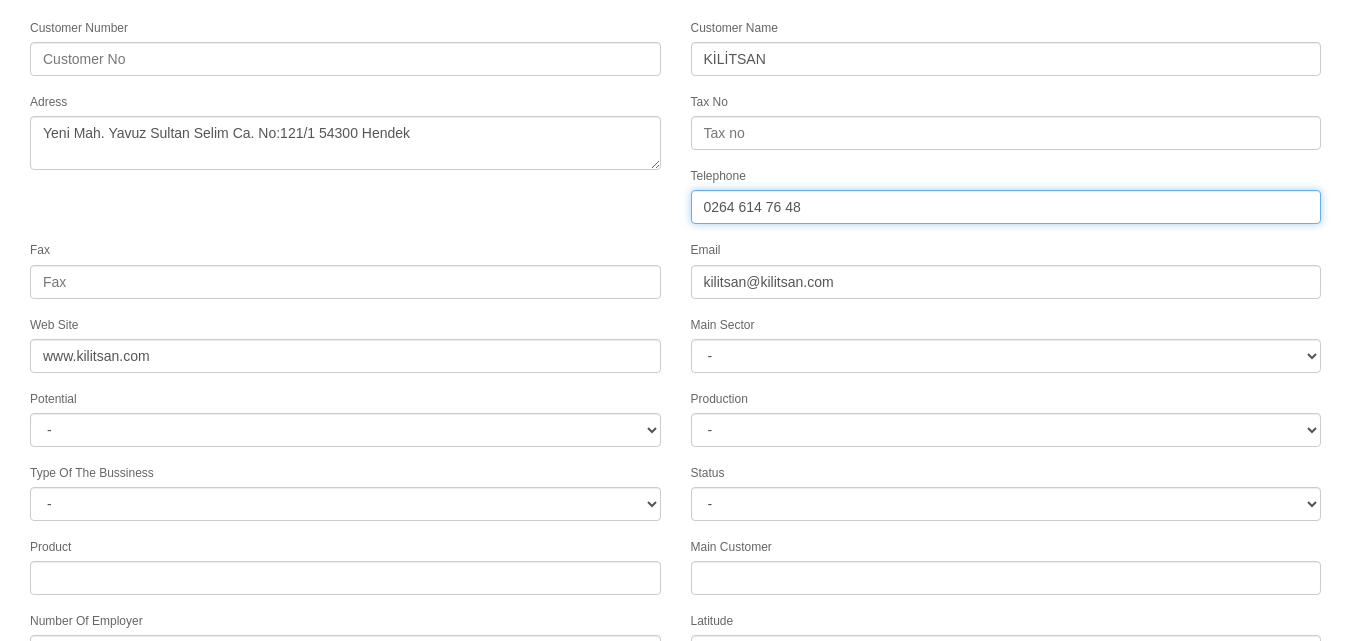 scroll, scrollTop: 277, scrollLeft: 0, axis: vertical 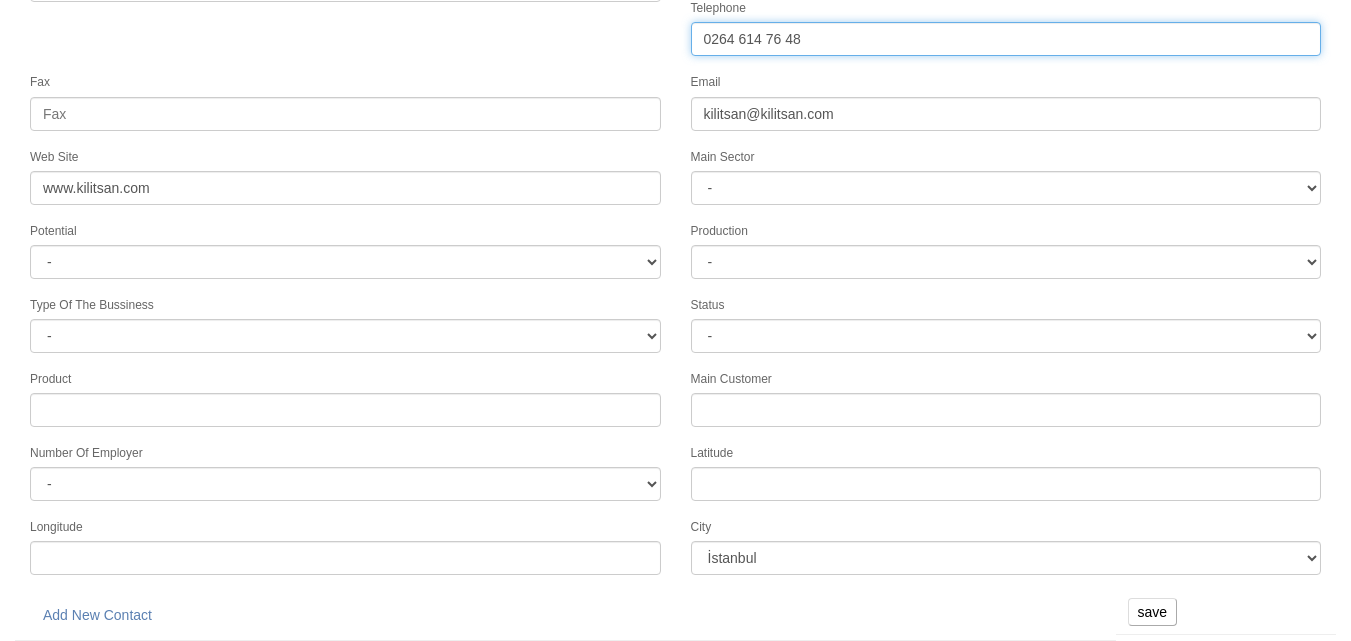 type on "0264 614 76 48" 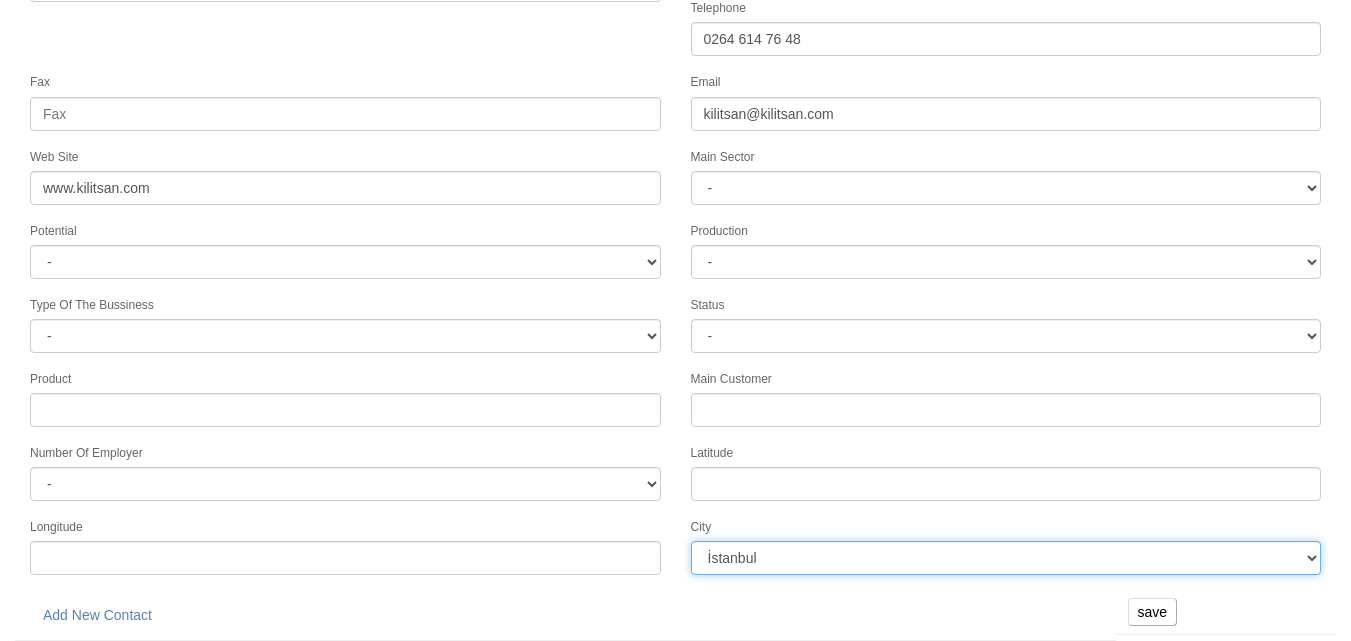 click on "İstanbul
Adana
Adıyaman
Afyon
Ağrı
Amasya
Ankara
Antalya
Artvin
Aydın
Balıkesir
Bilecik
Bingöl
Bitlis
Bolu
Burdur
Bursa
Çanakkale
Çankırı
Çorum
Denizli
Diyarbakır
Edirne
Elazığ
Erzincan
Erzurum
Eskişehir
Gaziantep
Giresun
Gümüşhane
Hakkari
Hatay
Isparta
Mersin
İzmir
Kars
Kastamonu
Kayseri
Kırklareli
Kırşehir
Kocaeli
Konya
Kütahya
Malatya
Manisa
Kahramanmaraş
Mardin
Muğla
Muş
Nevşehir
Niğde
Ordu
Rize Sakarya" at bounding box center [1006, 558] 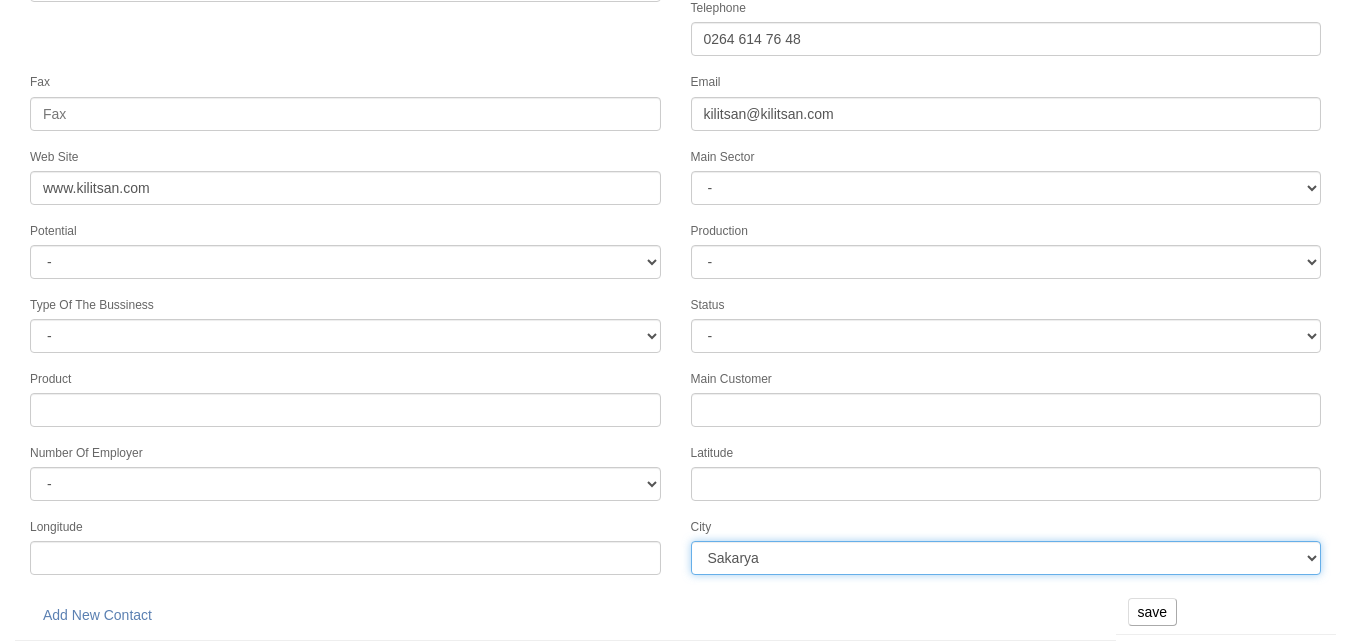 click on "İstanbul
Adana
Adıyaman
Afyon
Ağrı
Amasya
Ankara
Antalya
Artvin
Aydın
Balıkesir
Bilecik
Bingöl
Bitlis
Bolu
Burdur
Bursa
Çanakkale
Çankırı
Çorum
Denizli
Diyarbakır
Edirne
Elazığ
Erzincan
Erzurum
Eskişehir
Gaziantep
Giresun
Gümüşhane
Hakkari
Hatay
Isparta
Mersin
İzmir
Kars
Kastamonu
Kayseri
Kırklareli
Kırşehir
Kocaeli
Konya
Kütahya
Malatya
Manisa
Kahramanmaraş
Mardin
Muğla
Muş
Nevşehir
Niğde
Ordu
Rize Sakarya" at bounding box center [1006, 558] 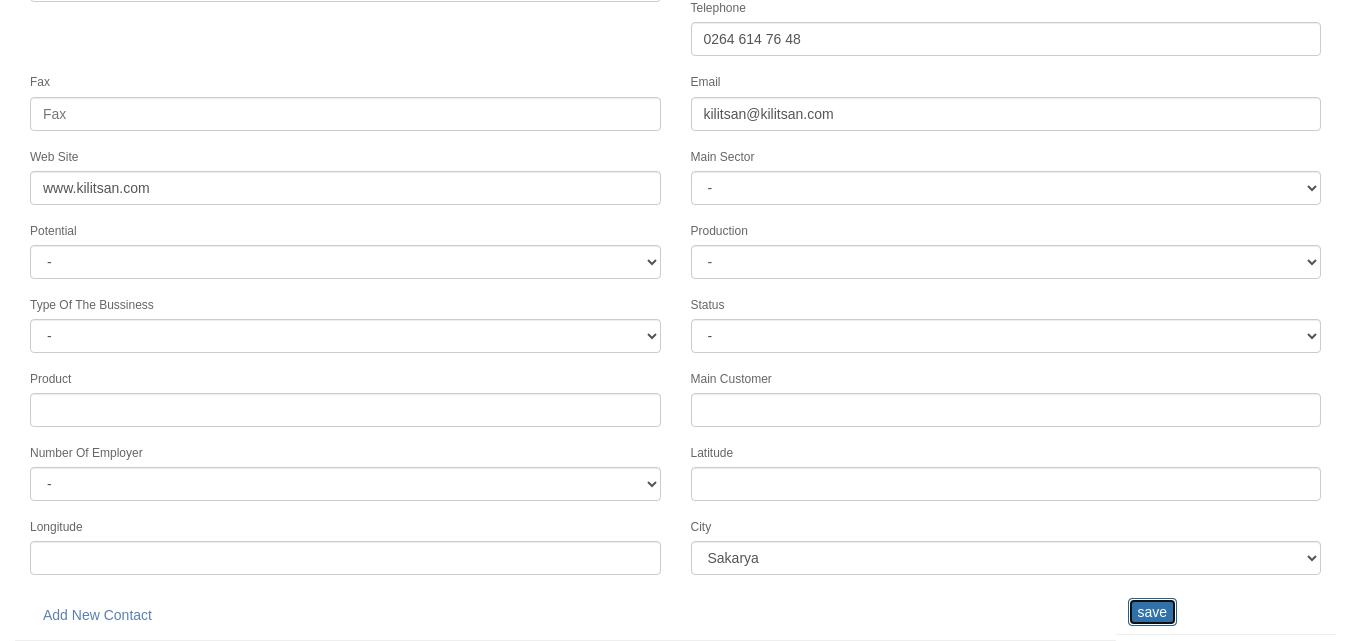 click on "save" at bounding box center [1152, 612] 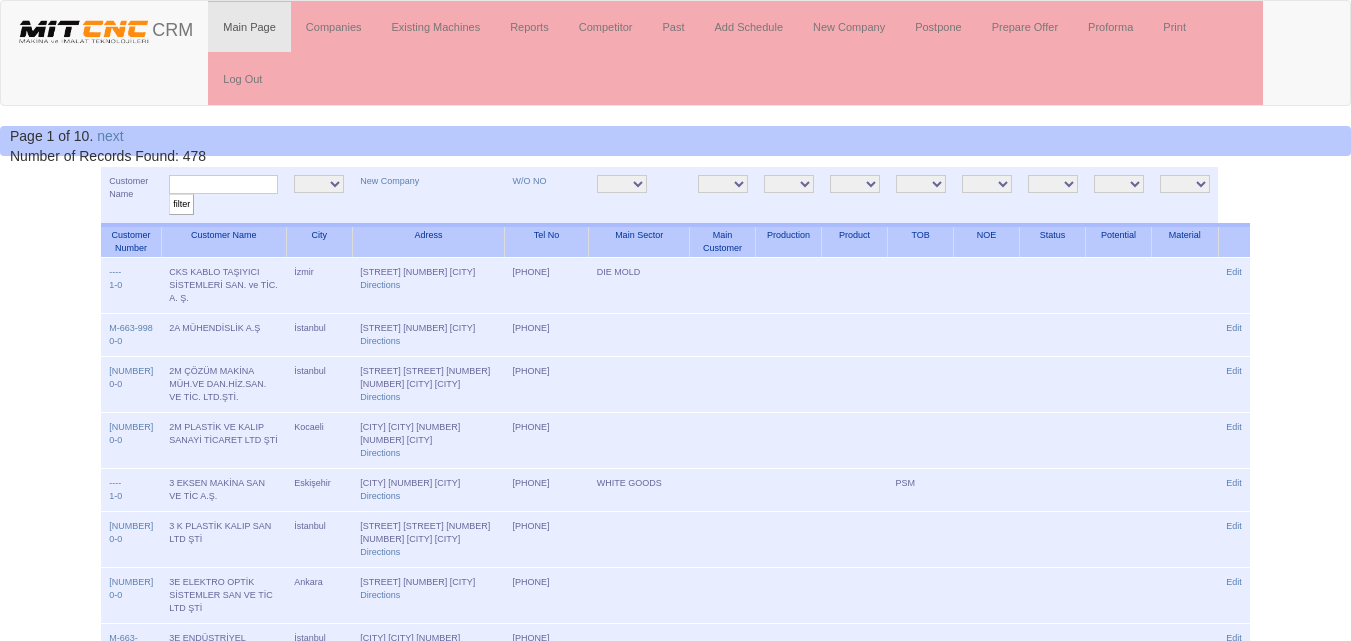 scroll, scrollTop: 0, scrollLeft: 0, axis: both 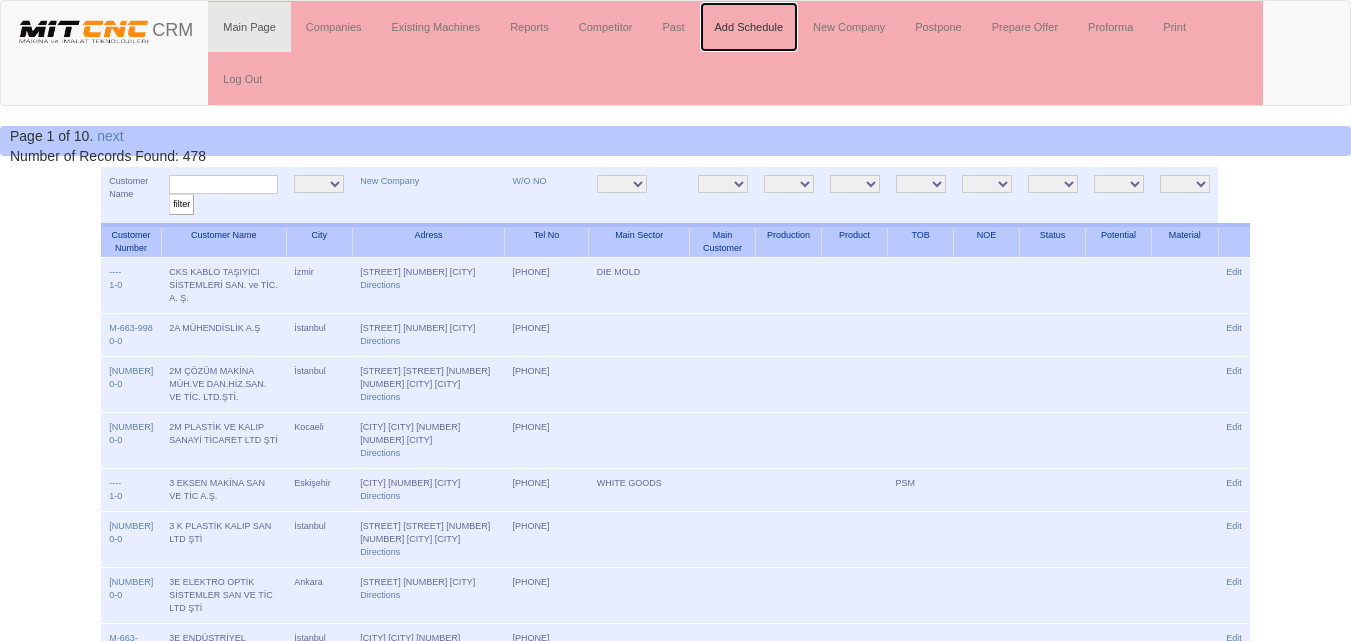 click on "Add Schedule" at bounding box center (749, 27) 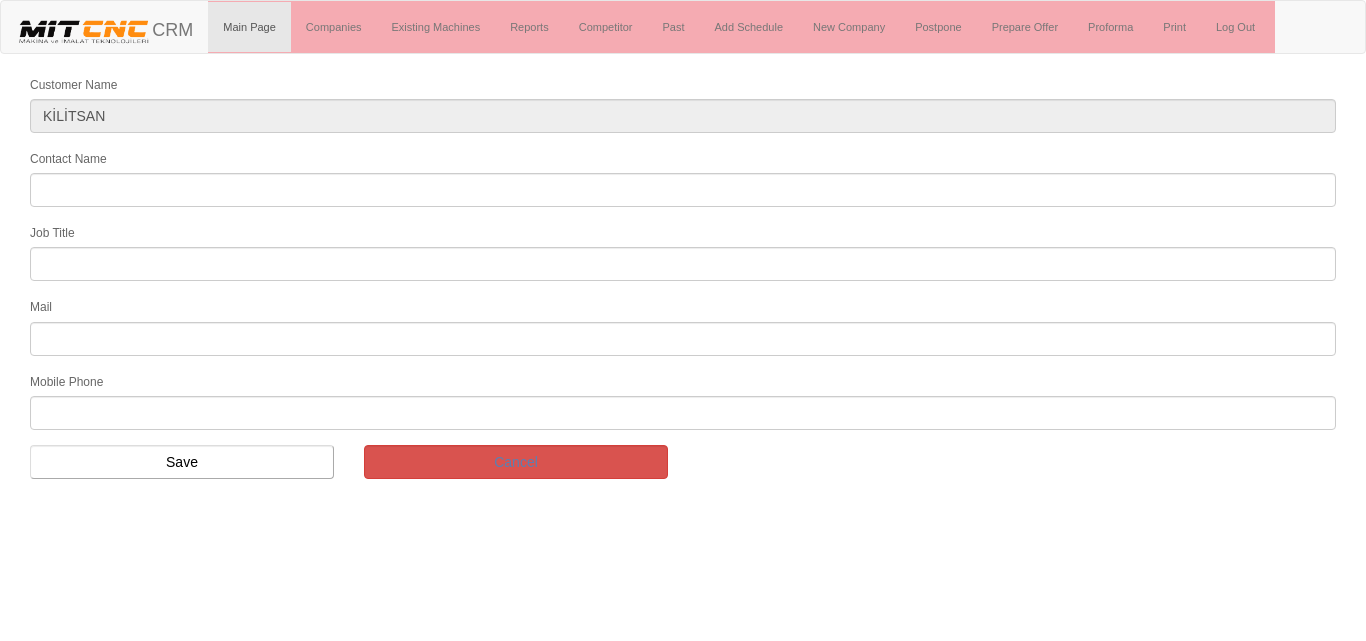 scroll, scrollTop: 0, scrollLeft: 0, axis: both 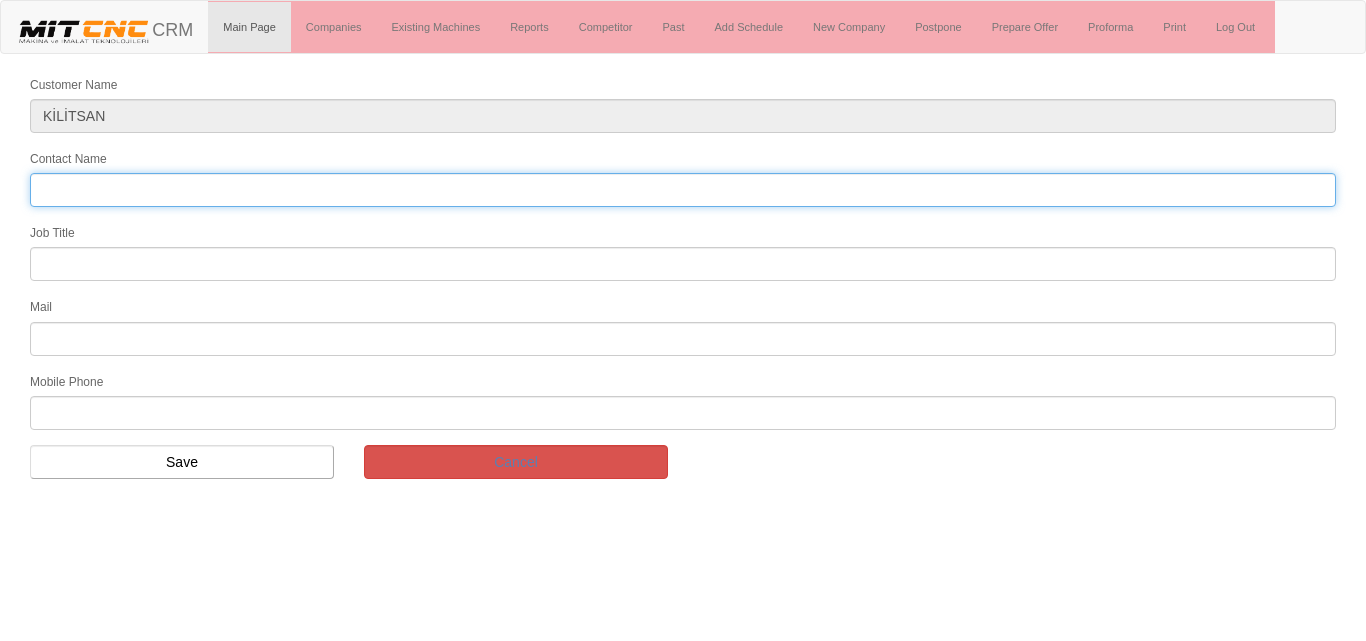 click on "Contact Name" at bounding box center [683, 190] 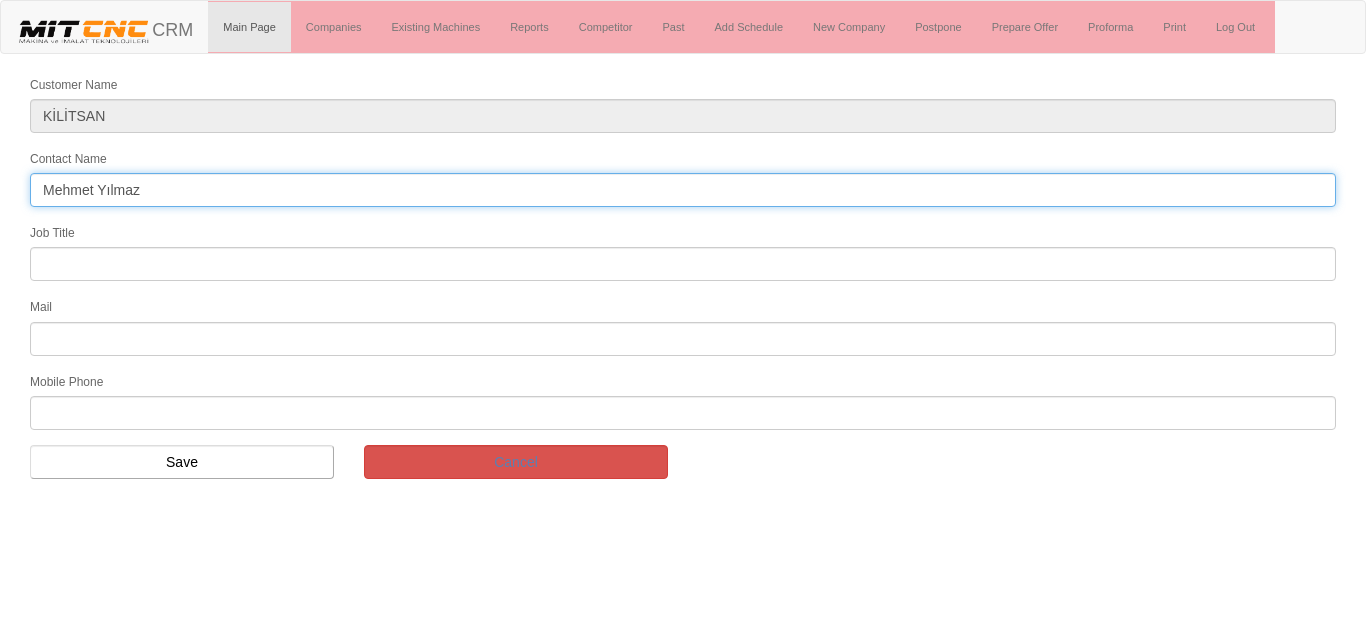 type on "Mehmet Yılmaz" 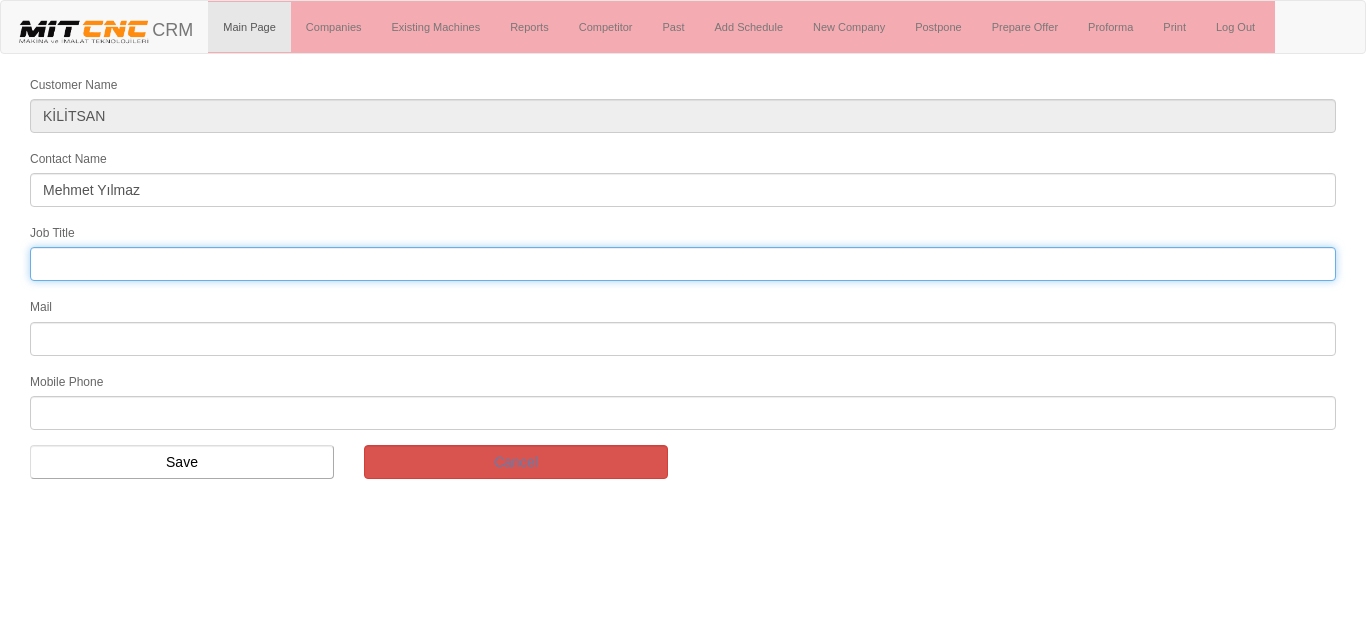 drag, startPoint x: 92, startPoint y: 261, endPoint x: 103, endPoint y: 273, distance: 16.27882 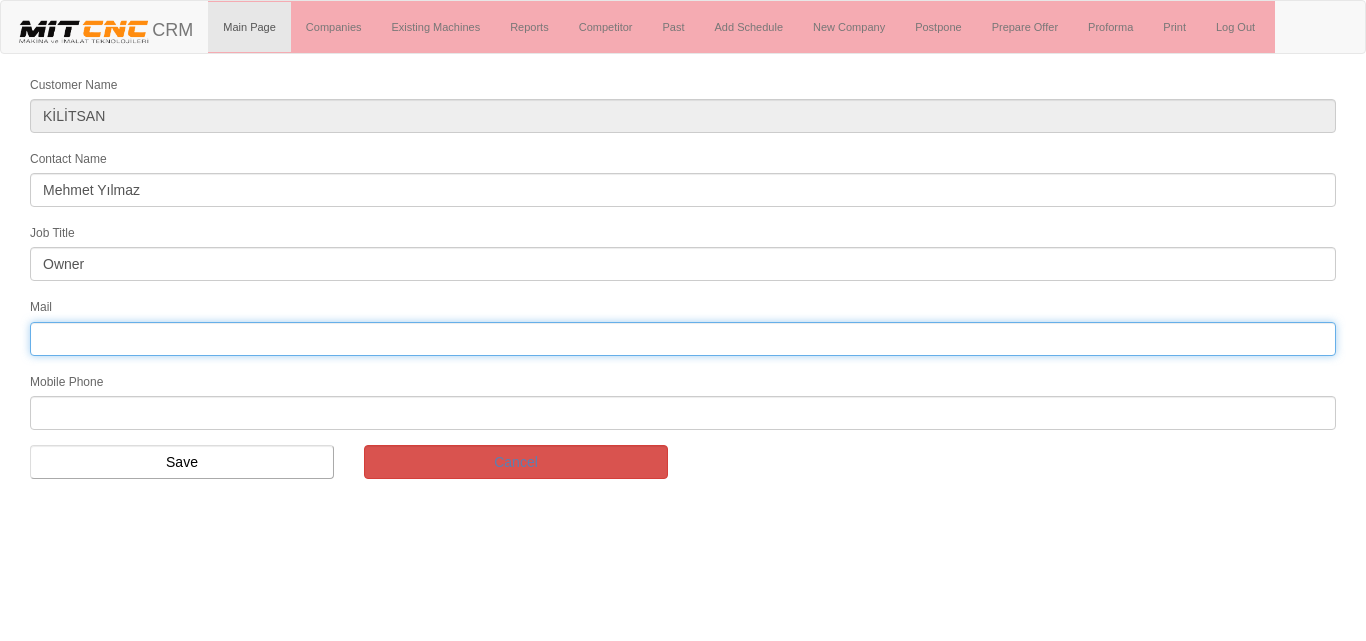 click at bounding box center [683, 339] 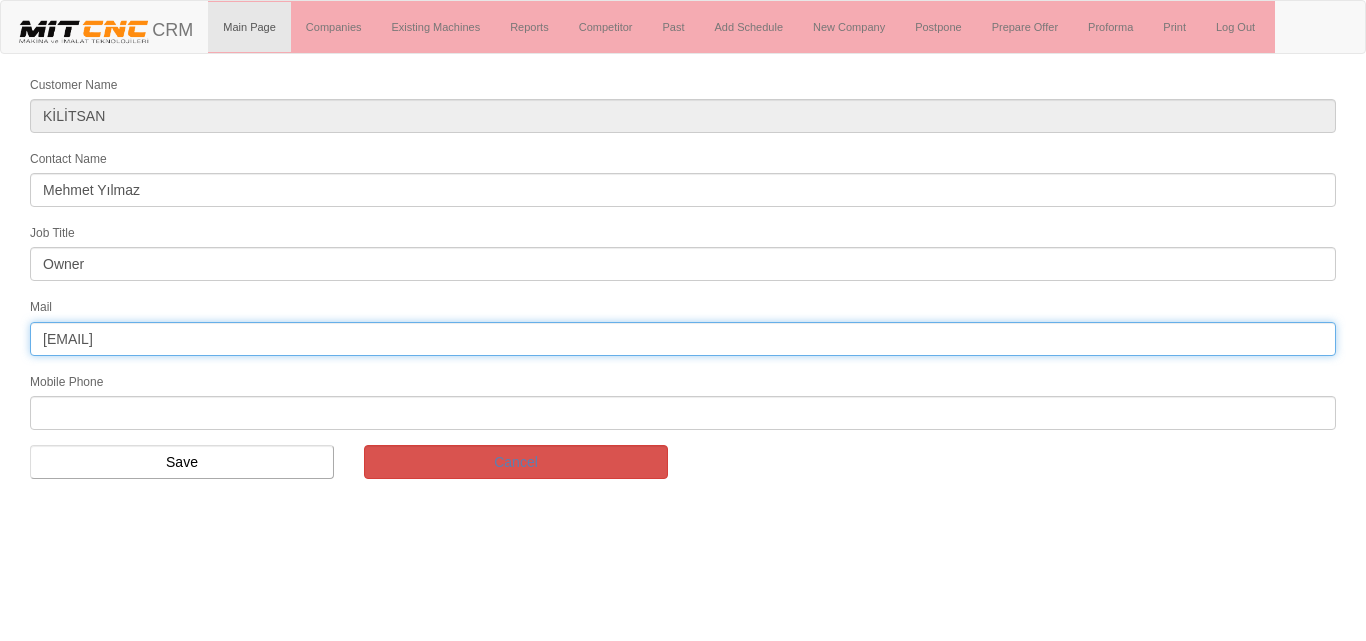 type on "kiltsan@kilitsan.com" 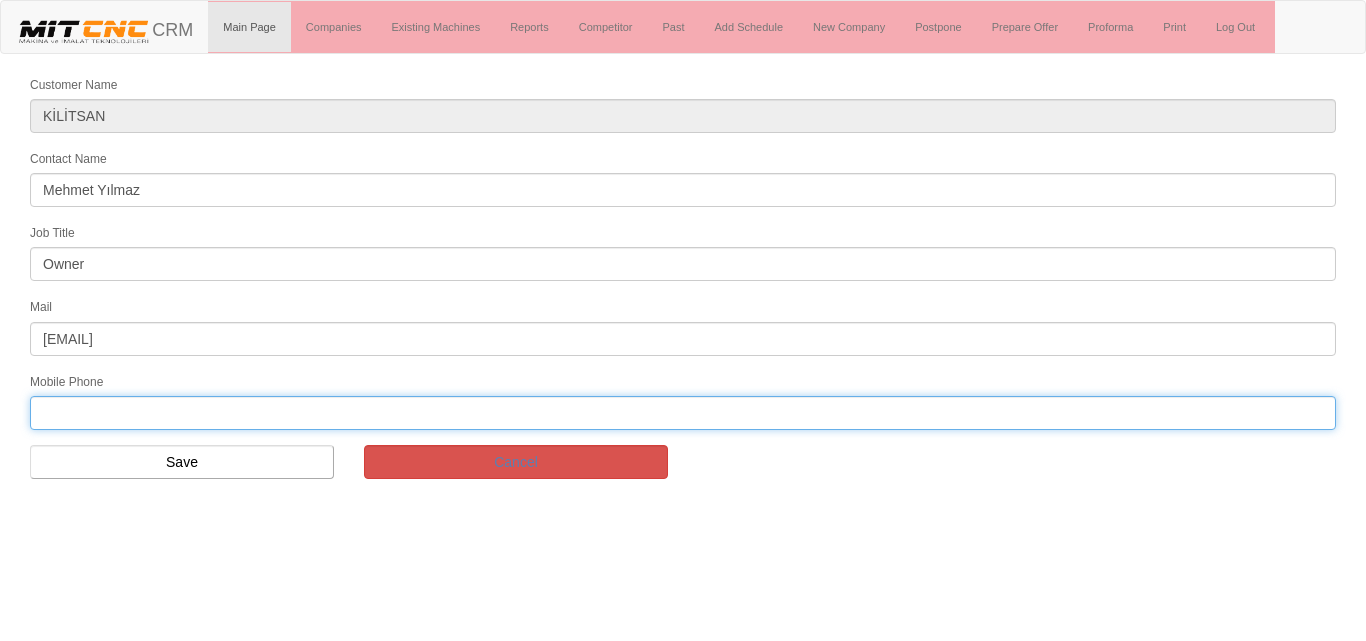 click at bounding box center (683, 413) 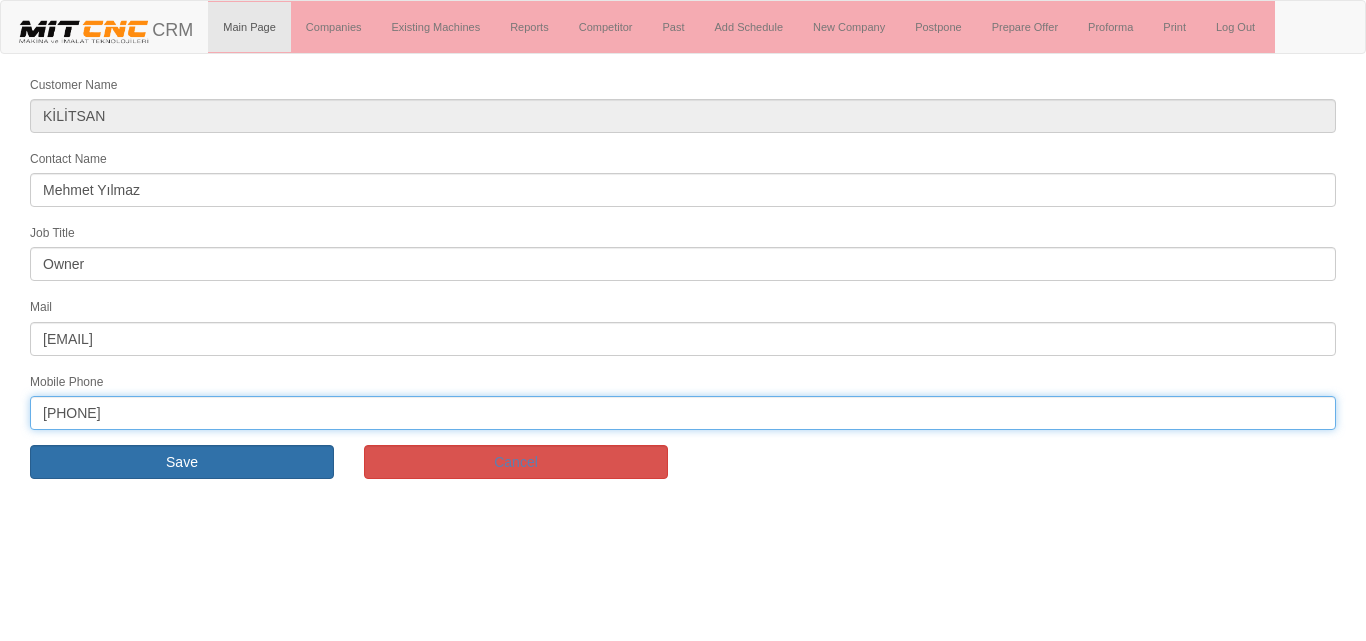 type on "0532 446 97 86" 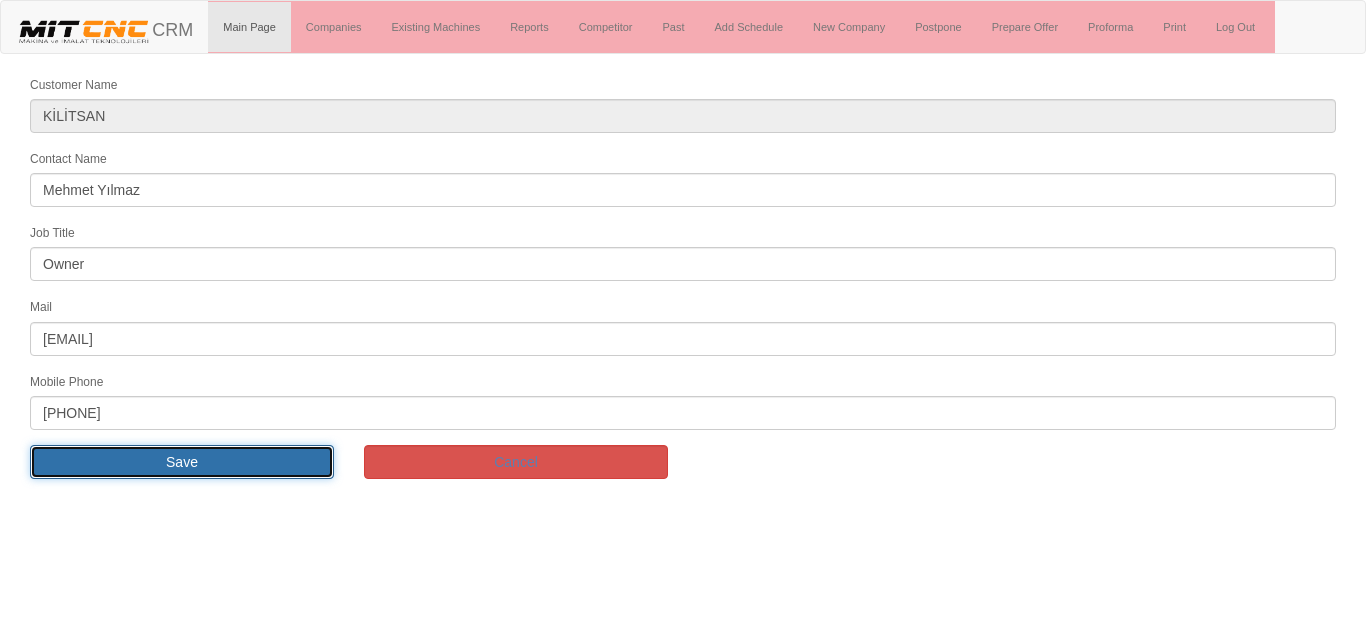 click on "Save" at bounding box center (182, 462) 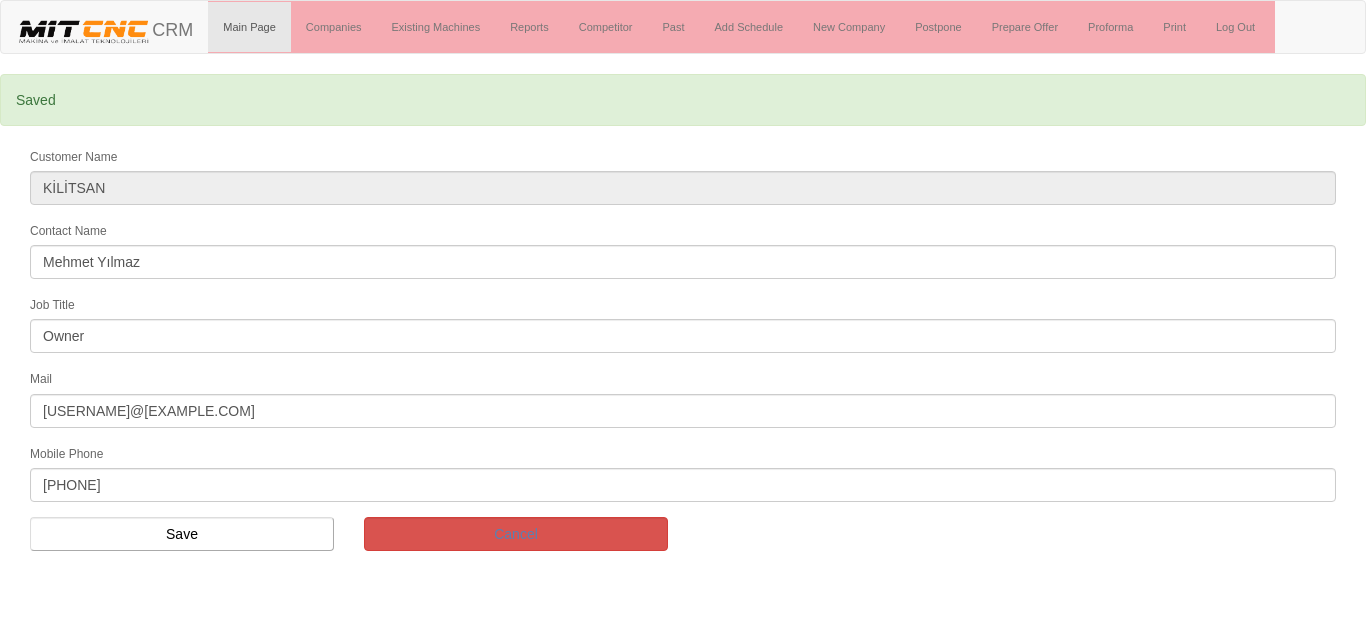 scroll, scrollTop: 0, scrollLeft: 0, axis: both 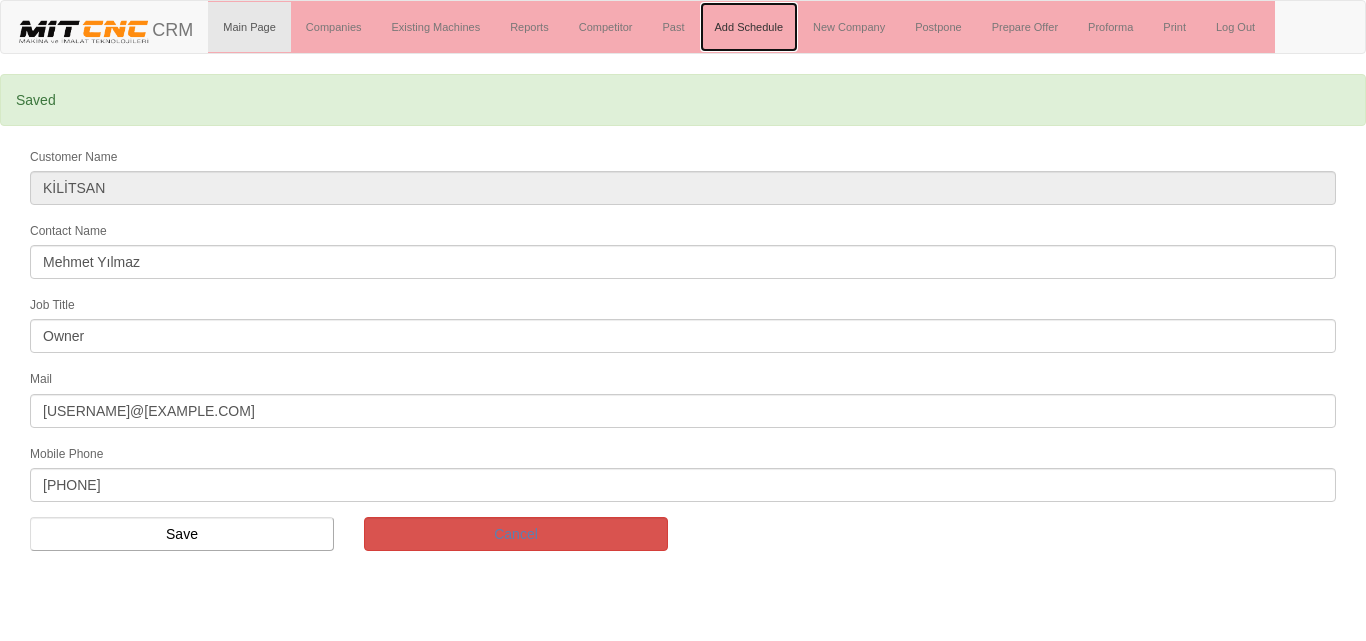 click on "Add Schedule" at bounding box center [749, 27] 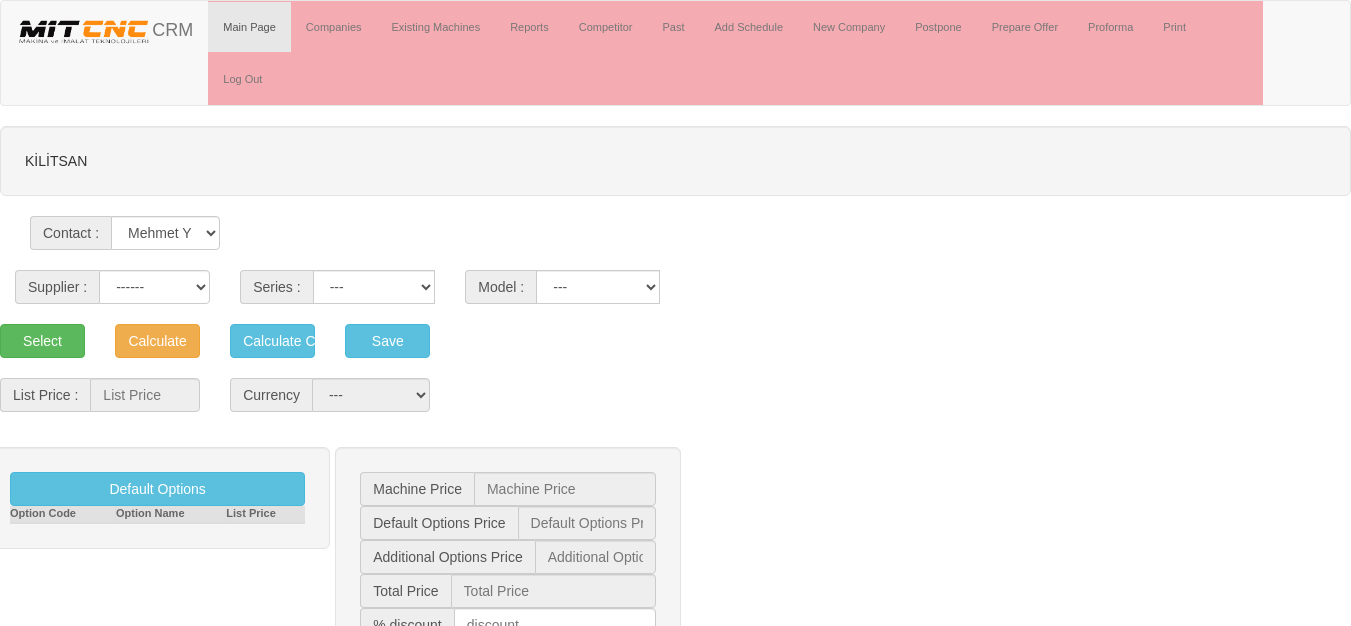 scroll, scrollTop: 0, scrollLeft: 0, axis: both 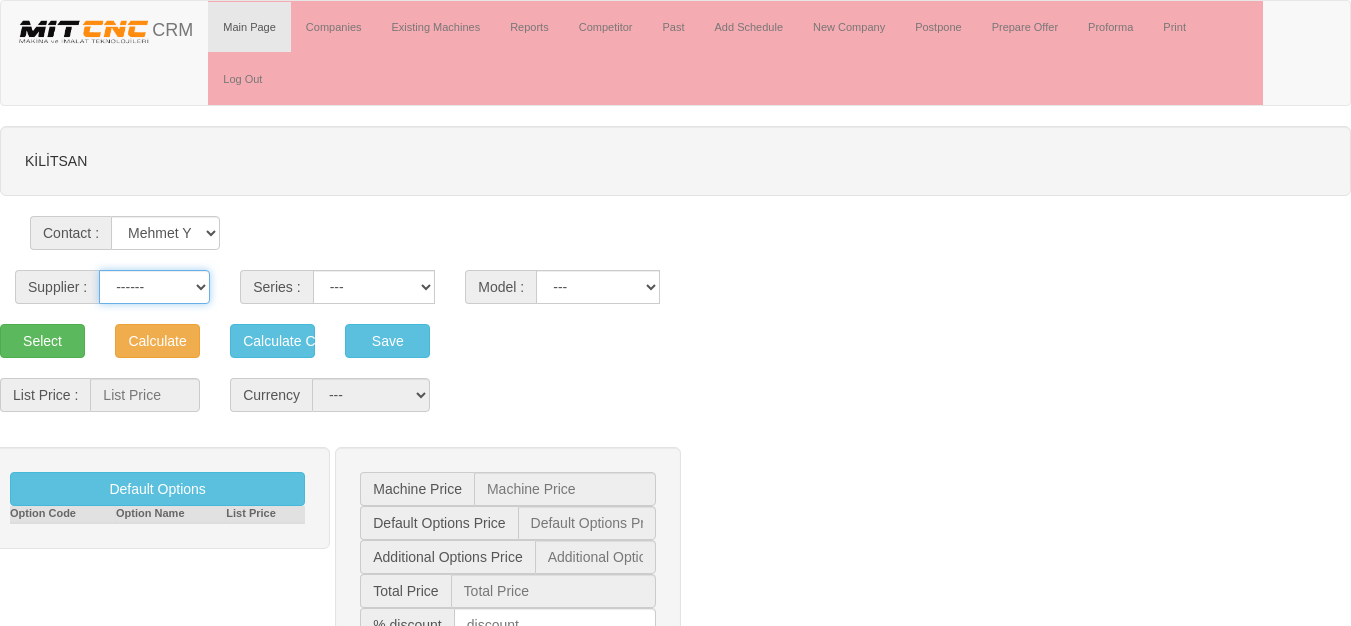 click on "------
PEAKART
COSMOS
GFIR
DUOBEI BQ
DK" at bounding box center (154, 287) 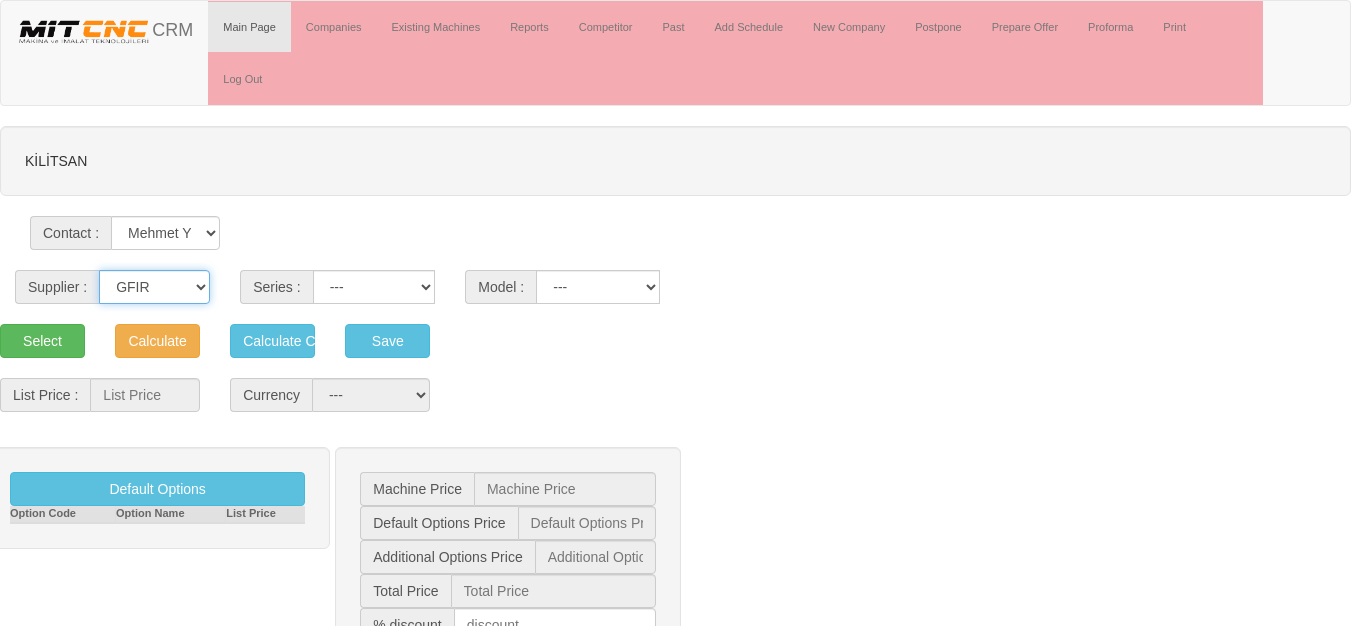 click on "------
PEAKART
COSMOS
GFIR
DUOBEI BQ
DK" at bounding box center [154, 287] 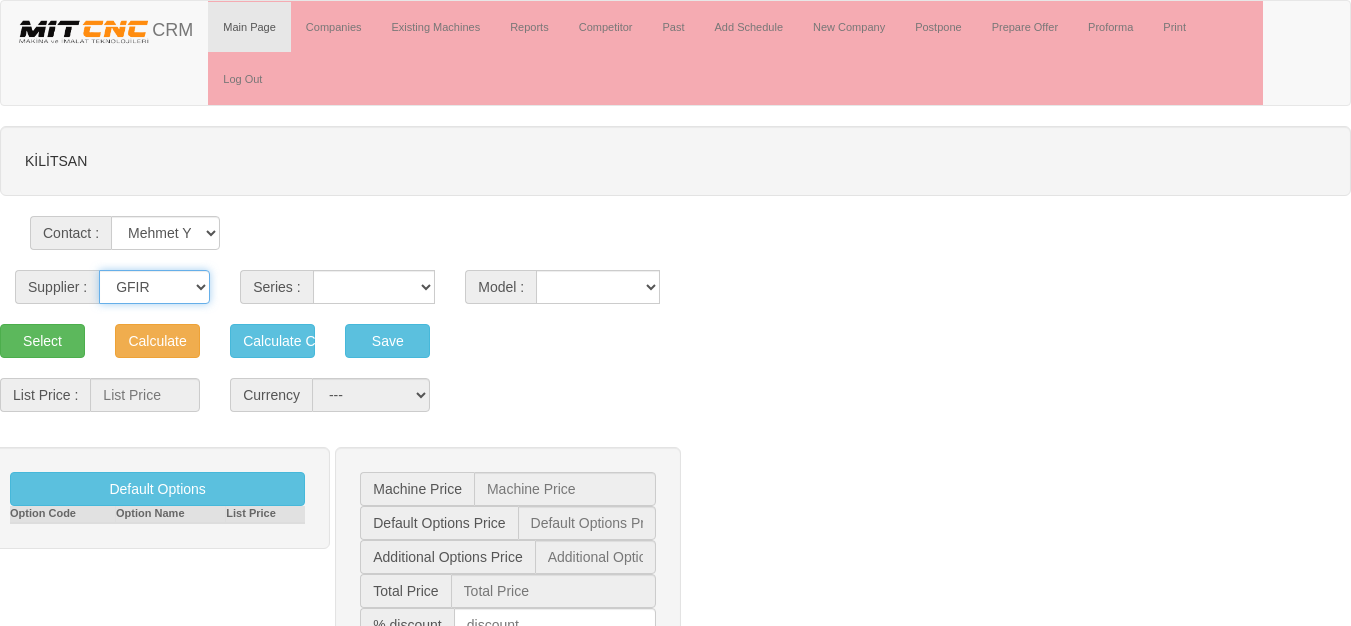 click on "------
PEAKART
COSMOS
GFIR
DUOBEI BQ
DK" at bounding box center [154, 287] 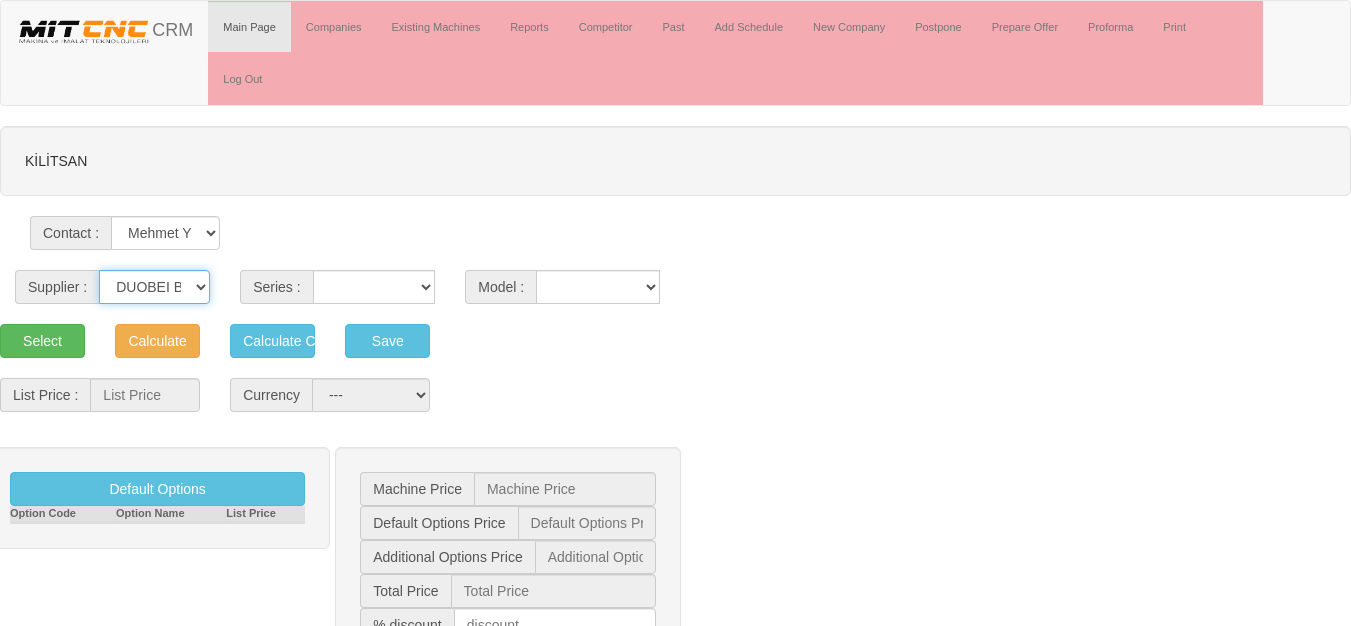 click on "------
PEAKART
COSMOS
GFIR
DUOBEI BQ
DK" at bounding box center (154, 287) 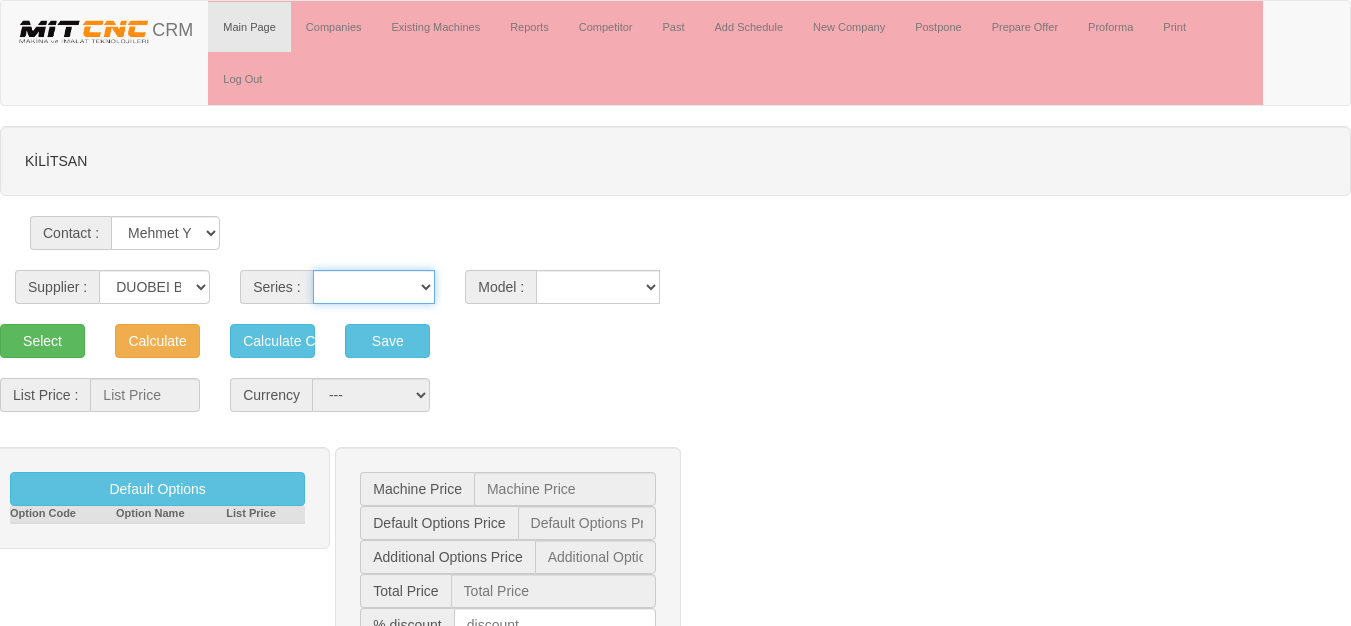 click on "BQ
BQS
BQY
LZ" at bounding box center (374, 287) 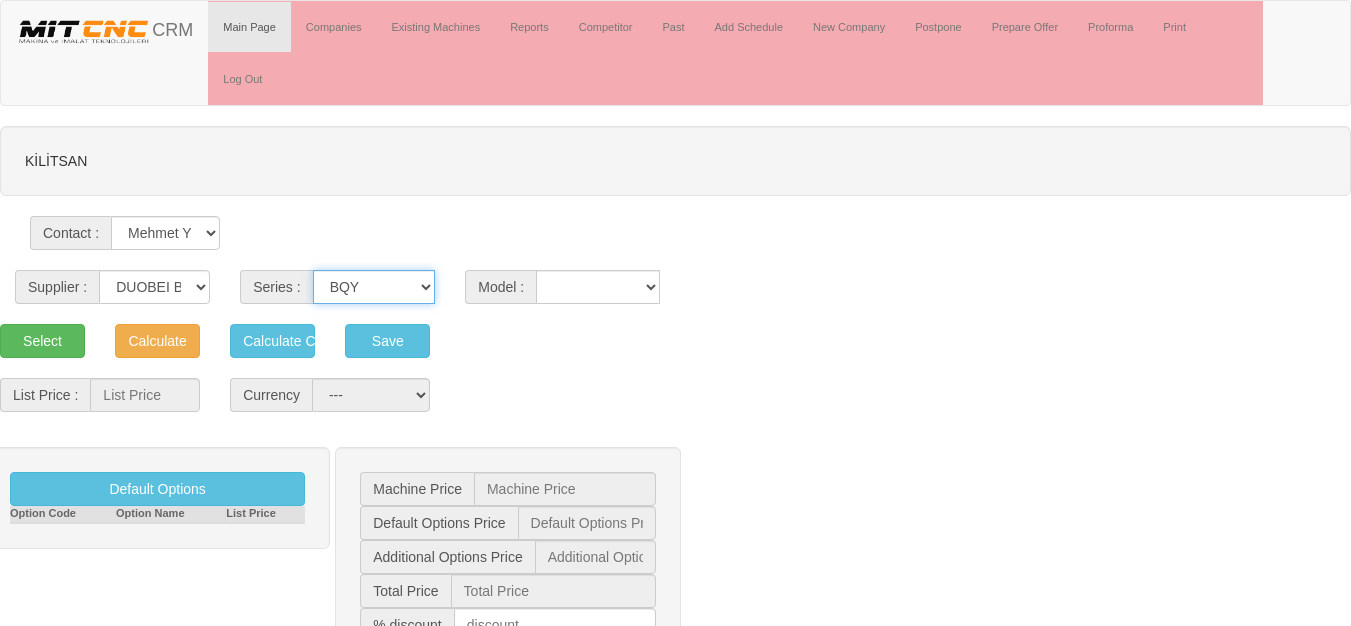 click on "BQ
BQS
BQY
LZ" at bounding box center (374, 287) 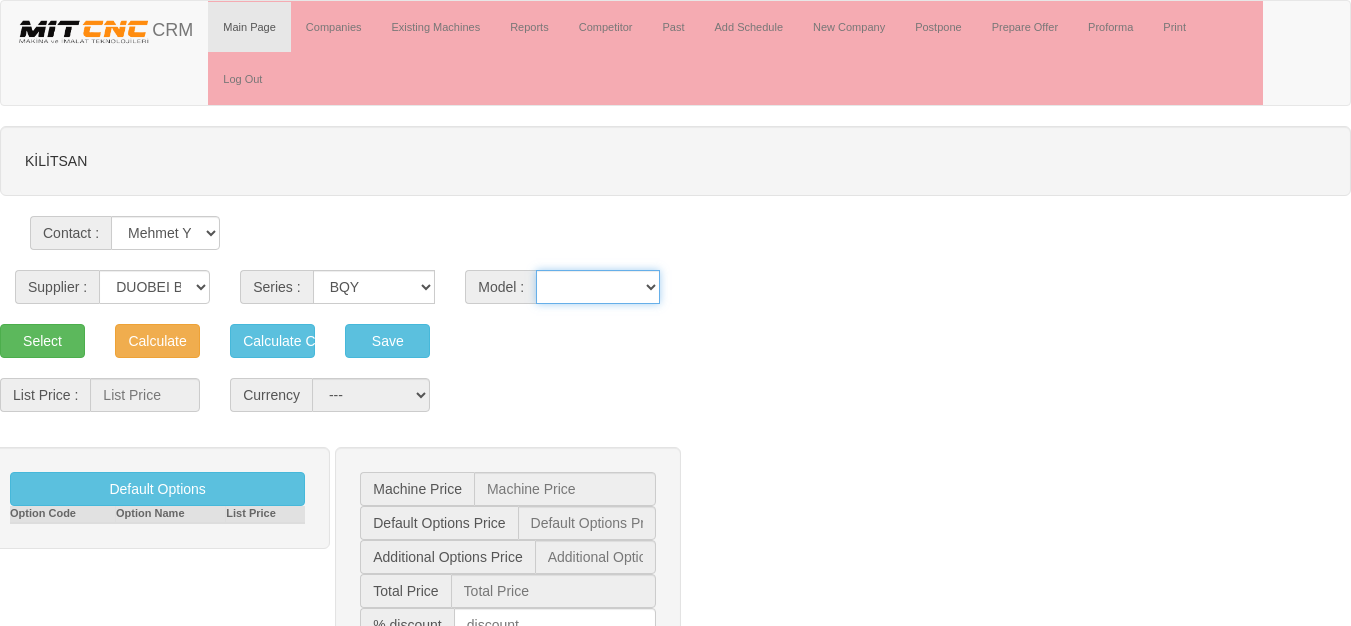 click on "400
500
630BQ" at bounding box center (598, 287) 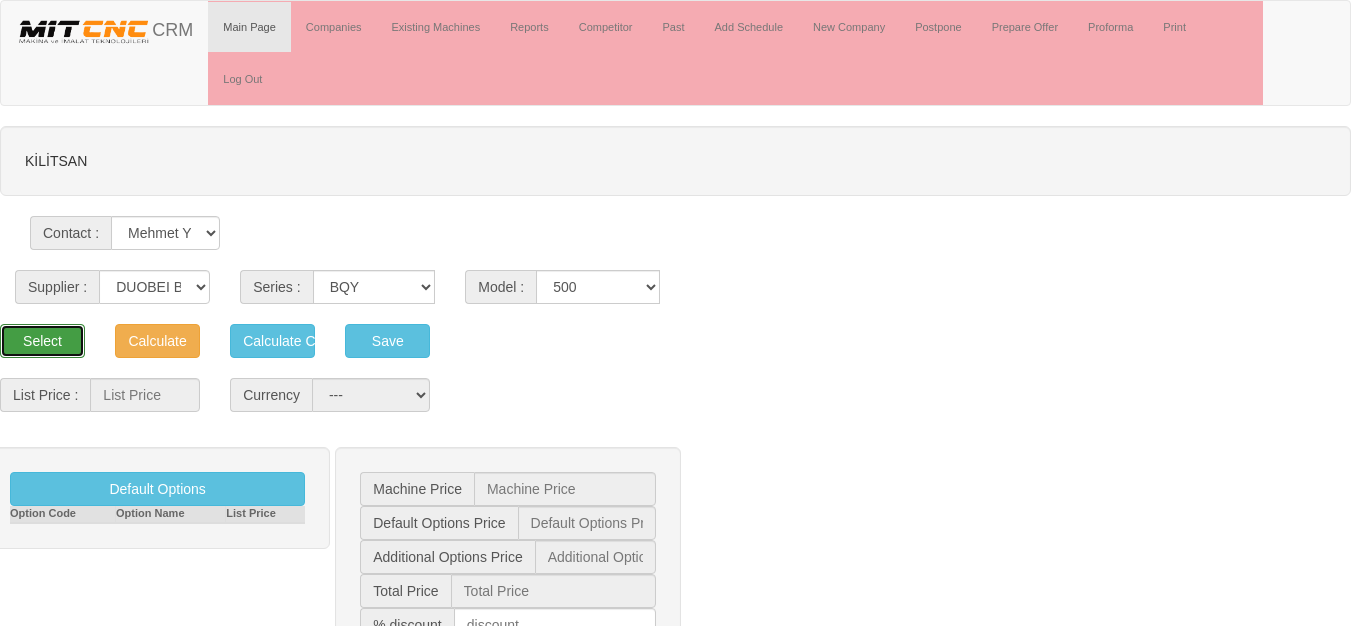 click on "Select" at bounding box center (42, 341) 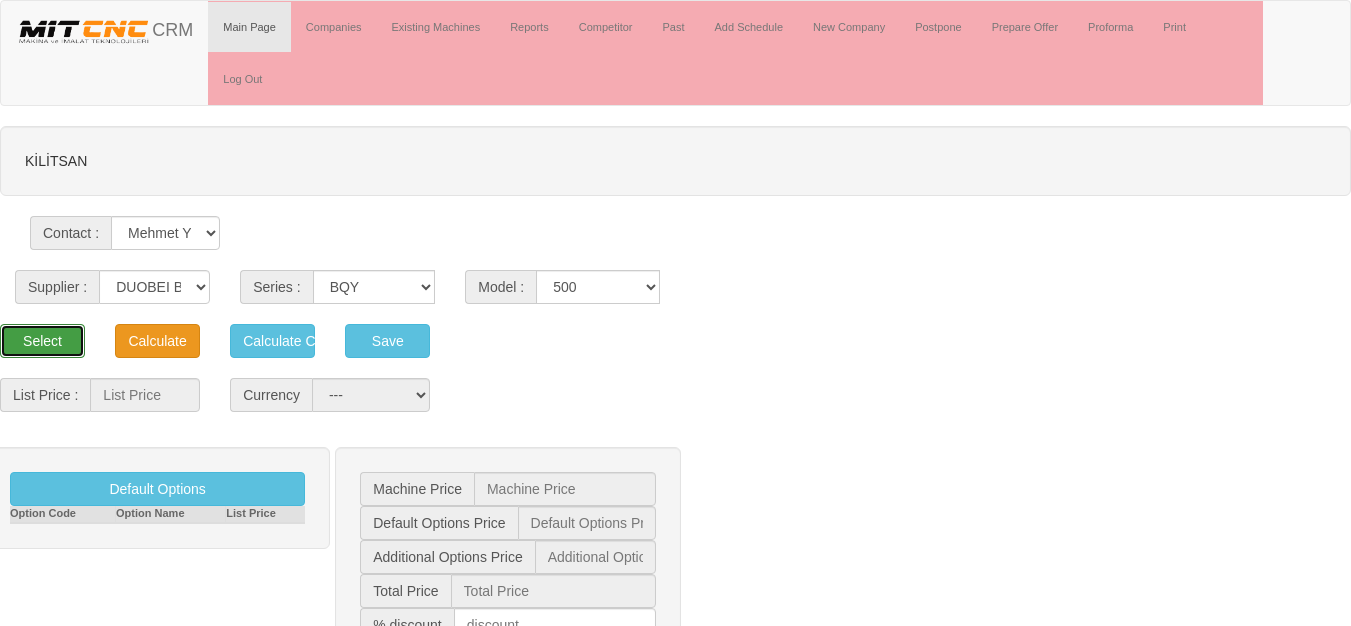 type on "39.430" 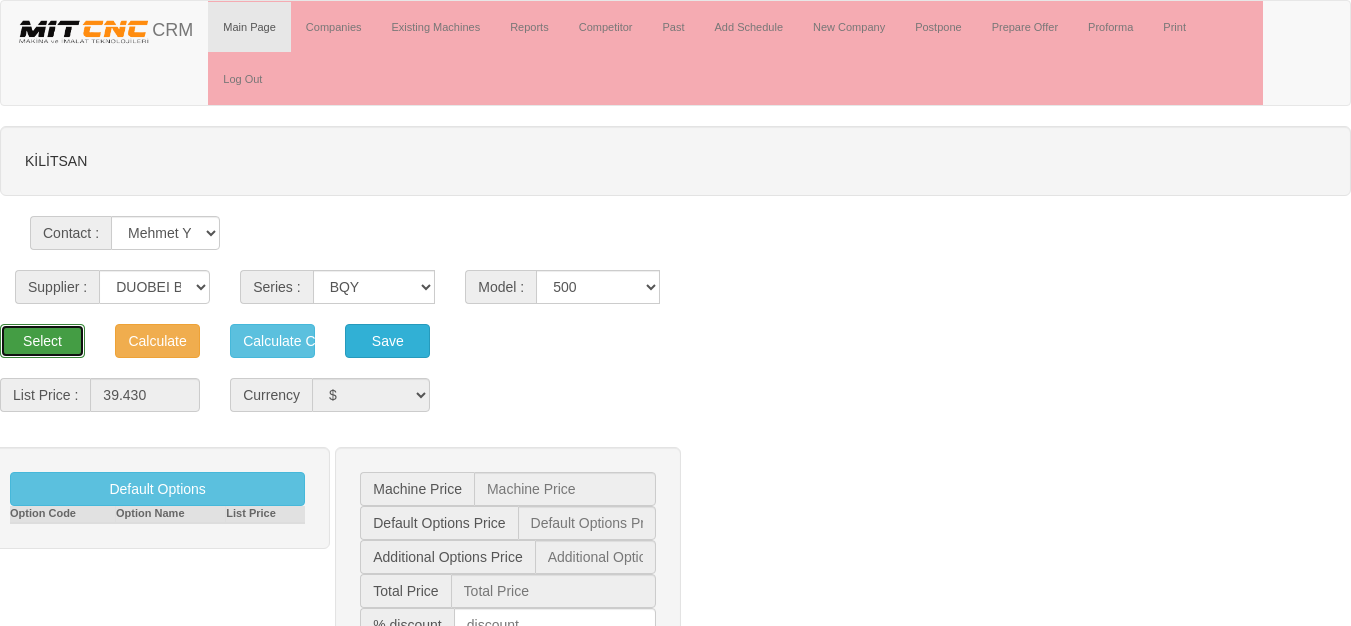 type on "39.430  $" 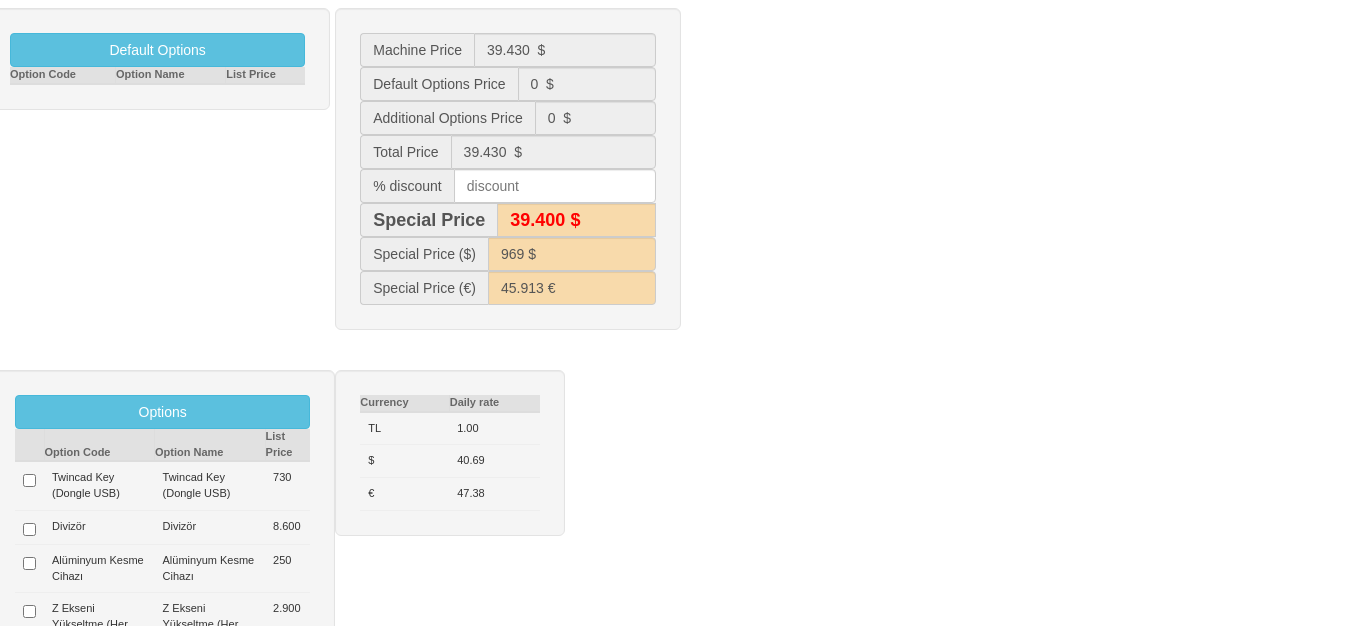scroll, scrollTop: 600, scrollLeft: 0, axis: vertical 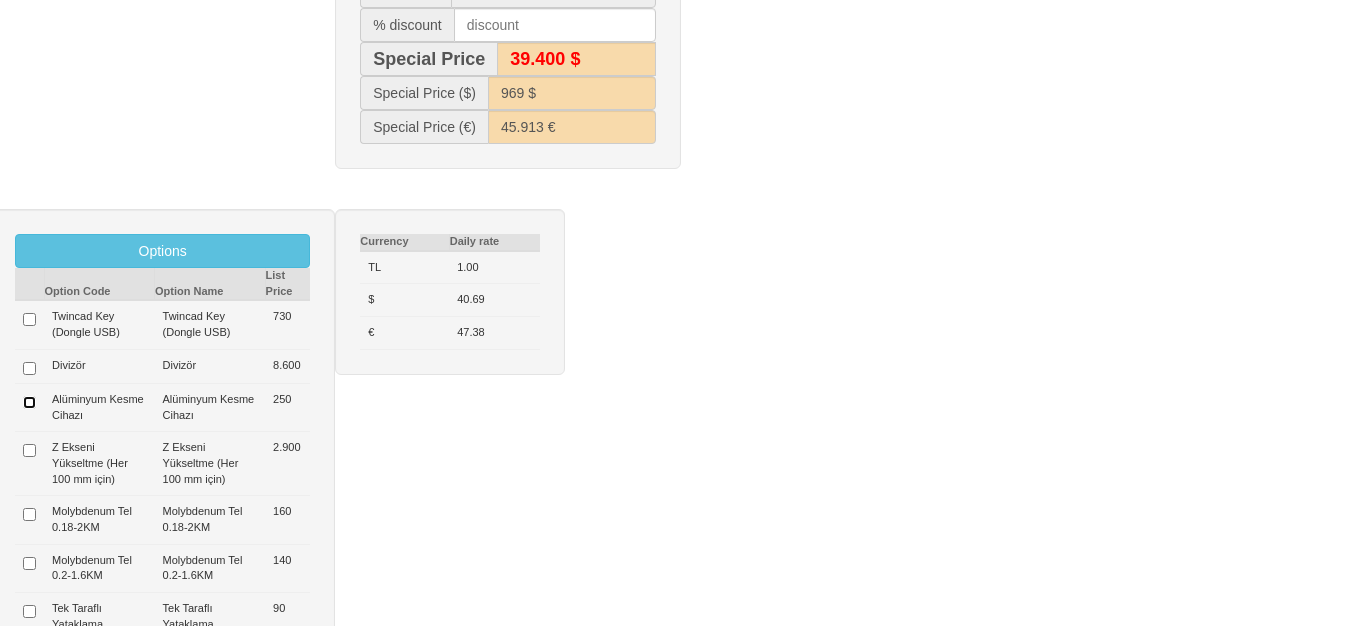 click at bounding box center [29, 402] 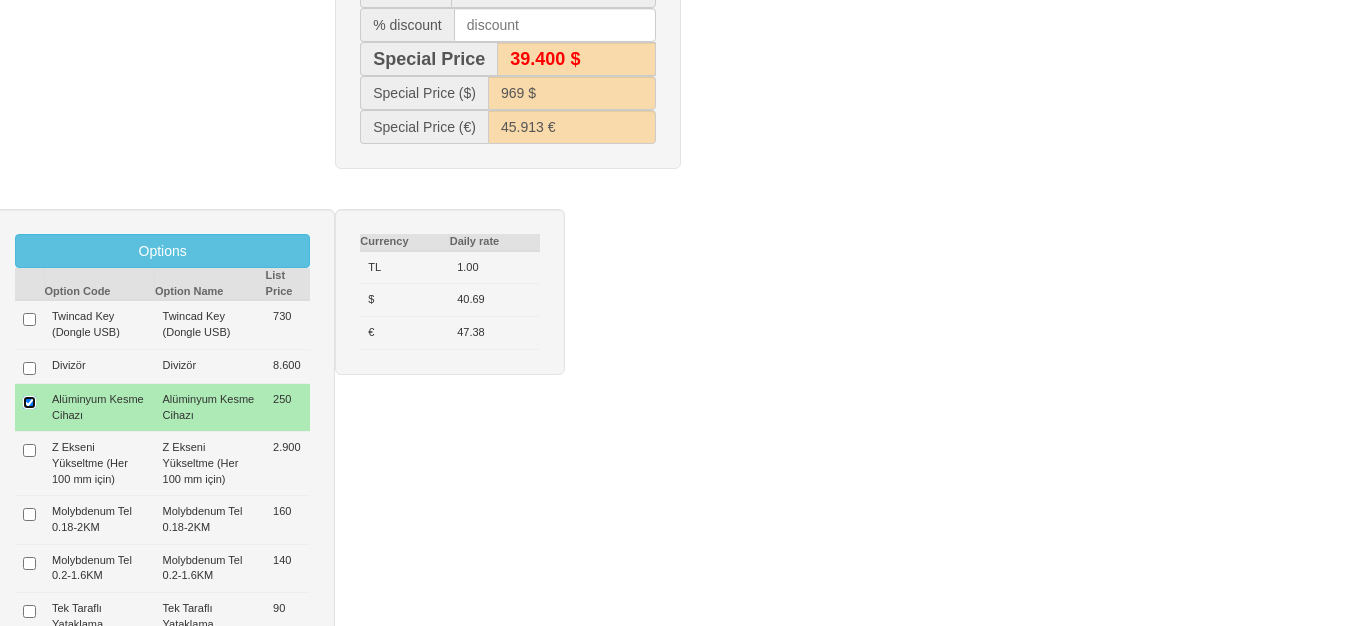 type on "250  $" 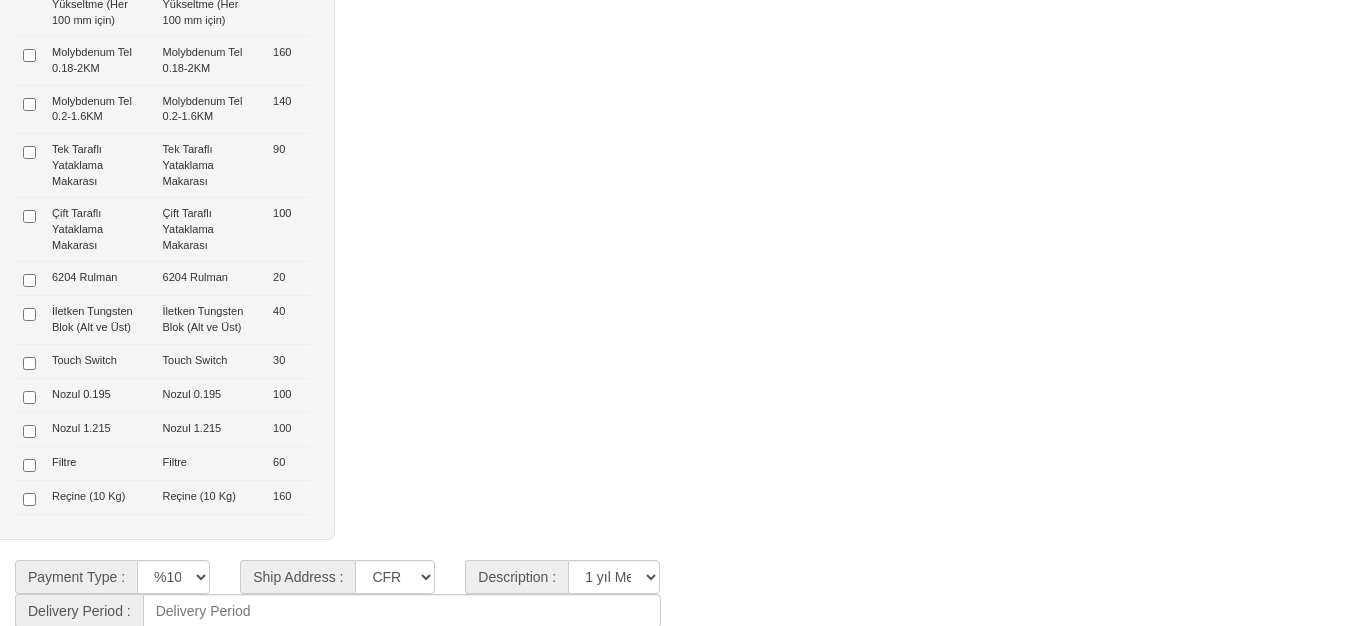 scroll, scrollTop: 1064, scrollLeft: 0, axis: vertical 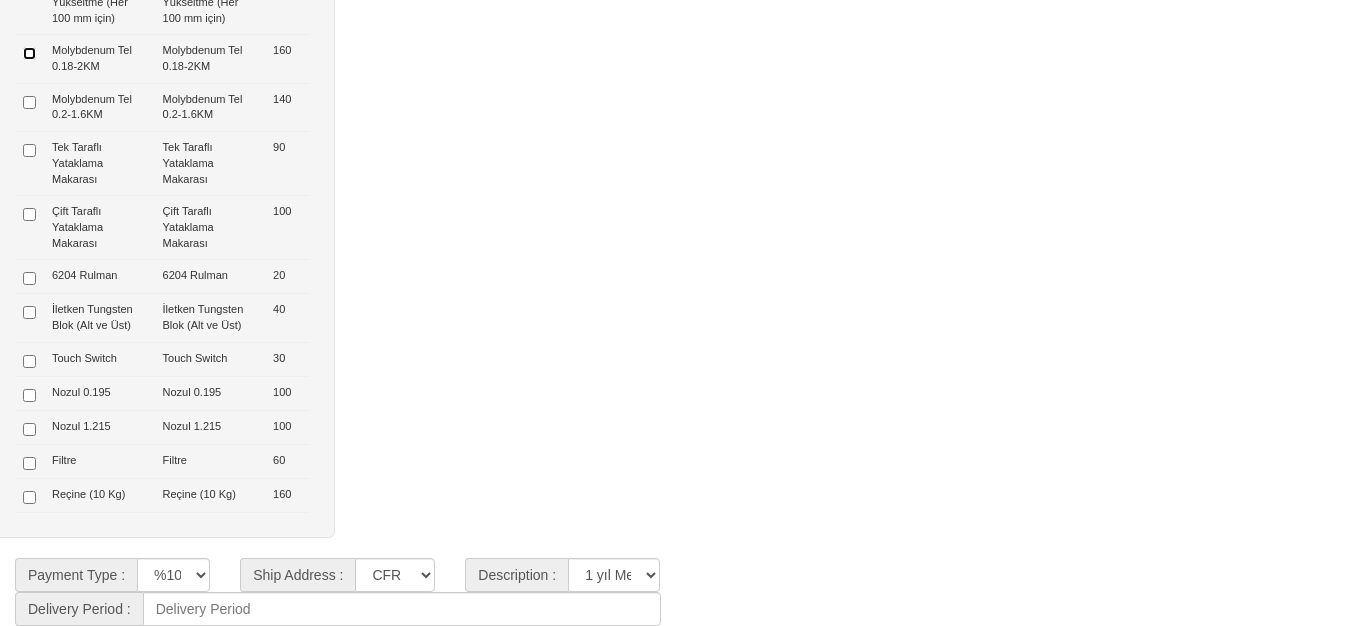 click at bounding box center [29, 53] 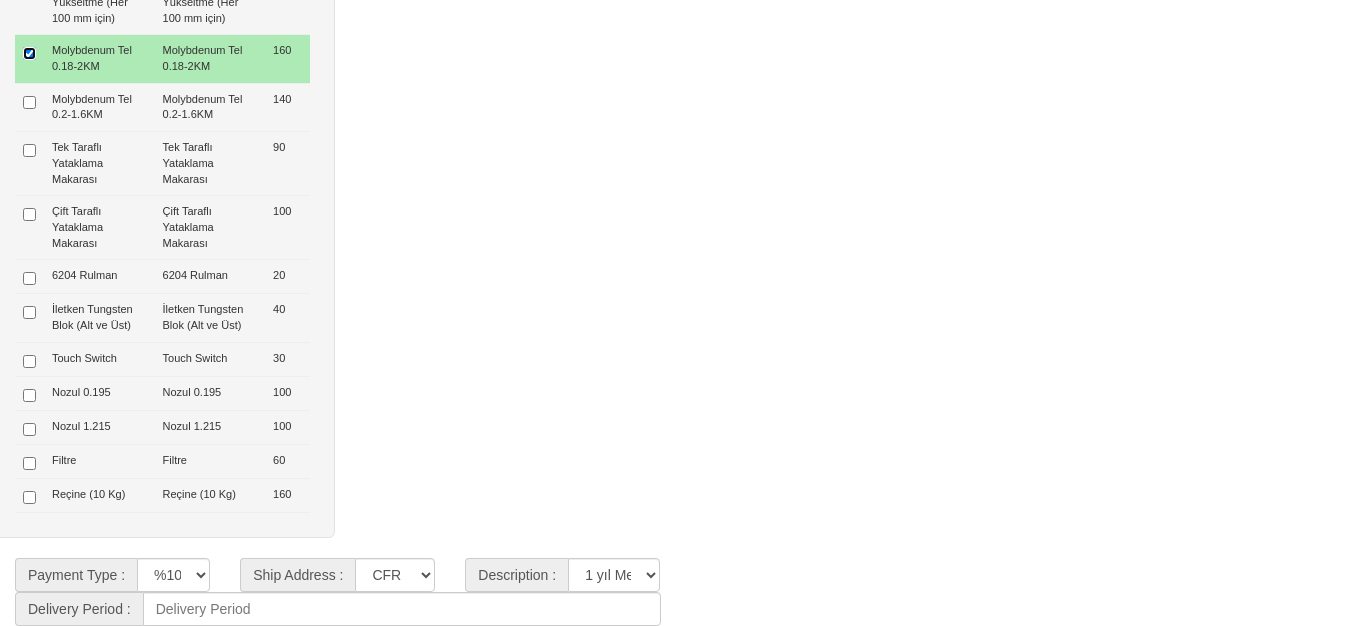 type on "410  $" 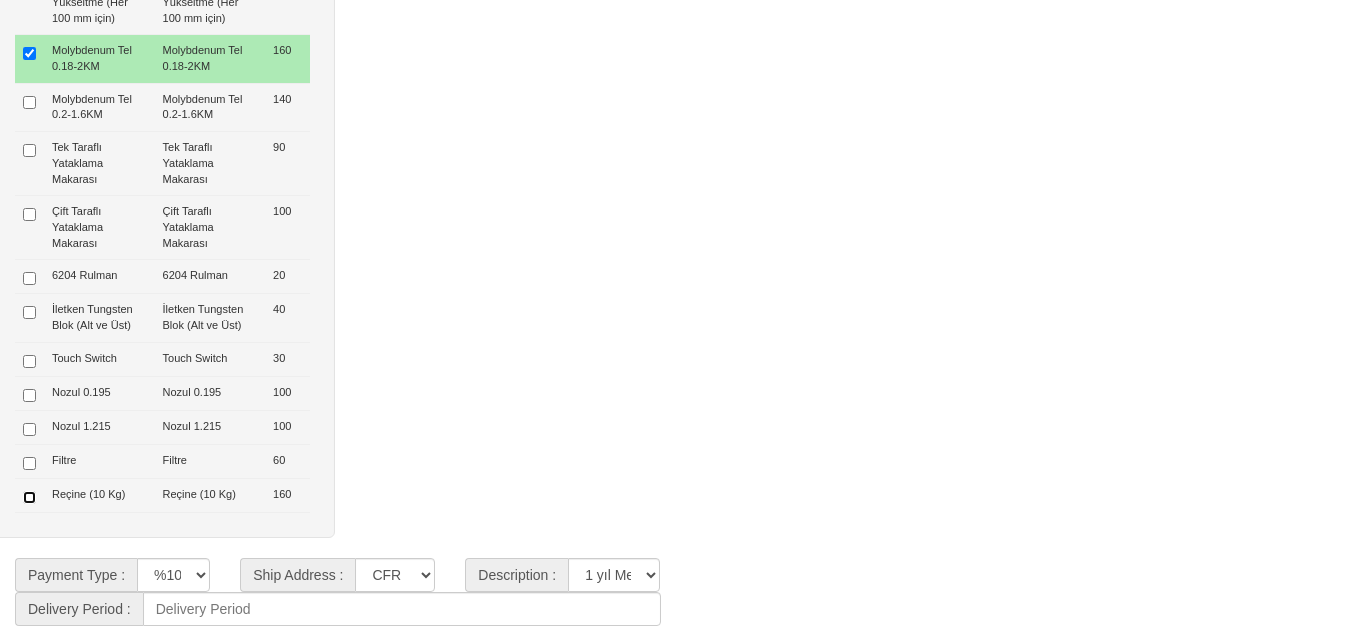 click at bounding box center (29, 497) 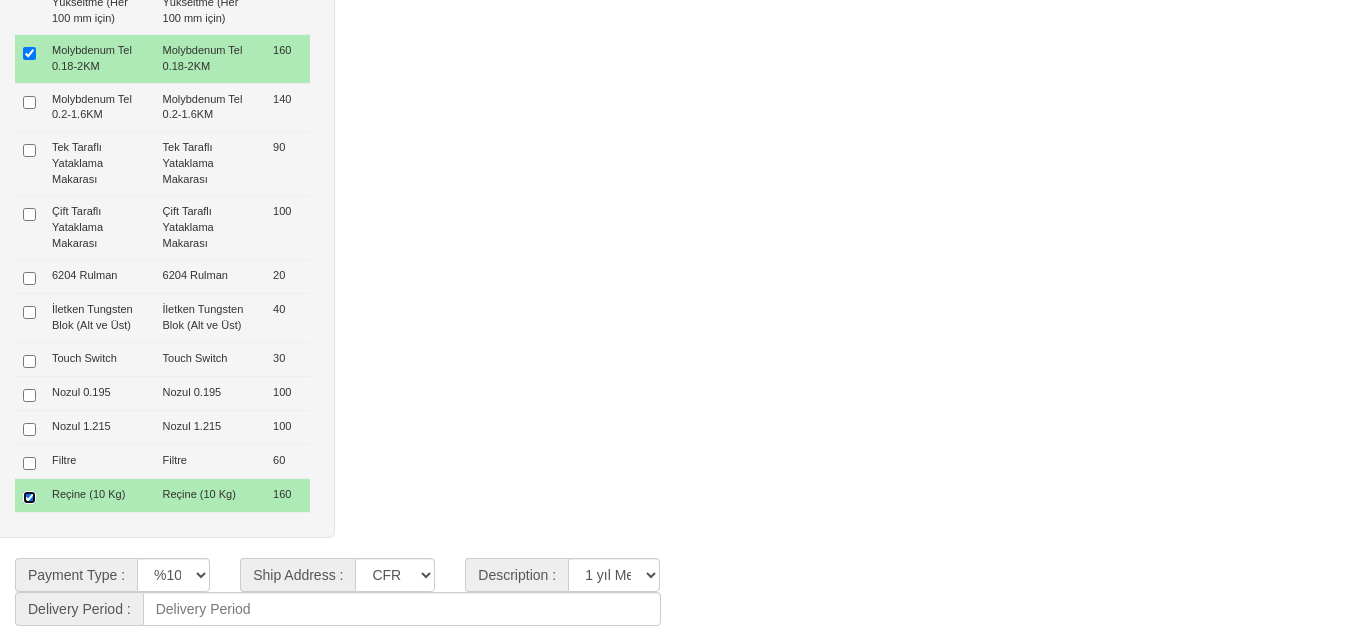 type on "565  $" 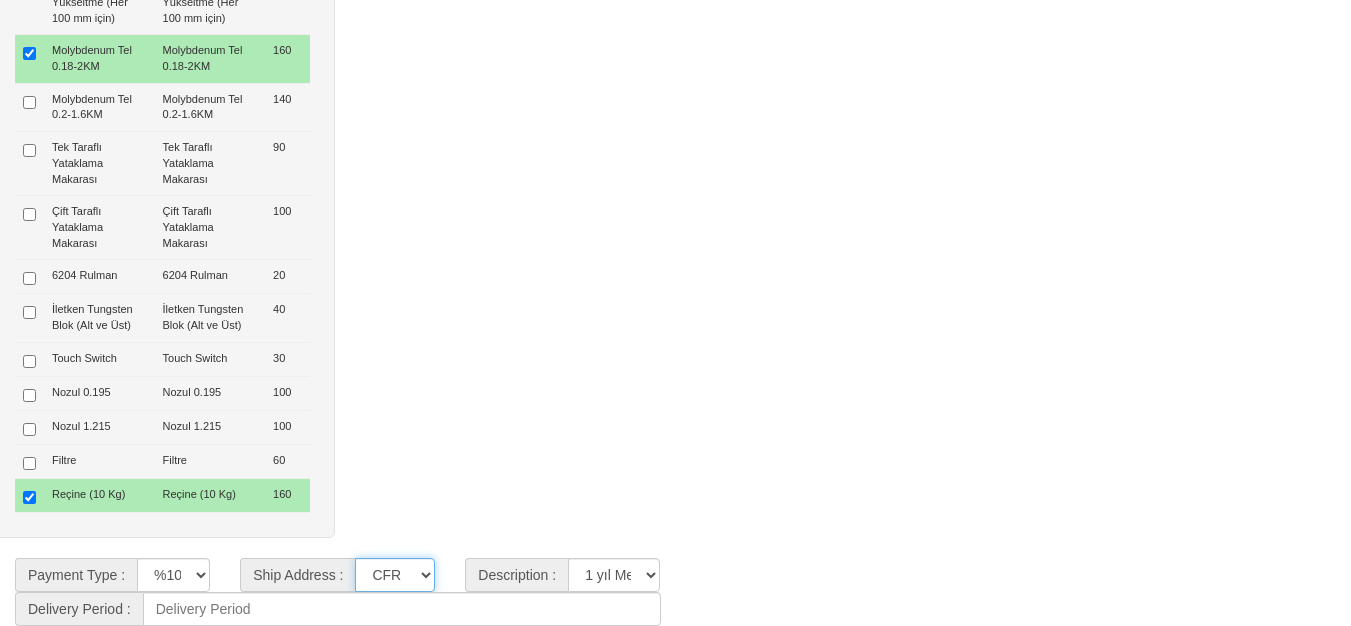click on "CFR İZMİT
CIF/İZMİT (Gümrük Vergisi , Nakliye ve KDV Dahil Değildir.)
CIF/İSTANBUL (Gümrük Vergisi , Nakliye ve KDV Dahil Değildir.)
CIF/DERİNCE(İLTER ANTREPO)" at bounding box center [395, 575] 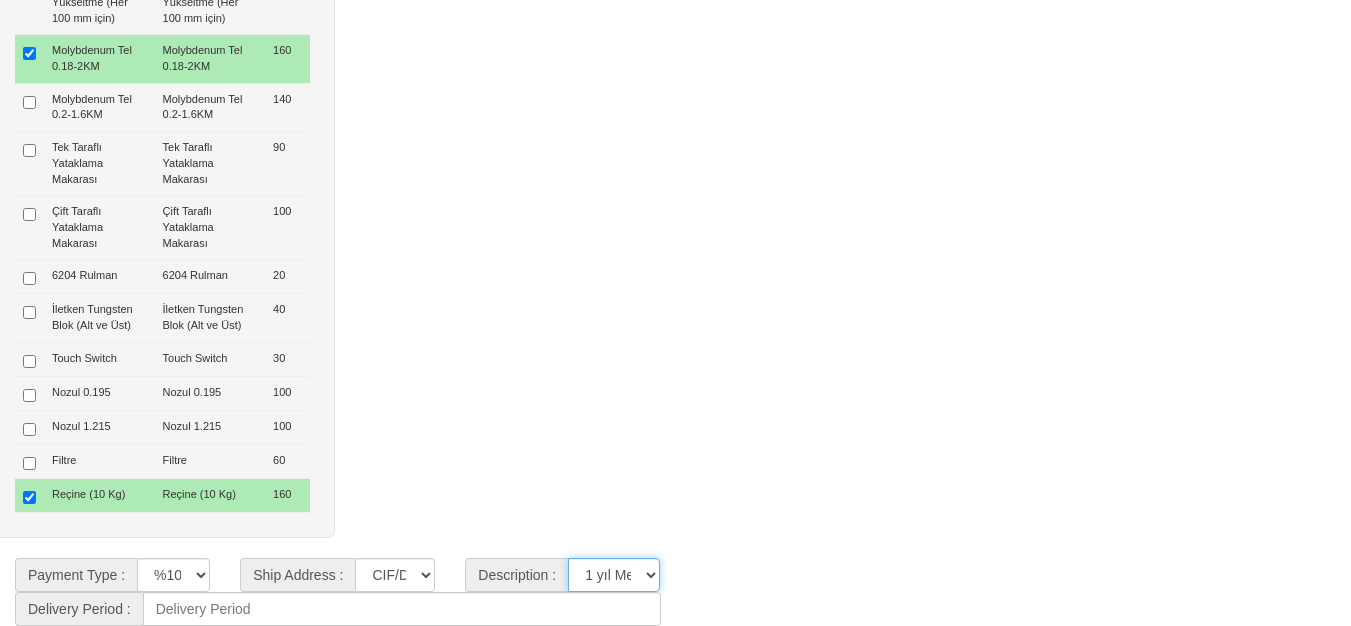 click on "**********" at bounding box center [614, 575] 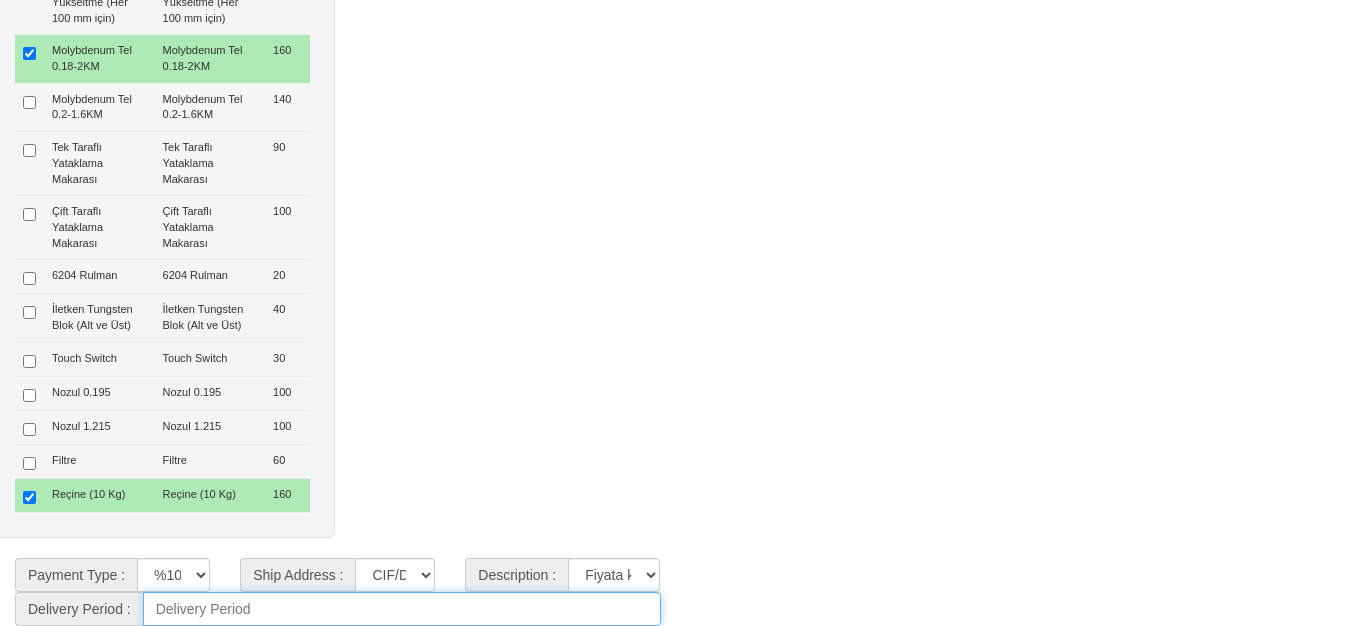 click at bounding box center [402, 609] 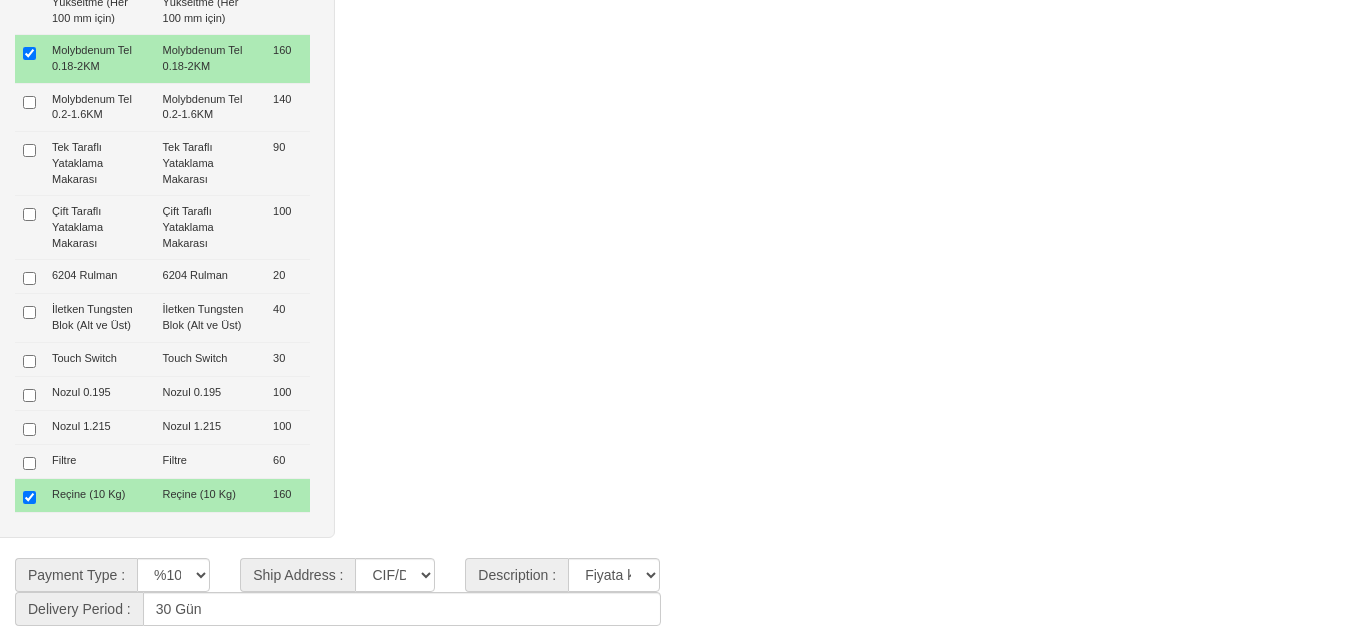 click on "Options
Option Code
Option Name
List Price
Twincad Key (Dongle USB) Twincad Key (Dongle USB) 730  Divizör Divizör 8.600  Alüminyum Kesme Cihazı Alüminyum Kesme Cihazı 250  Z Ekseni Yükseltme (Her 100 mm için) Z Ekseni Yükseltme (Her 100 mm için) 2.900  Molybdenum Tel 0.18-2KM Molybdenum Tel 0.18-2KM 160  Molybdenum Tel 0.2-1.6KM Molybdenum Tel 0.2-1.6KM 140  Tek Taraflı Yataklama Makarası Tek Taraflı Yataklama Makarası 90  Çift Taraflı Yataklama Makarası Çift Taraflı Yataklama Makarası 100  6204 Rulman 6204 Rulman 20  İletken Tungsten Blok (Alt ve Üst) İletken Tungsten Blok (Alt ve Üst) 40  Touch Switch Touch Switch 30  Nozul 0.195 Nozul 0.195 100  Nozul 1.215 Nozul 1.215 100  Filtre Filtre 60  Reçine (10 Kg) Reçine (10 Kg) 160
Save" at bounding box center (675, 153) 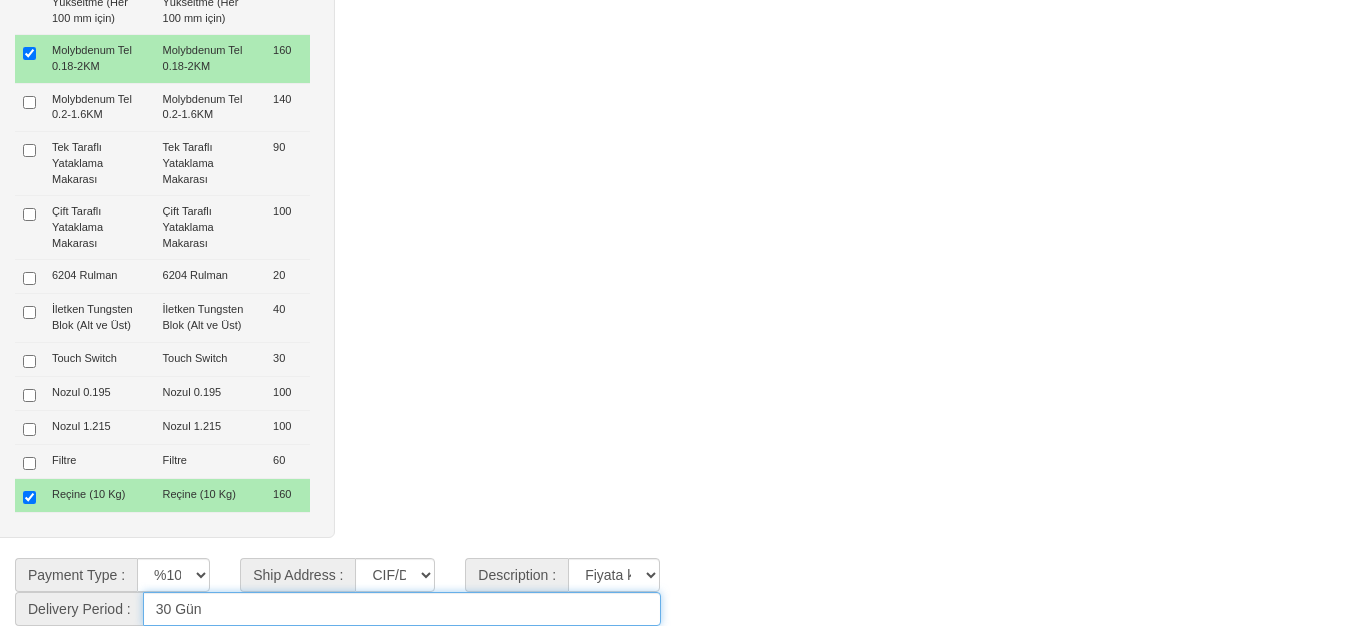 drag, startPoint x: 172, startPoint y: 609, endPoint x: 151, endPoint y: 594, distance: 25.806976 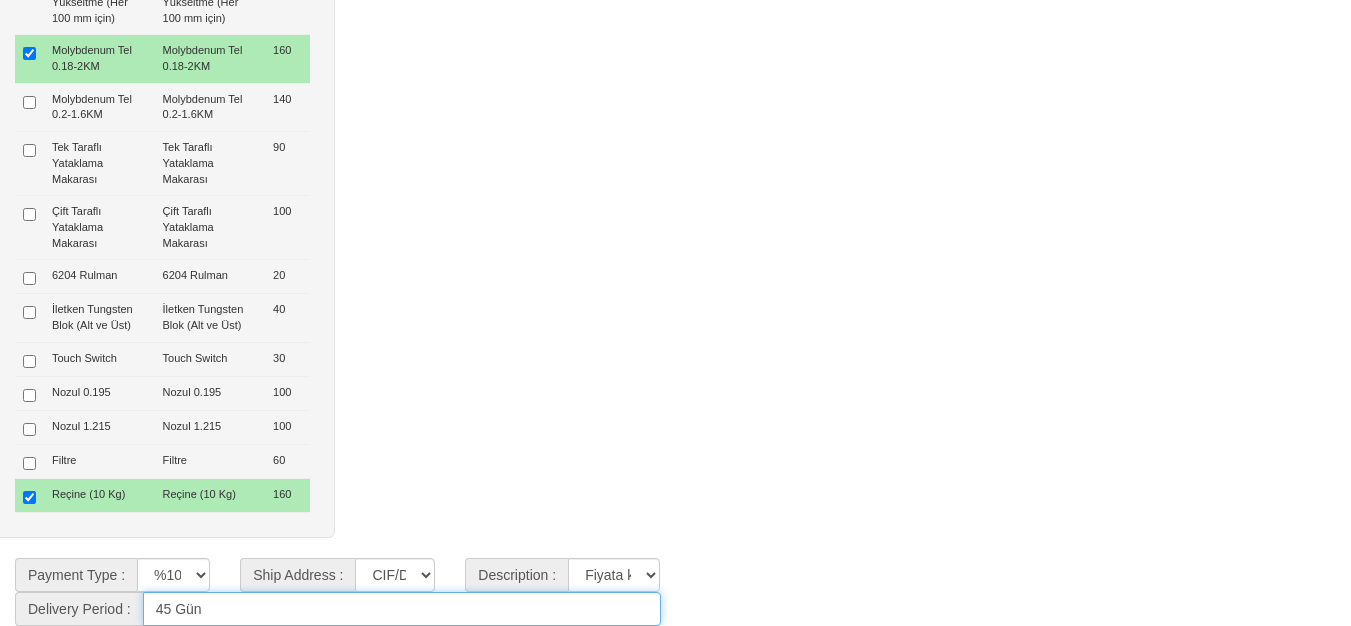 type on "45 Gün" 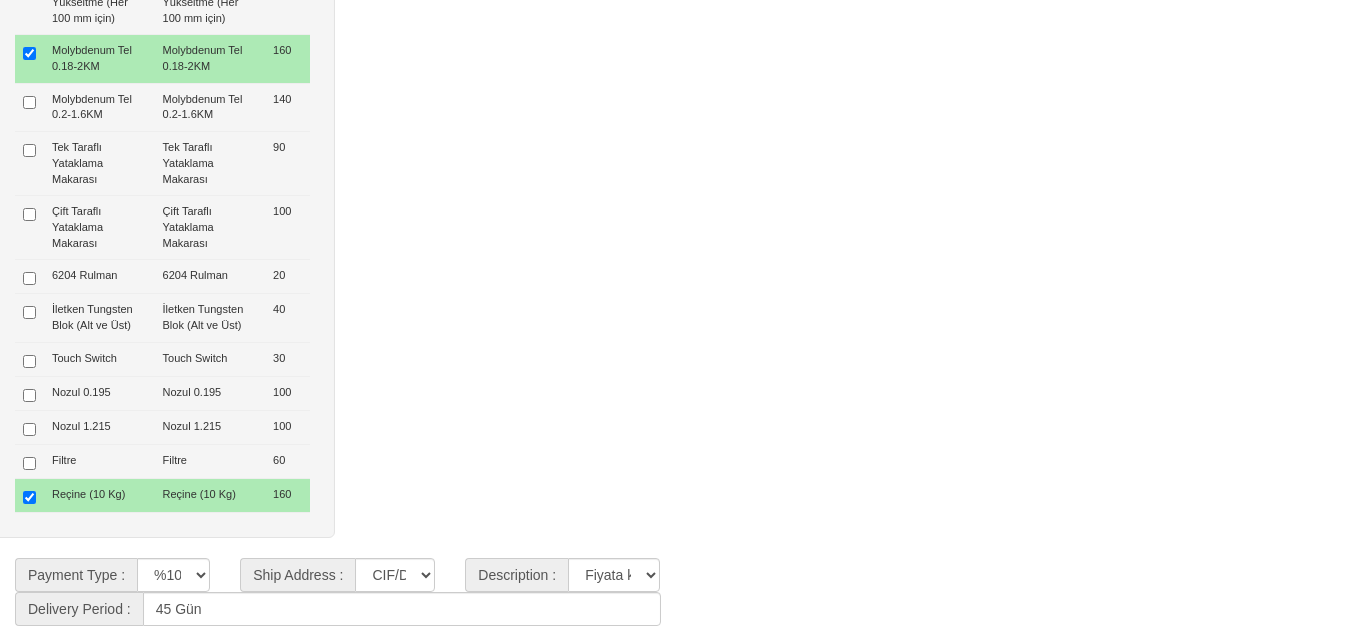 click on "Options
Option Code
Option Name
List Price
Twincad Key (Dongle USB) Twincad Key (Dongle USB) 730  Divizör Divizör 8.600  Alüminyum Kesme Cihazı Alüminyum Kesme Cihazı 250  Z Ekseni Yükseltme (Her 100 mm için) Z Ekseni Yükseltme (Her 100 mm için) 2.900  Molybdenum Tel 0.18-2KM Molybdenum Tel 0.18-2KM 160  Molybdenum Tel 0.2-1.6KM Molybdenum Tel 0.2-1.6KM 140  Tek Taraflı Yataklama Makarası Tek Taraflı Yataklama Makarası 90  Çift Taraflı Yataklama Makarası Çift Taraflı Yataklama Makarası 100  6204 Rulman 6204 Rulman 20  İletken Tungsten Blok (Alt ve Üst) İletken Tungsten Blok (Alt ve Üst) 40  Touch Switch Touch Switch 30  Nozul 0.195 Nozul 0.195 100  Nozul 1.215 Nozul 1.215 100  Filtre Filtre 60  Reçine (10 Kg) Reçine (10 Kg) 160
Save" at bounding box center [675, 153] 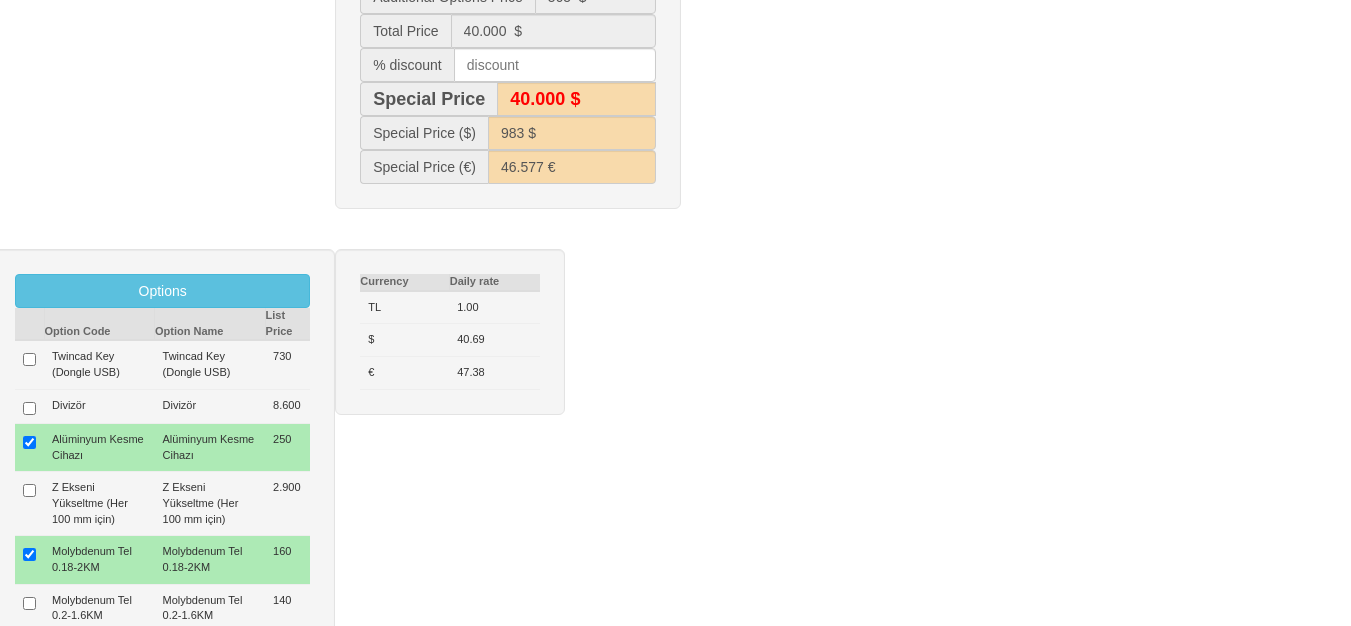 scroll, scrollTop: 364, scrollLeft: 0, axis: vertical 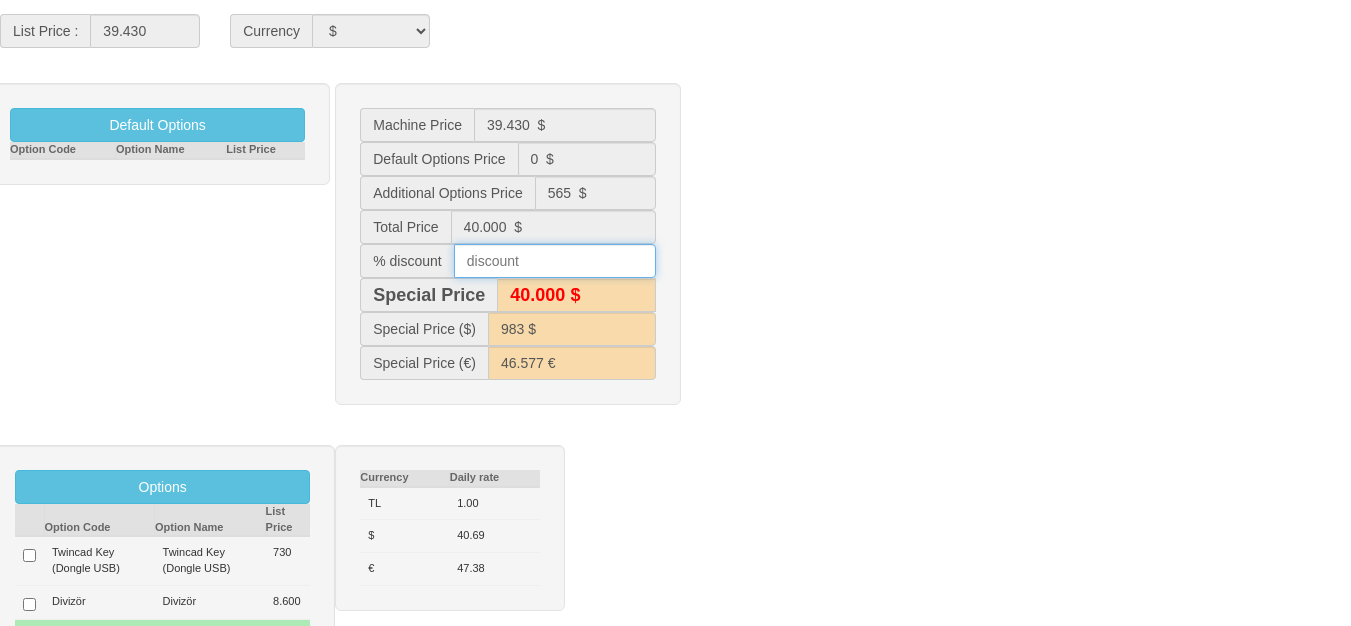 click at bounding box center (555, 261) 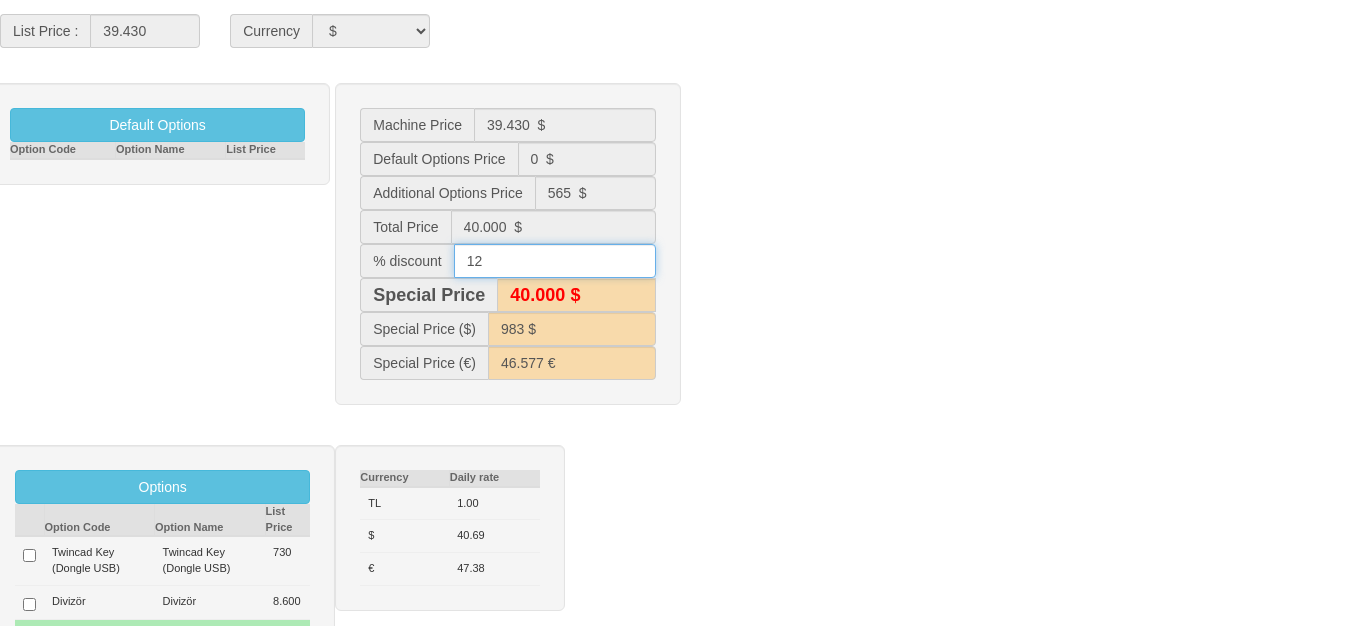 type on "12." 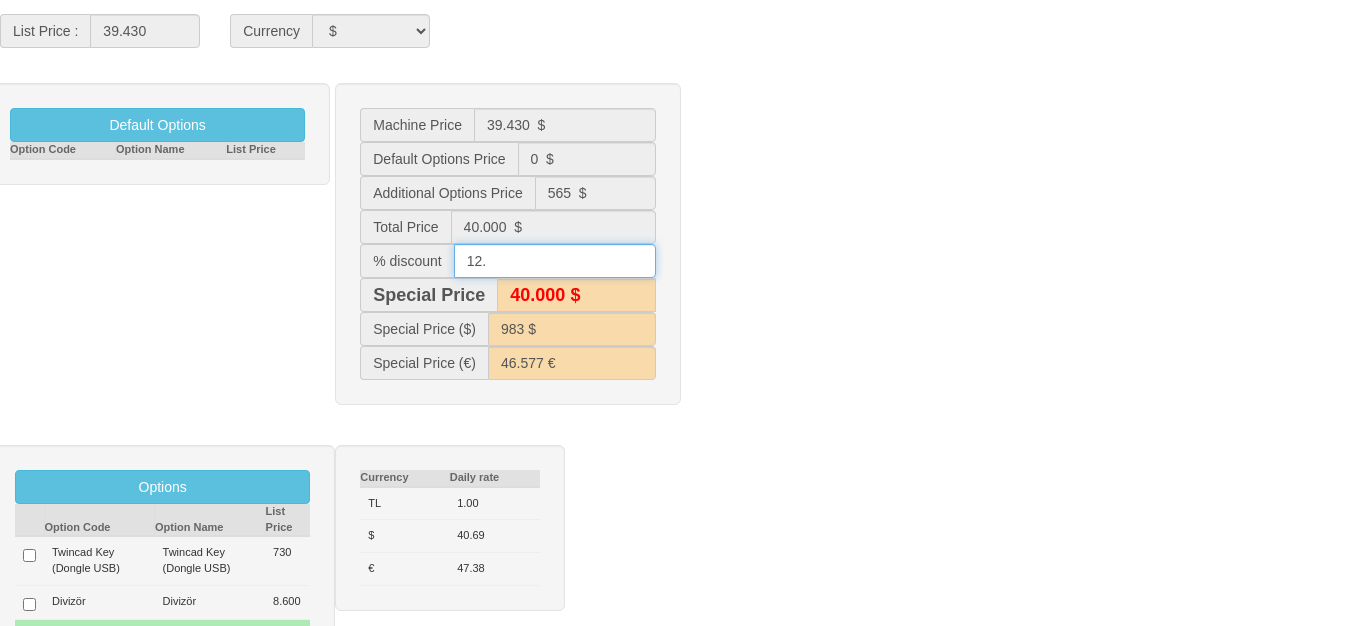 type on "35.200 $" 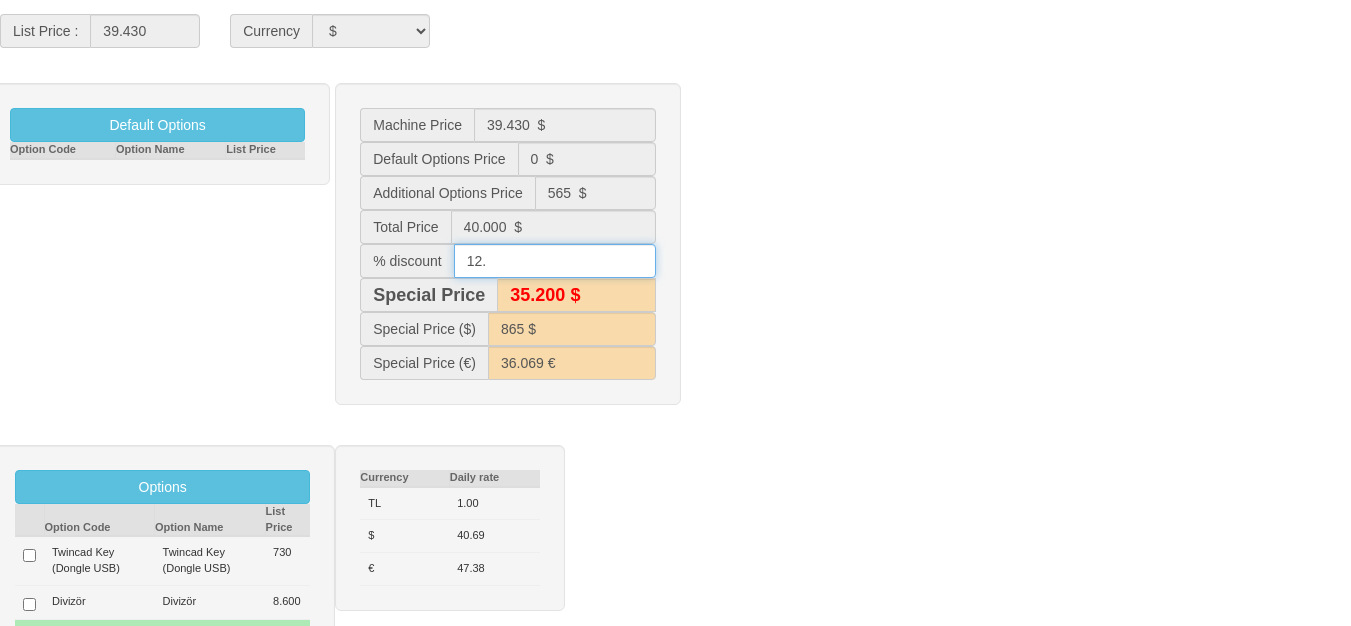 type on "12.3" 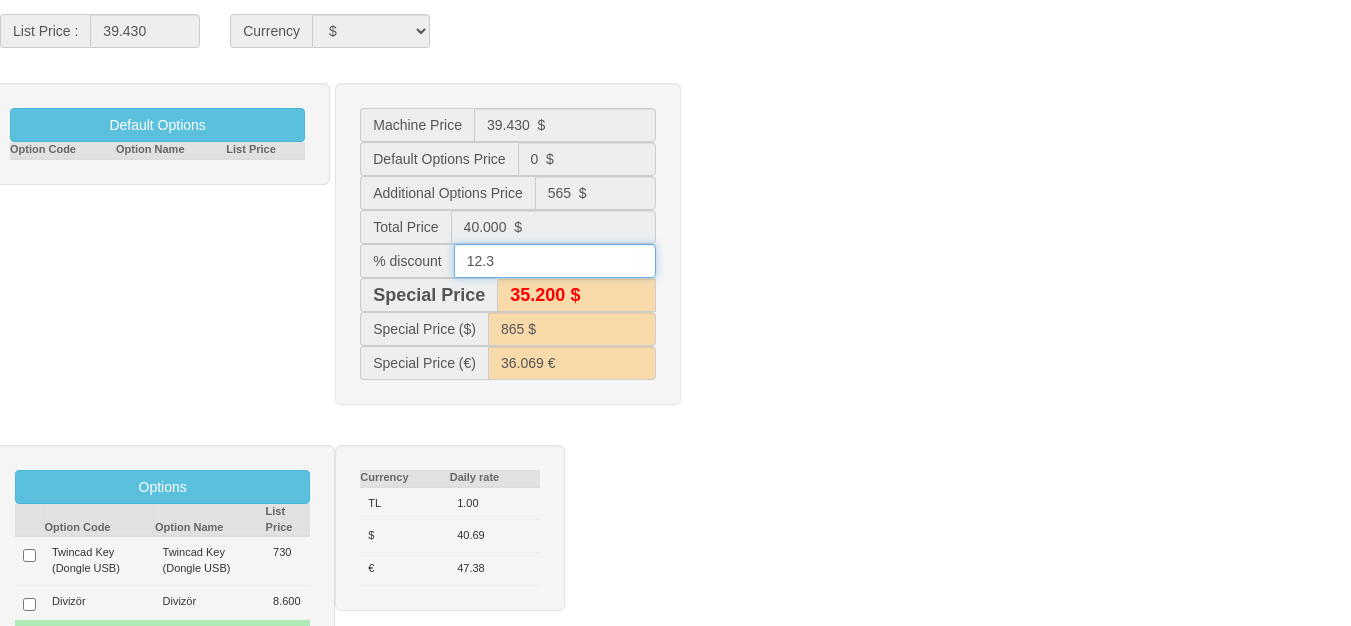 type on "35.100 $" 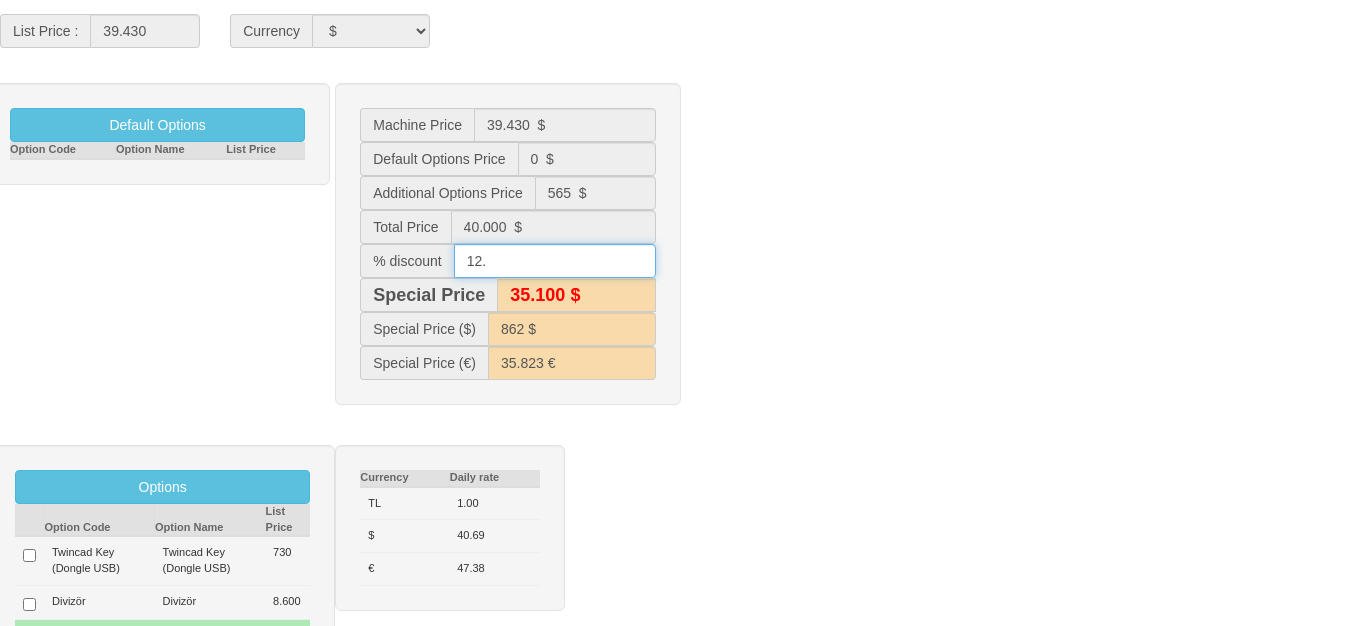 type on "12.4" 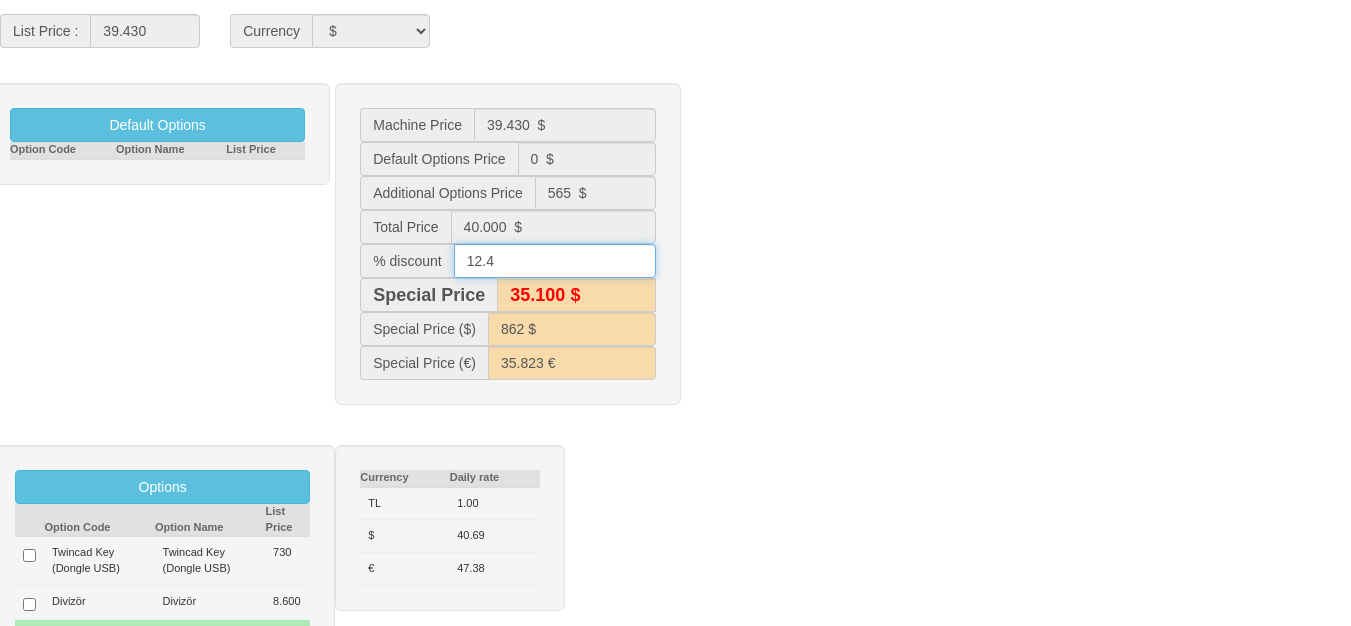 type on "35.200 $" 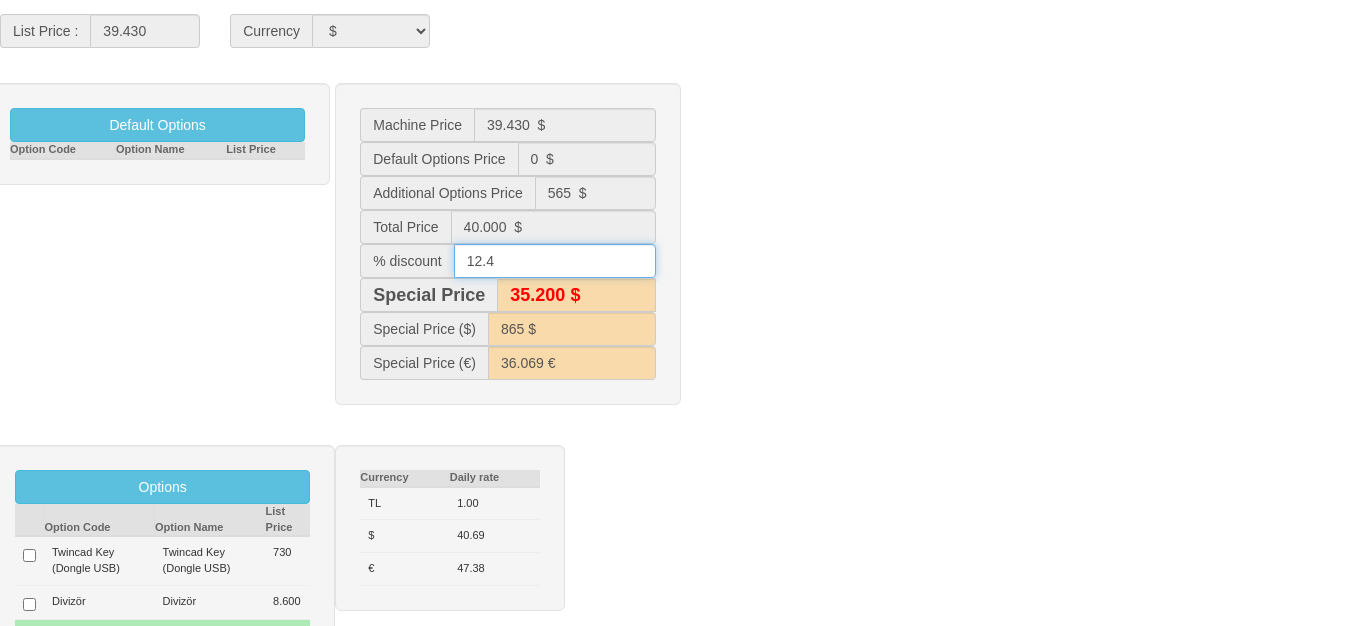 type on "35.000 $" 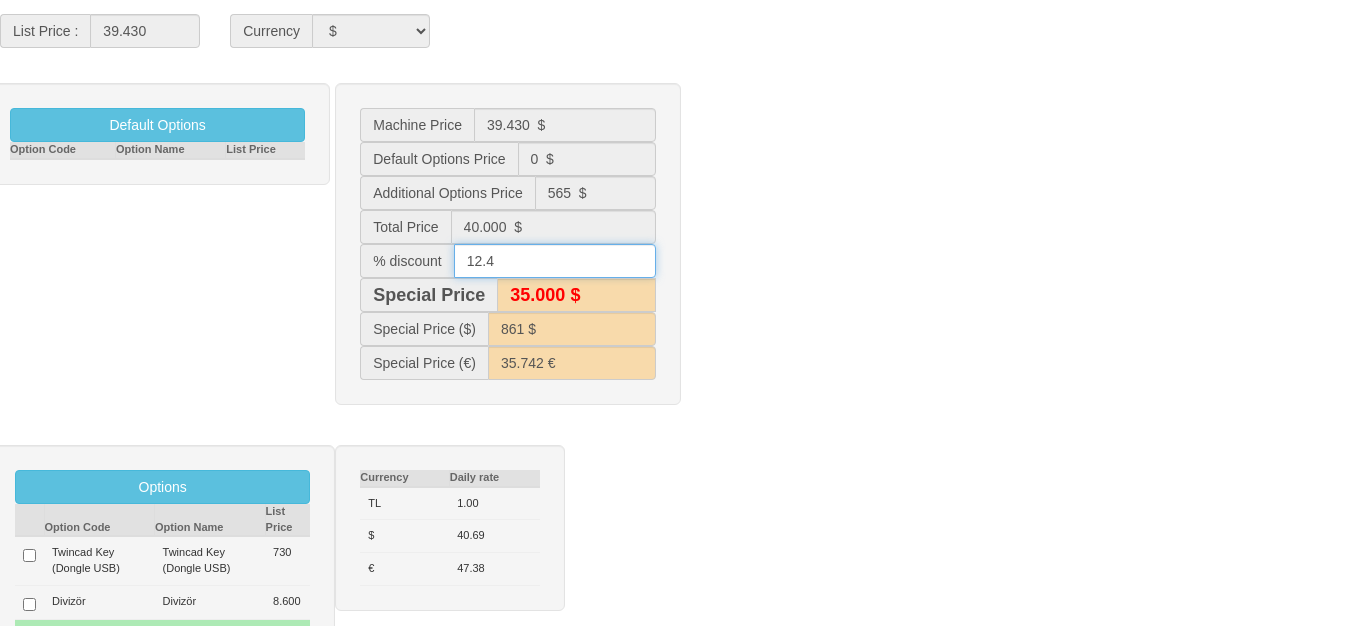 type on "12.4" 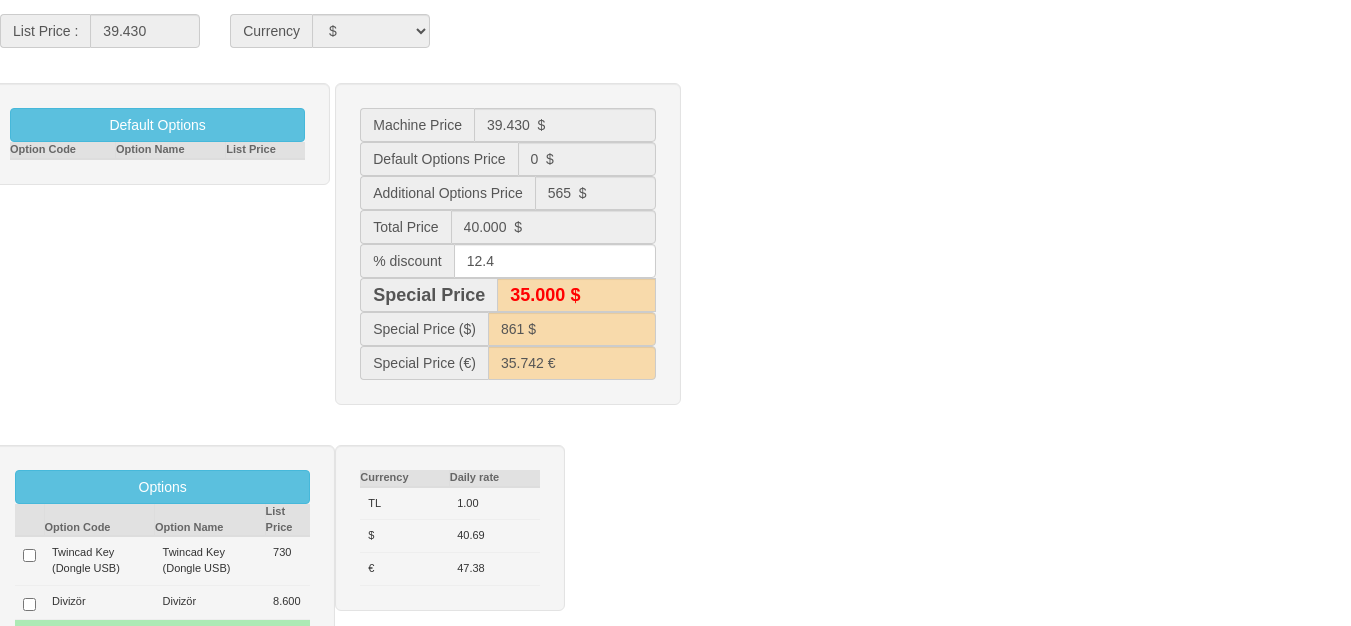 click on "Default Options
Option Code
Option Name
List Price
Machine Price
39.430  $
Default Options Price
0  $
Additional Options Price
565  $
Total Price
40.000  $
% discount
12.4
Special Price
35.000 $
Special Price ($)  861 $" at bounding box center (675, 254) 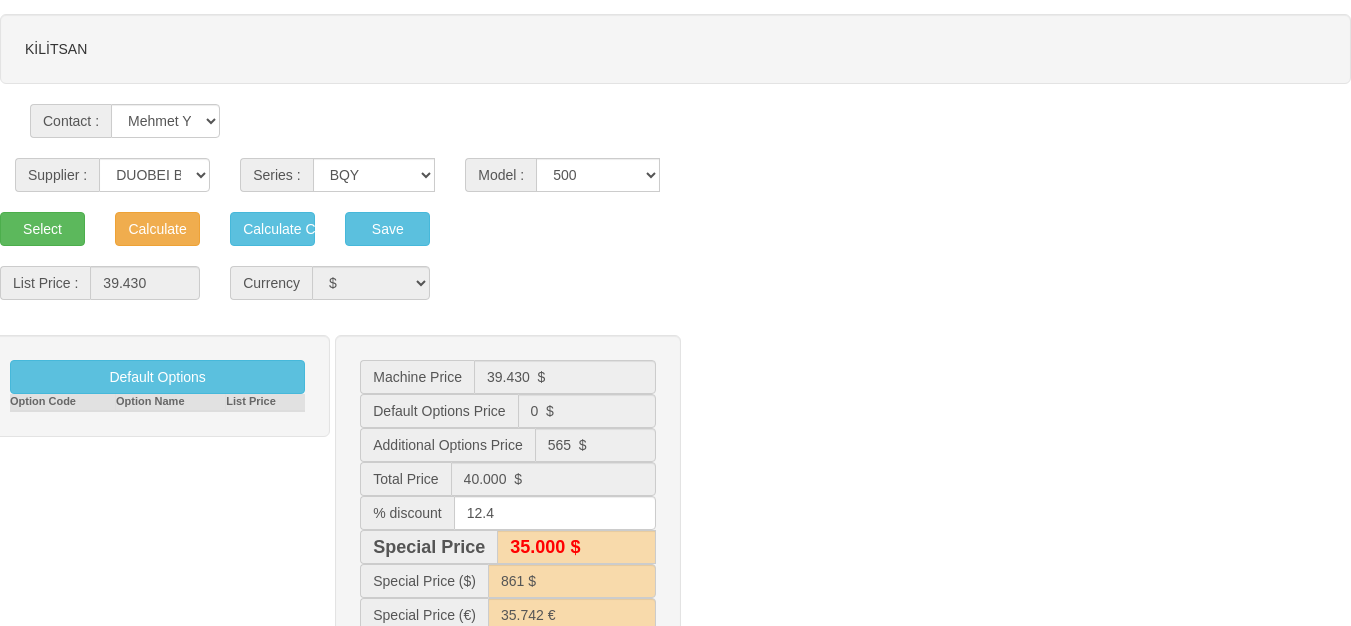 scroll, scrollTop: 64, scrollLeft: 0, axis: vertical 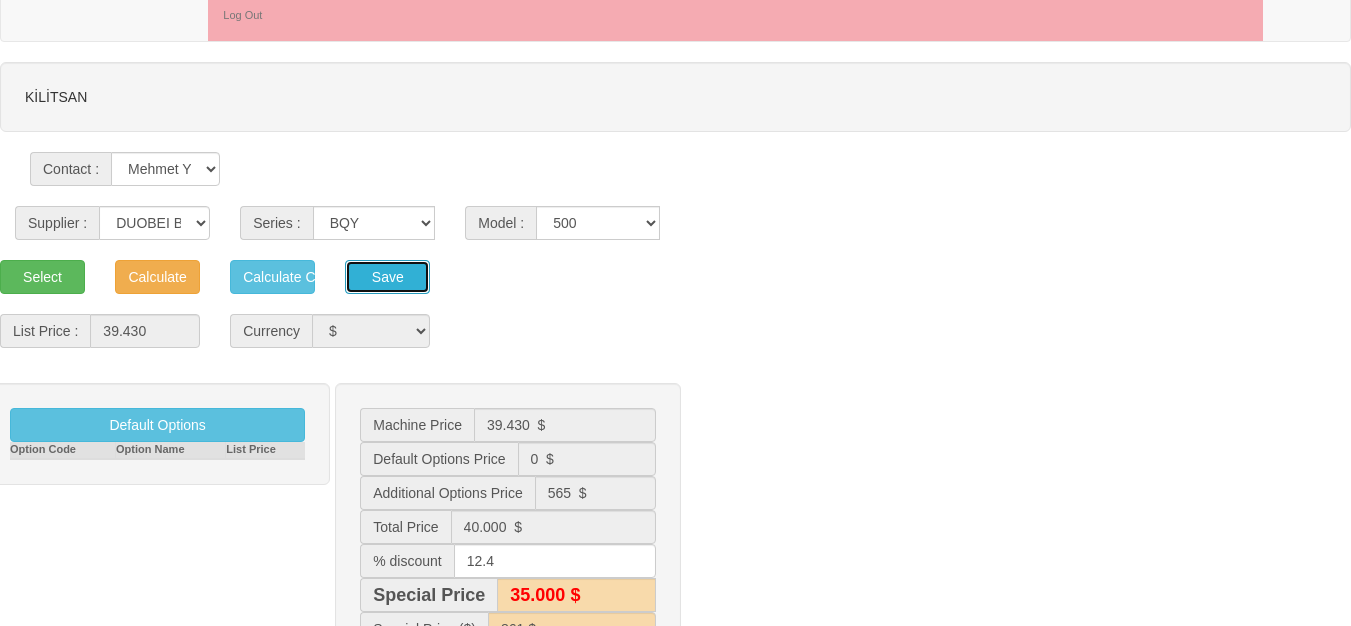 click on "Save" at bounding box center (387, 277) 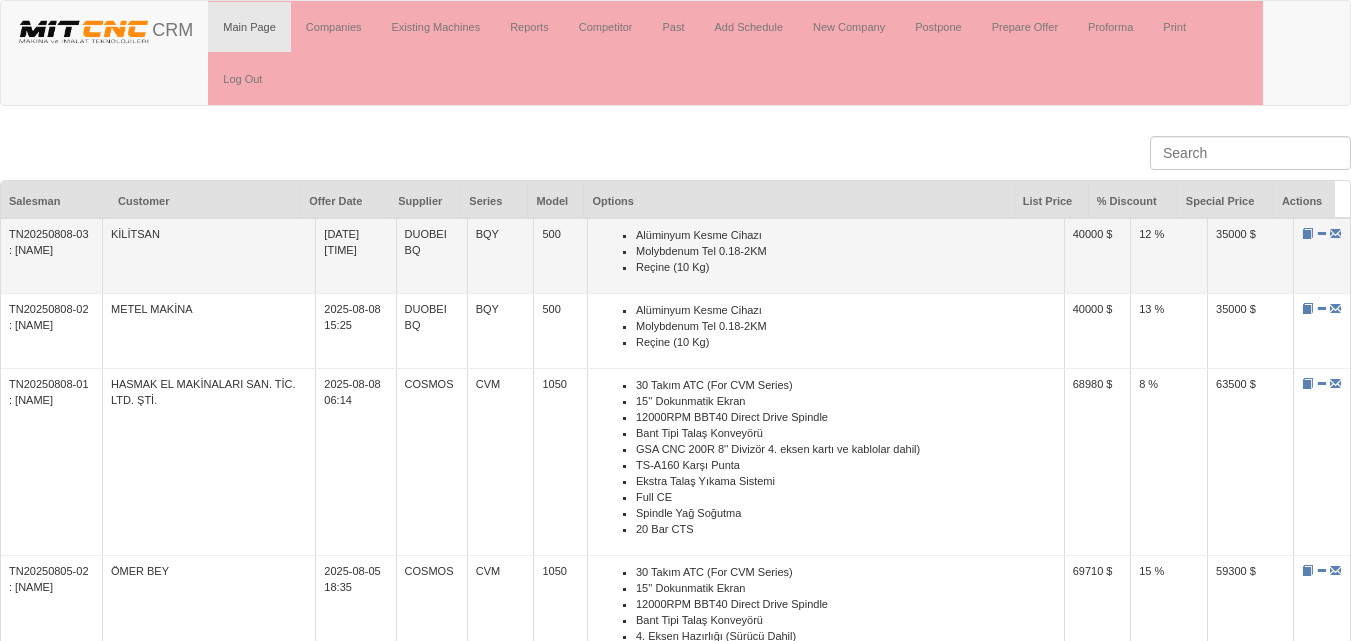 scroll, scrollTop: 0, scrollLeft: 0, axis: both 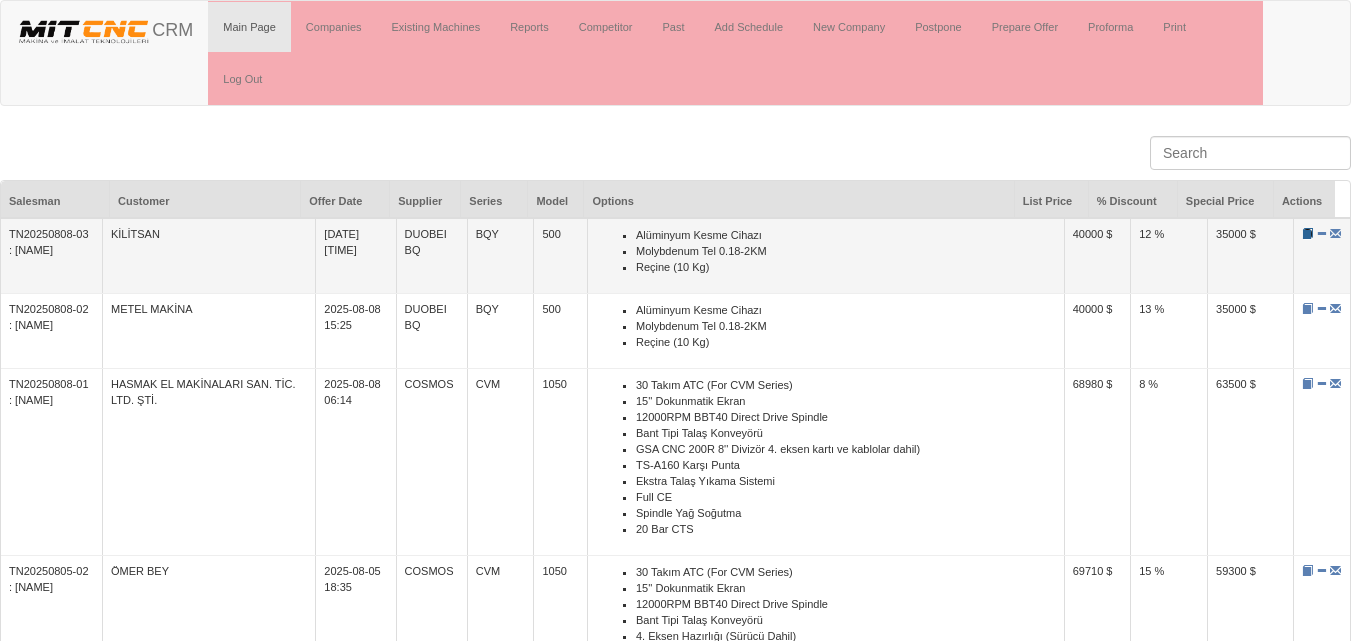 click at bounding box center [1307, 233] 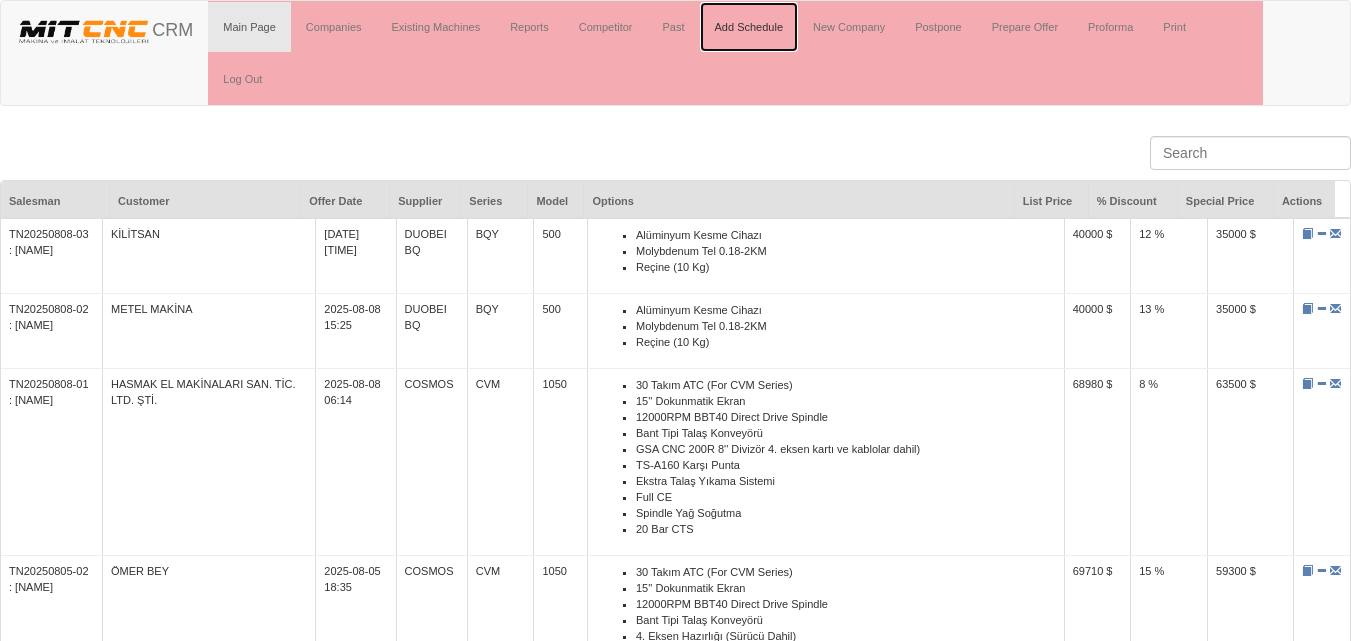 click on "Add Schedule" at bounding box center [749, 27] 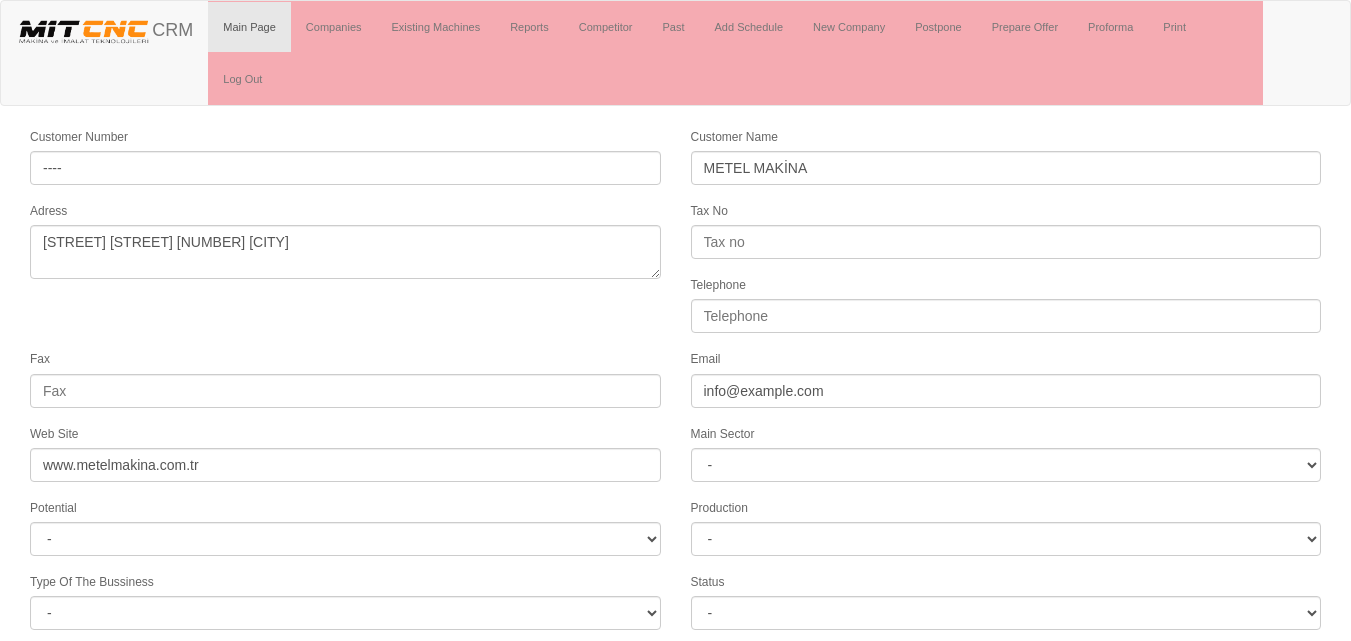 select on "1197" 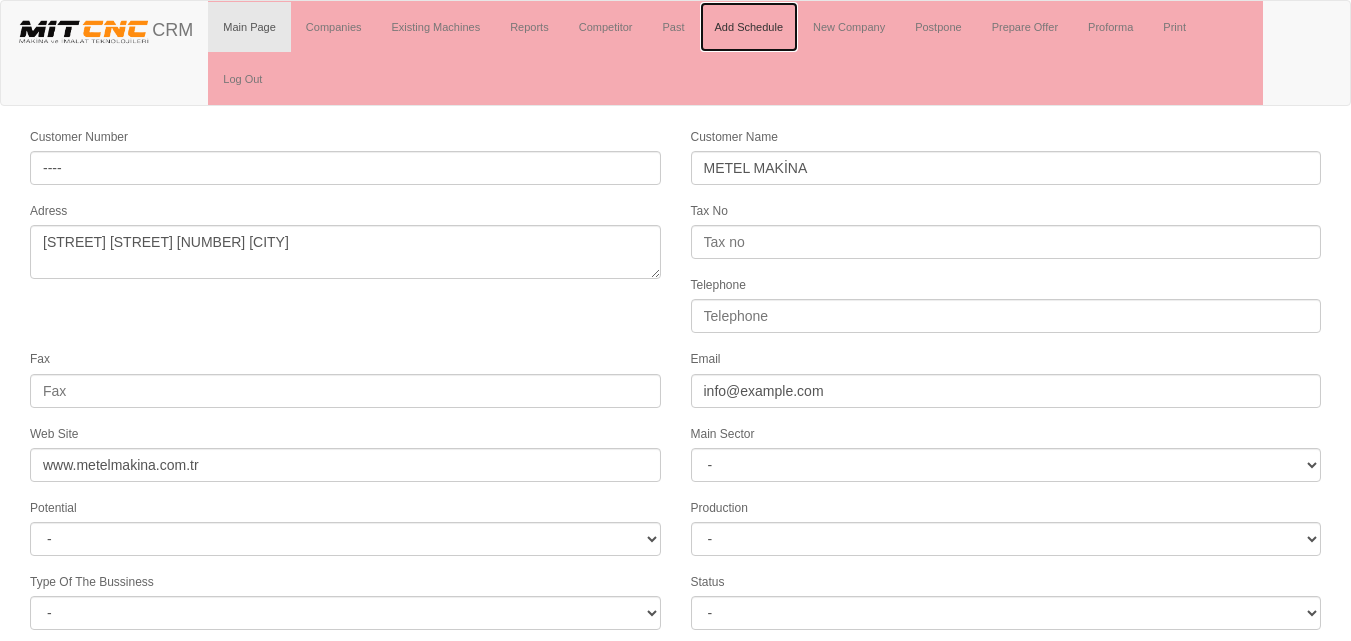 click on "Add Schedule" at bounding box center (749, 27) 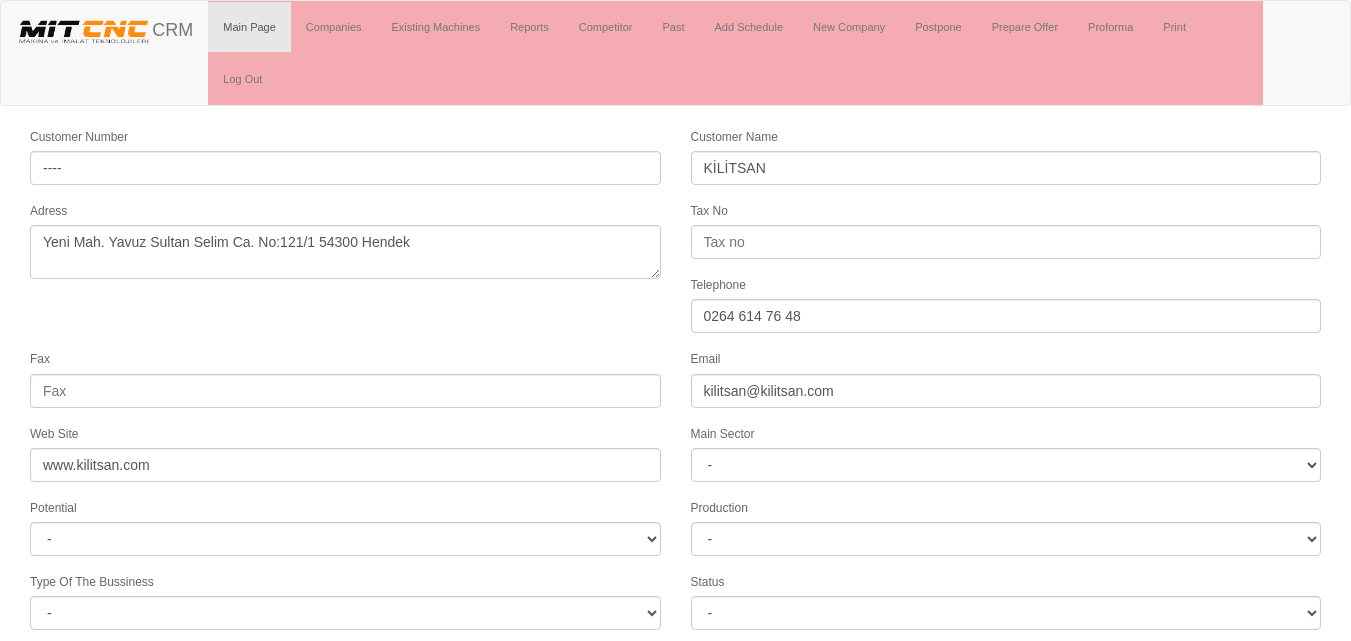 select on "1244" 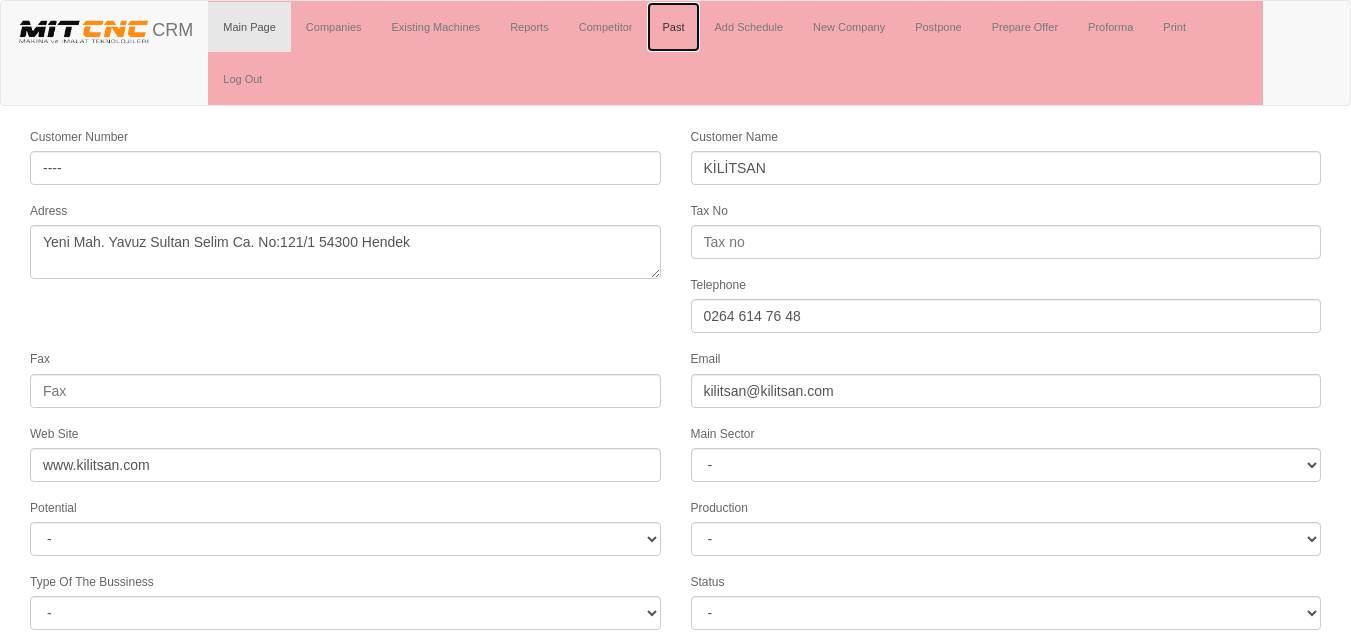 click on "Past" at bounding box center [673, 27] 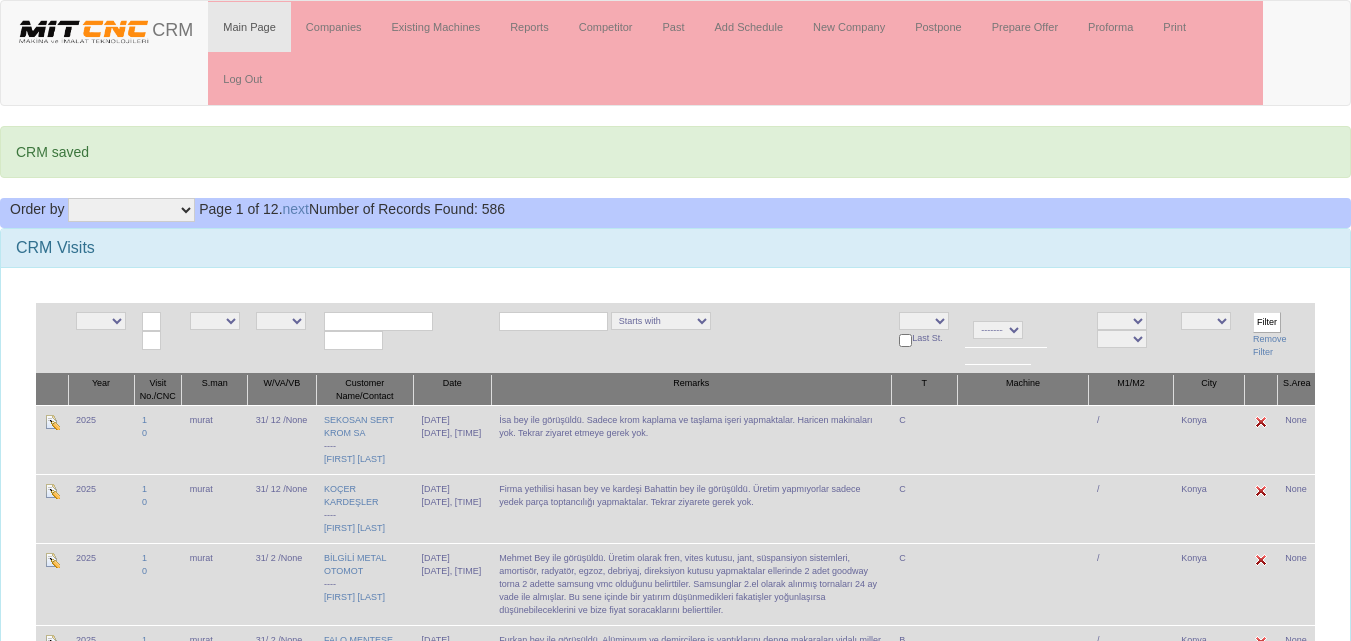 scroll, scrollTop: 0, scrollLeft: 0, axis: both 